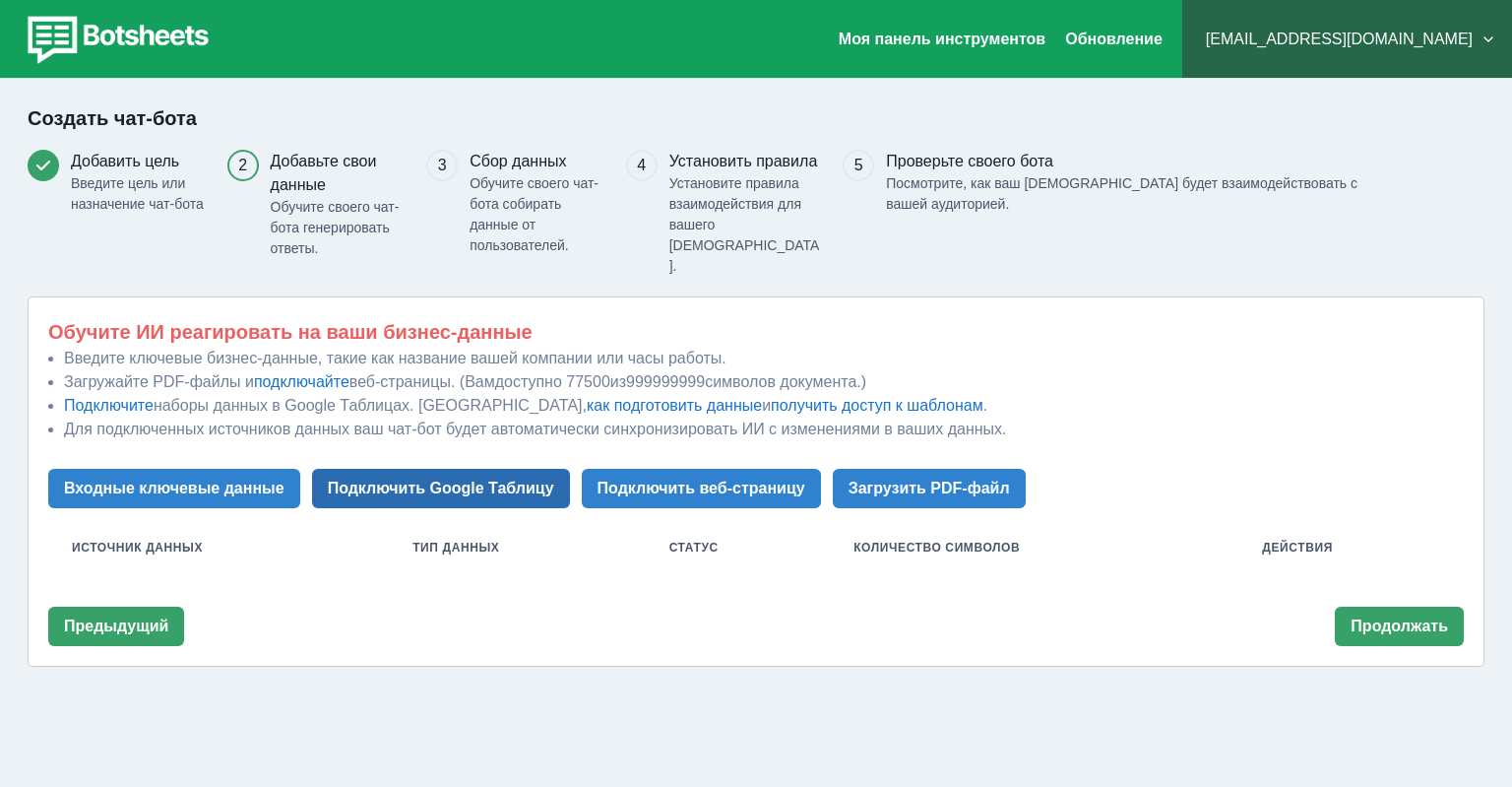 scroll, scrollTop: 0, scrollLeft: 0, axis: both 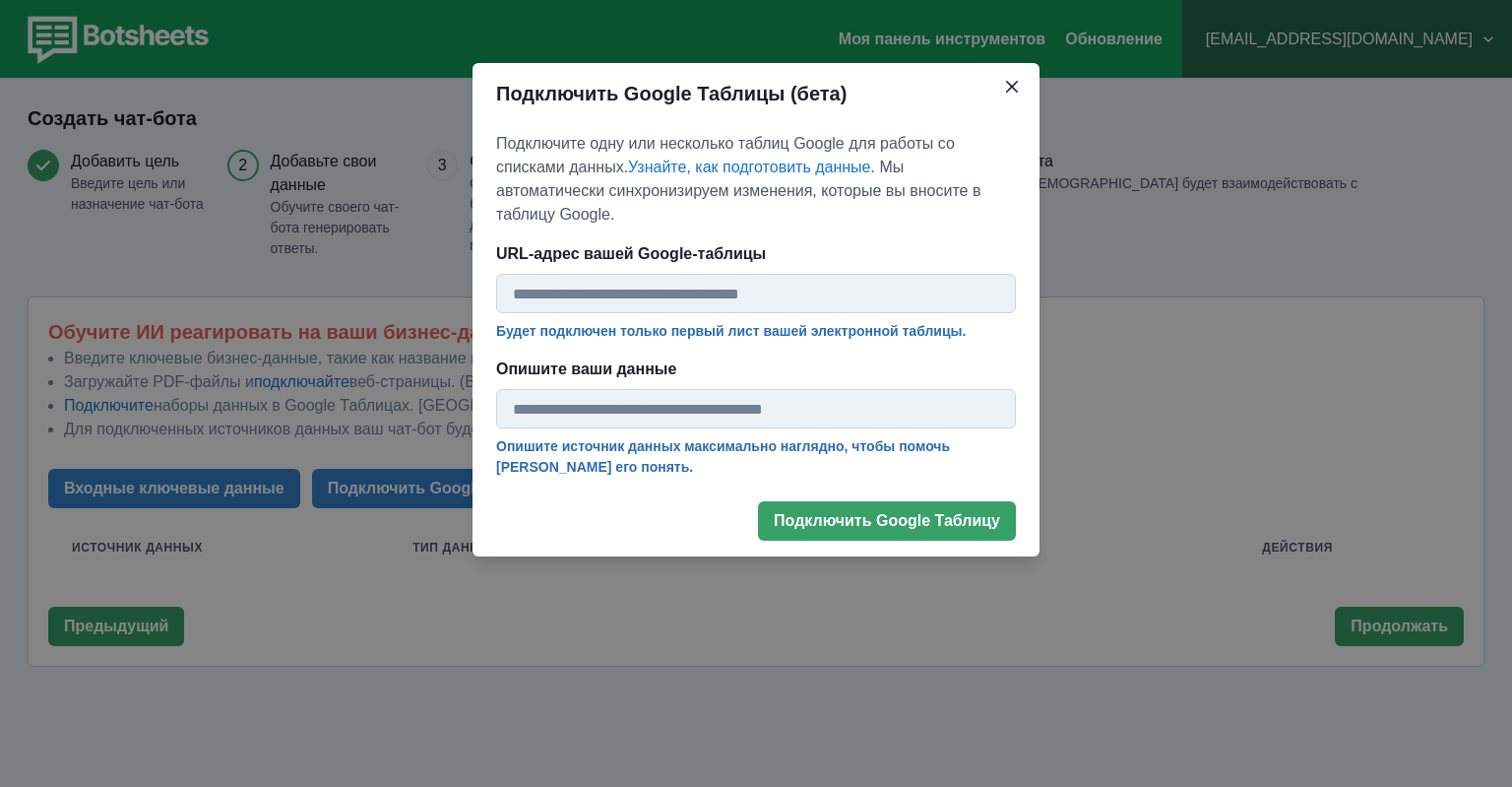 paste on "**********" 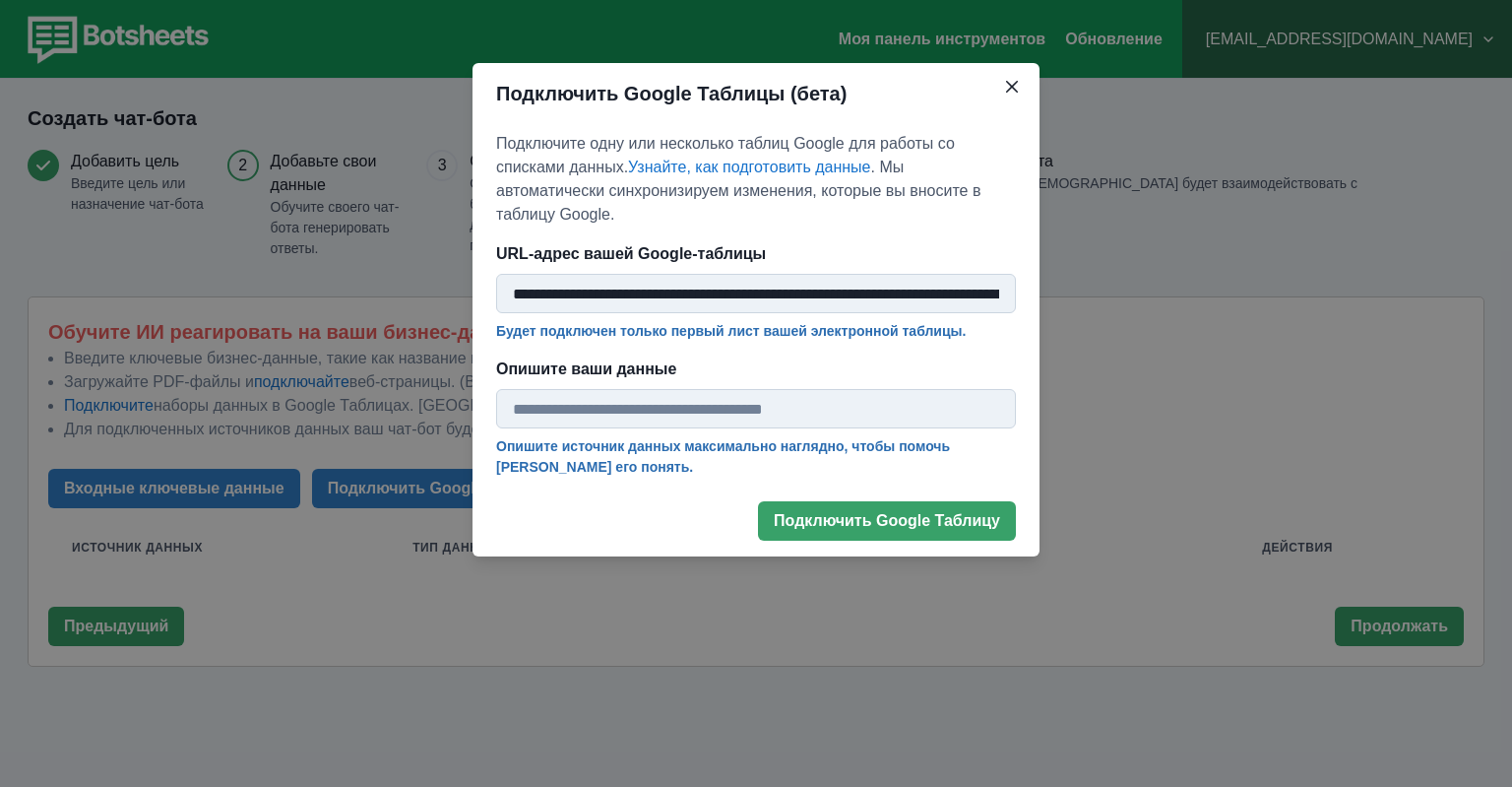 scroll, scrollTop: 0, scrollLeft: 598, axis: horizontal 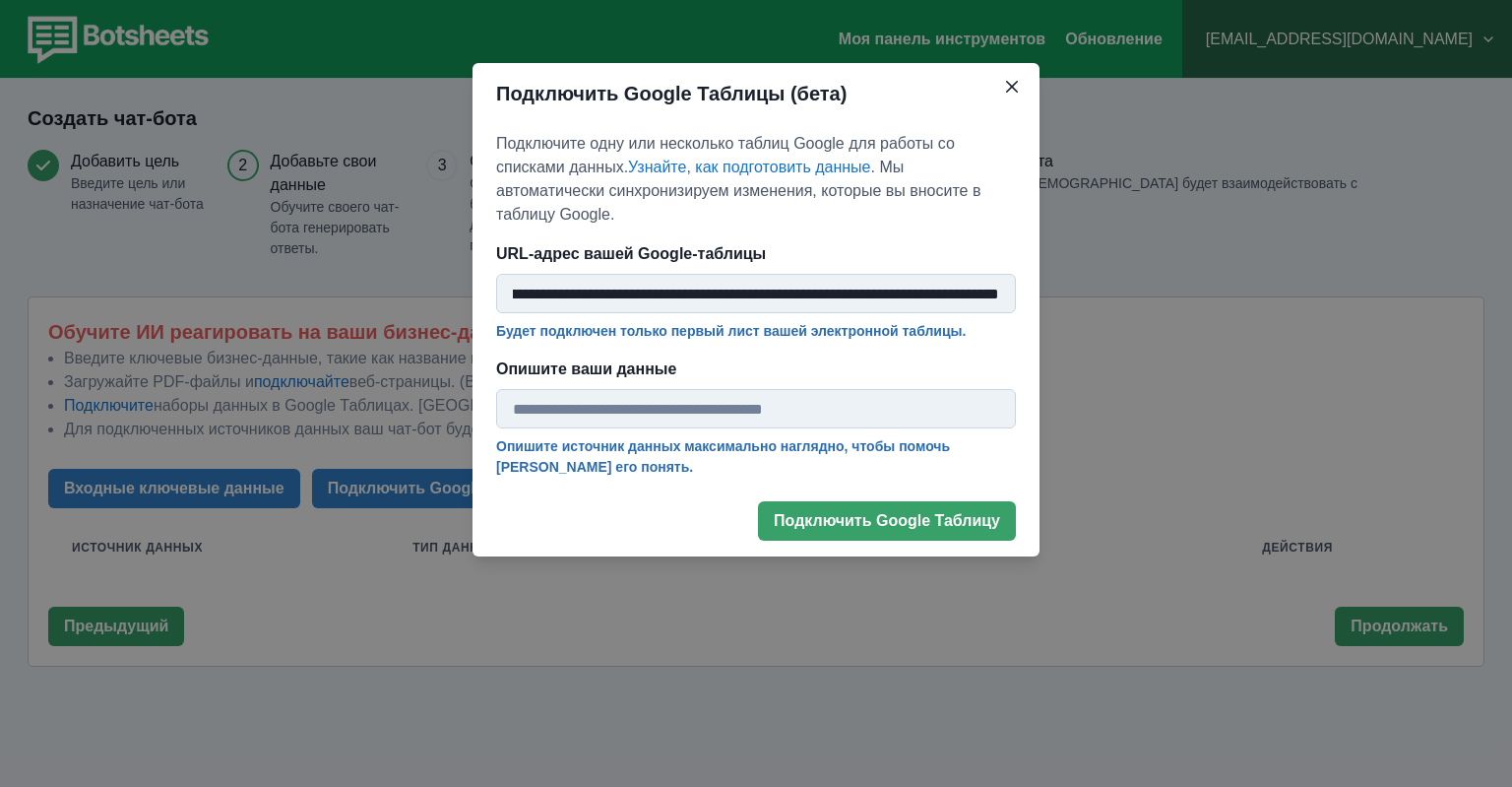 type on "**********" 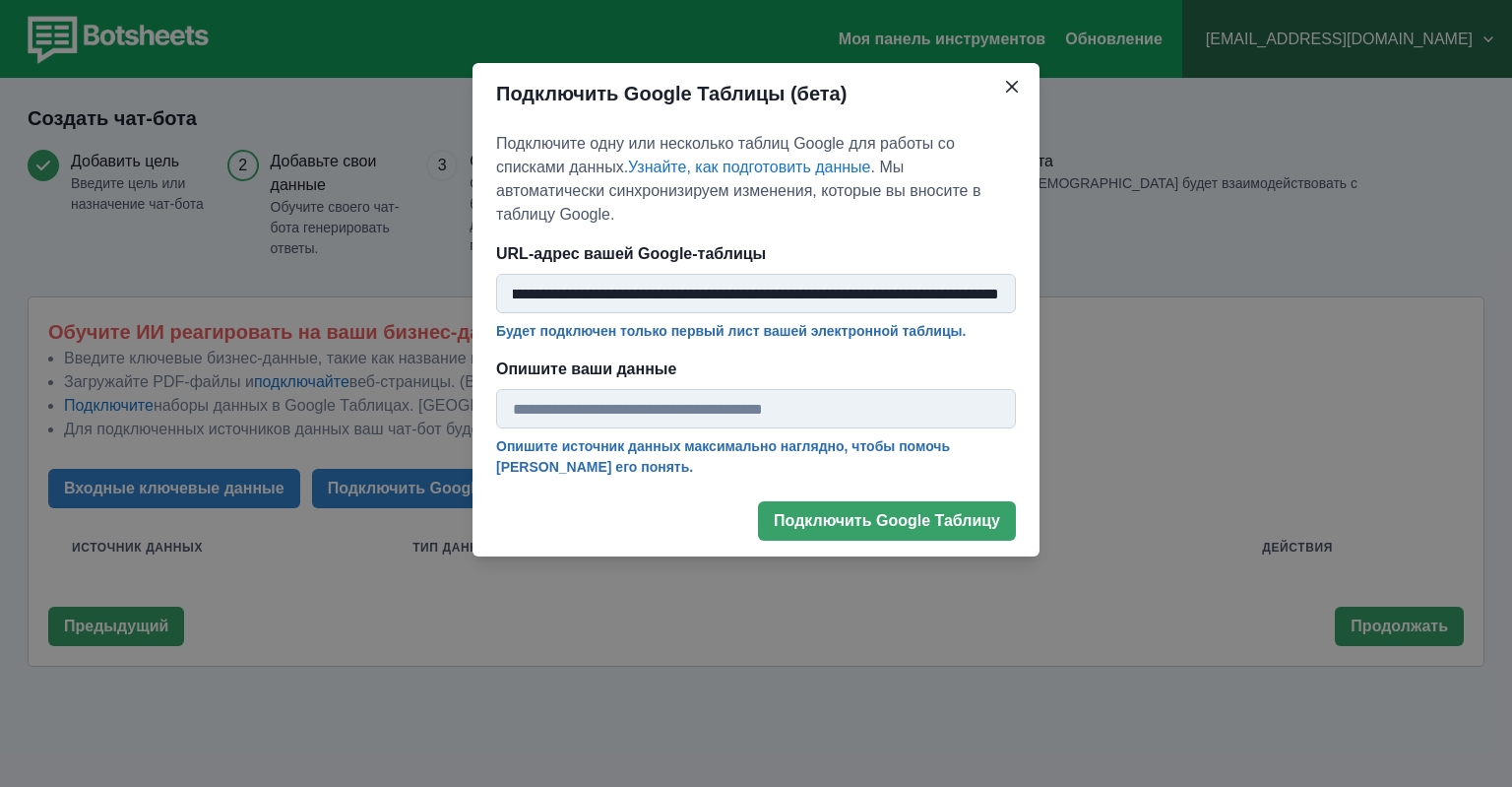 paste on "**********" 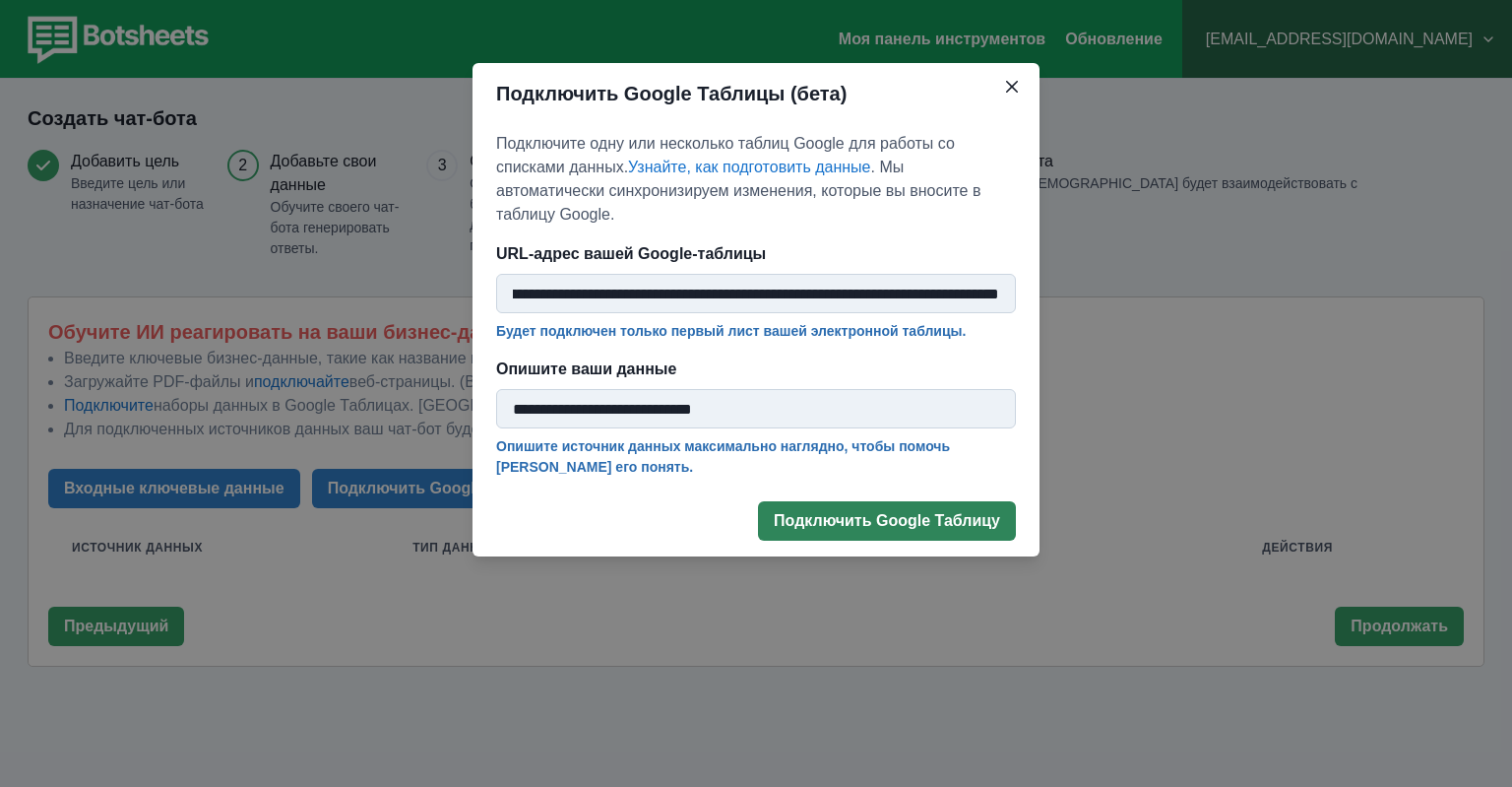 type on "**********" 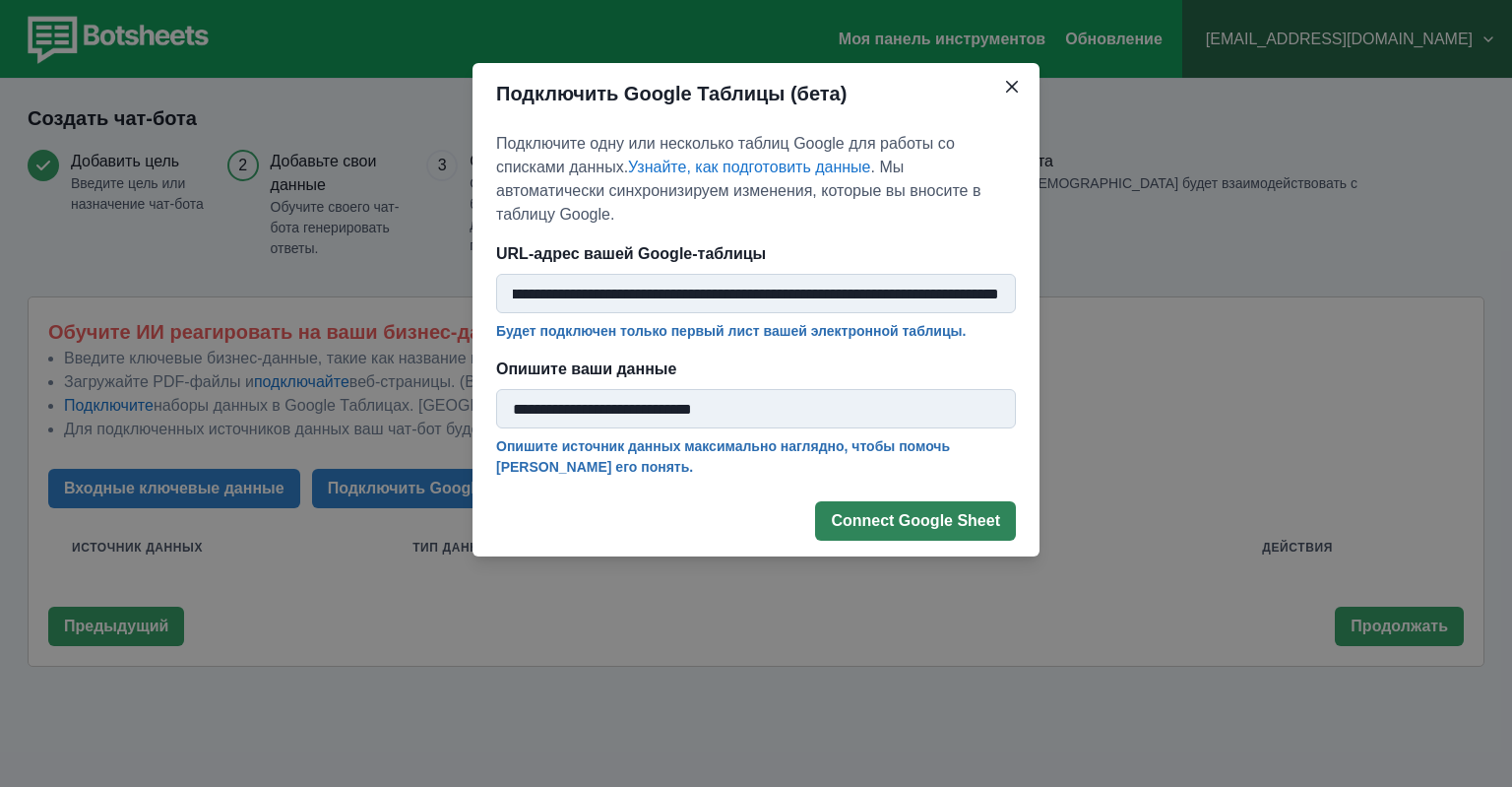 click on "Connect Google Sheet" at bounding box center [915, 521] 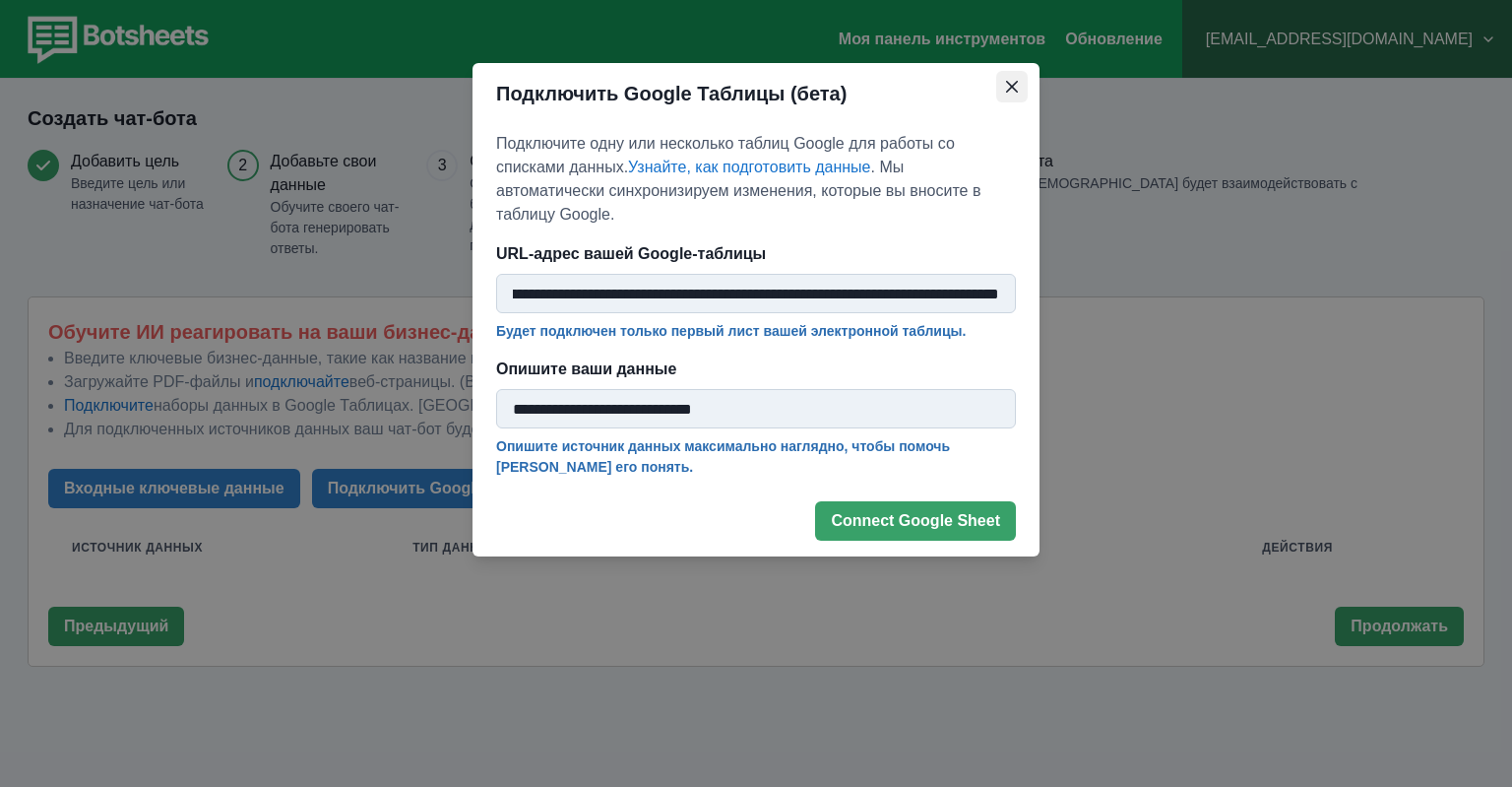 click at bounding box center [1012, 87] 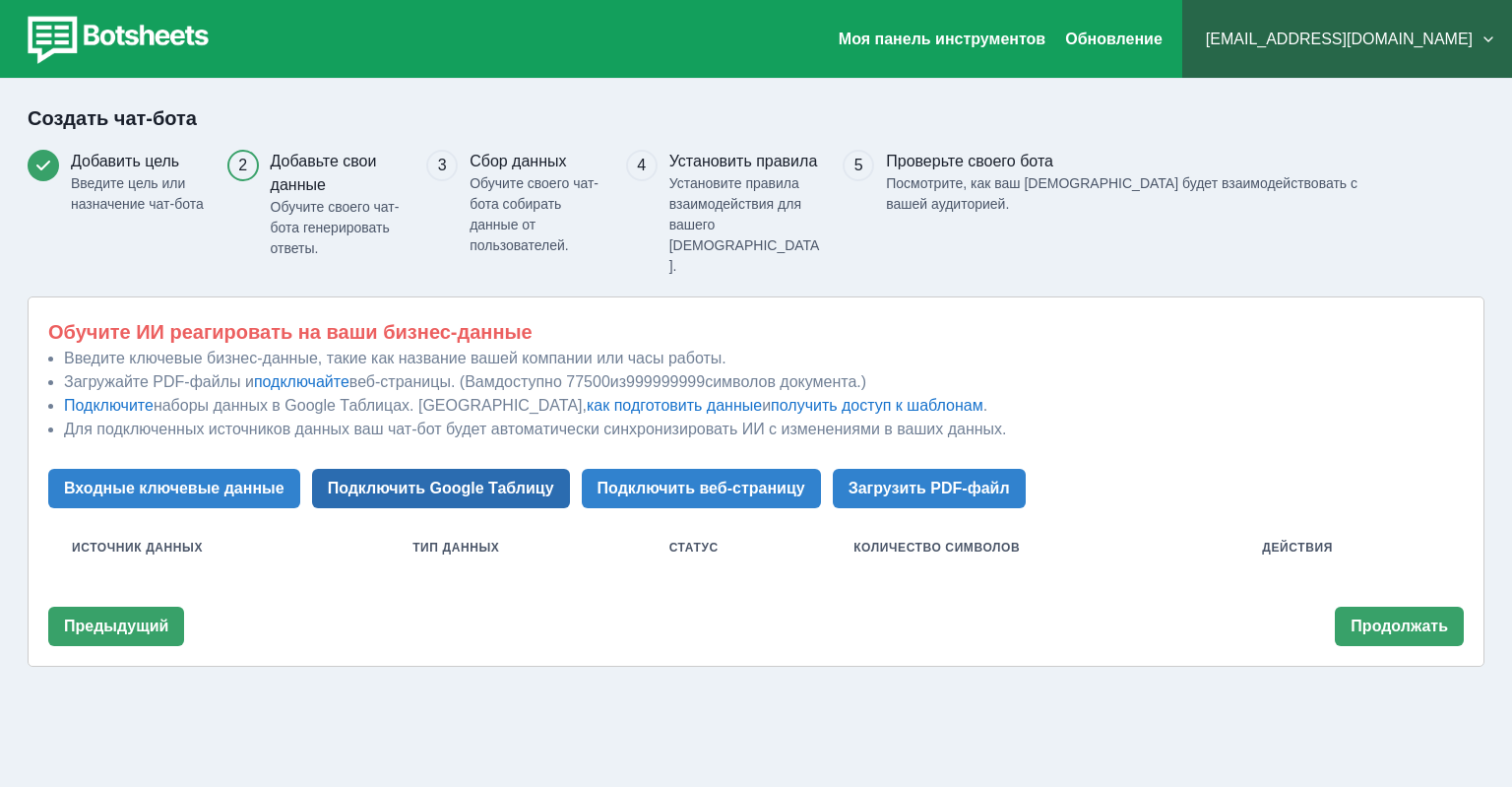 click on "Подключить Google Таблицу" at bounding box center [441, 489] 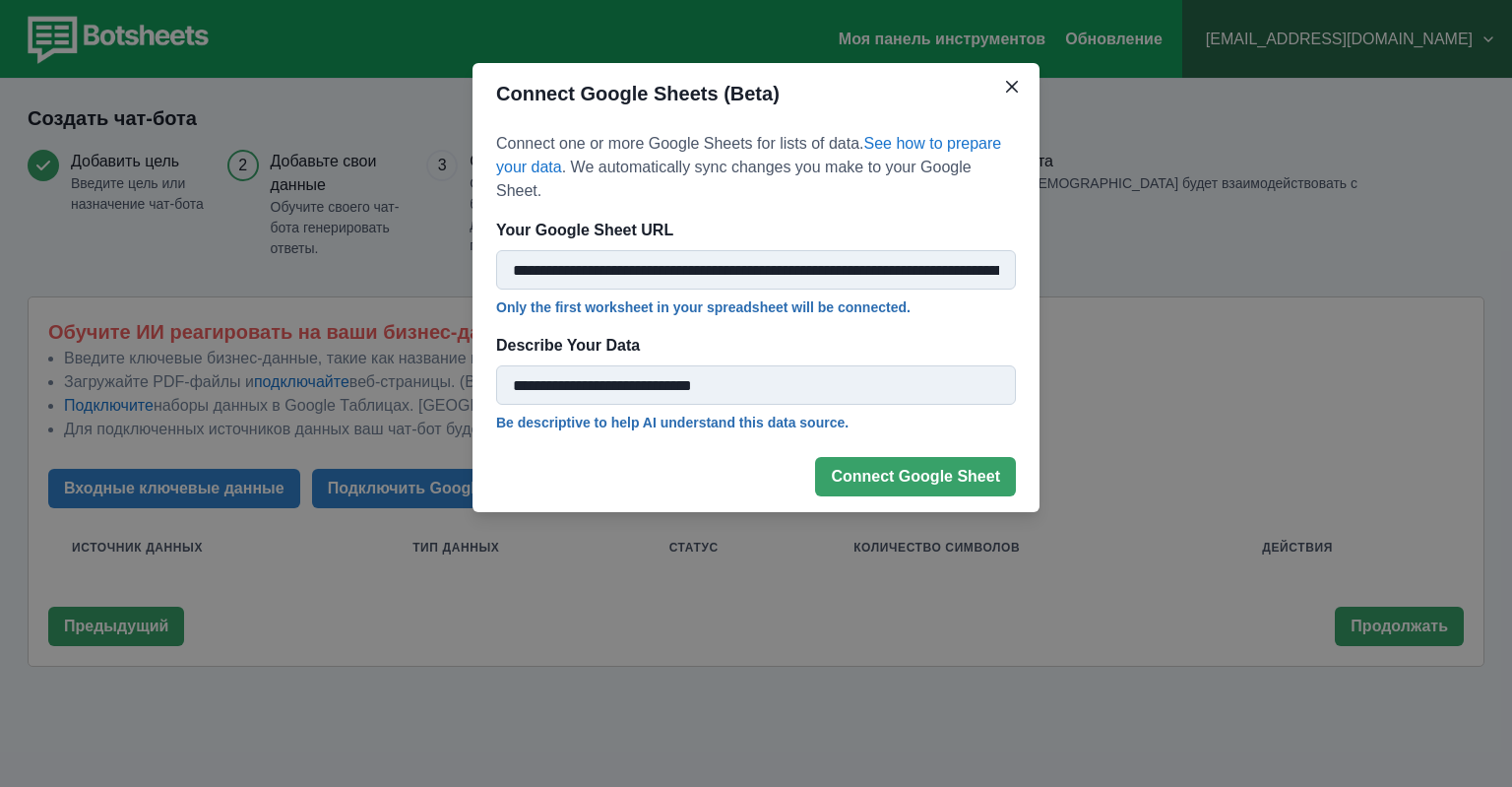 click on "**********" at bounding box center [756, 270] 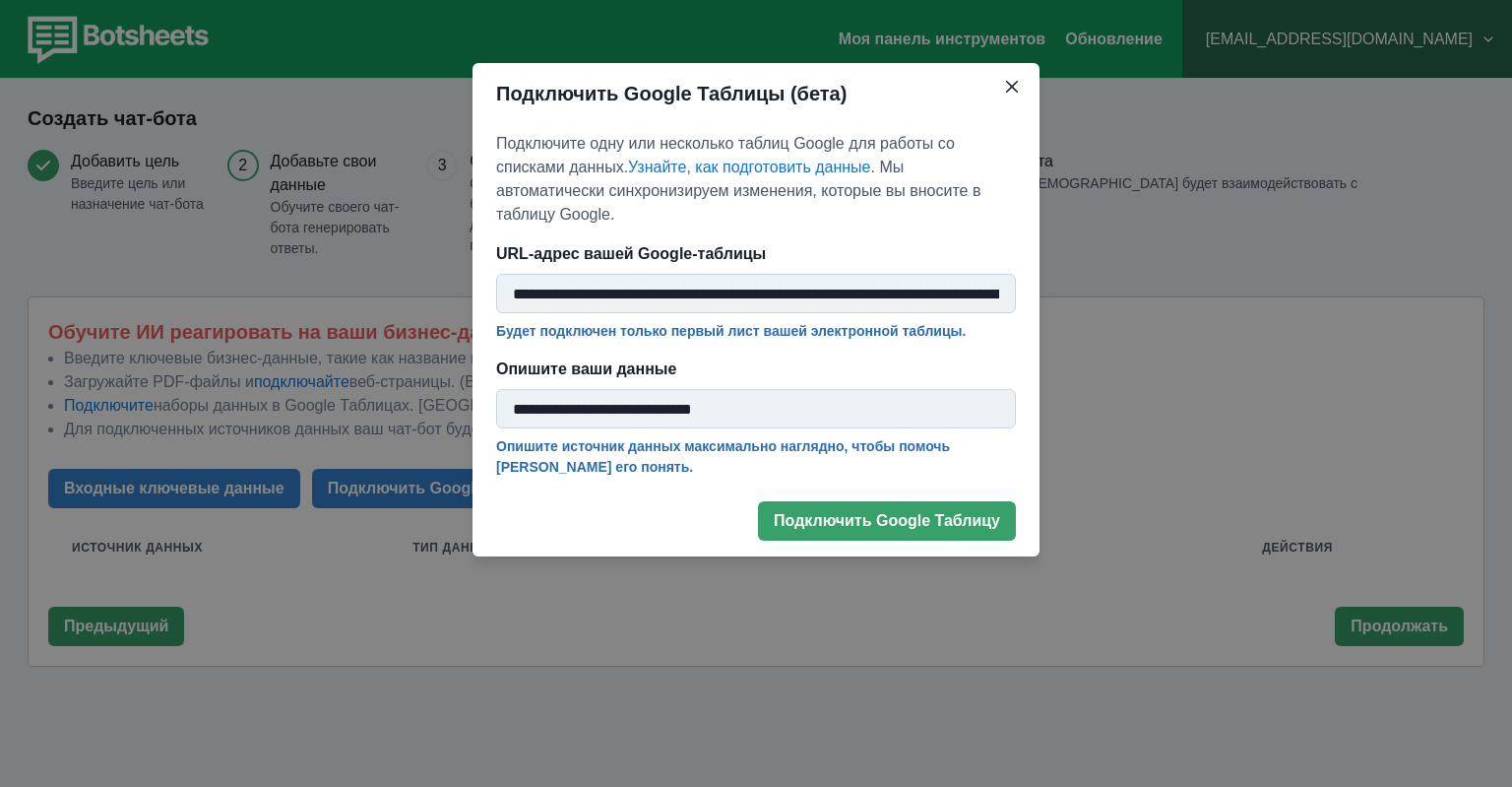 click on "**********" at bounding box center [756, 294] 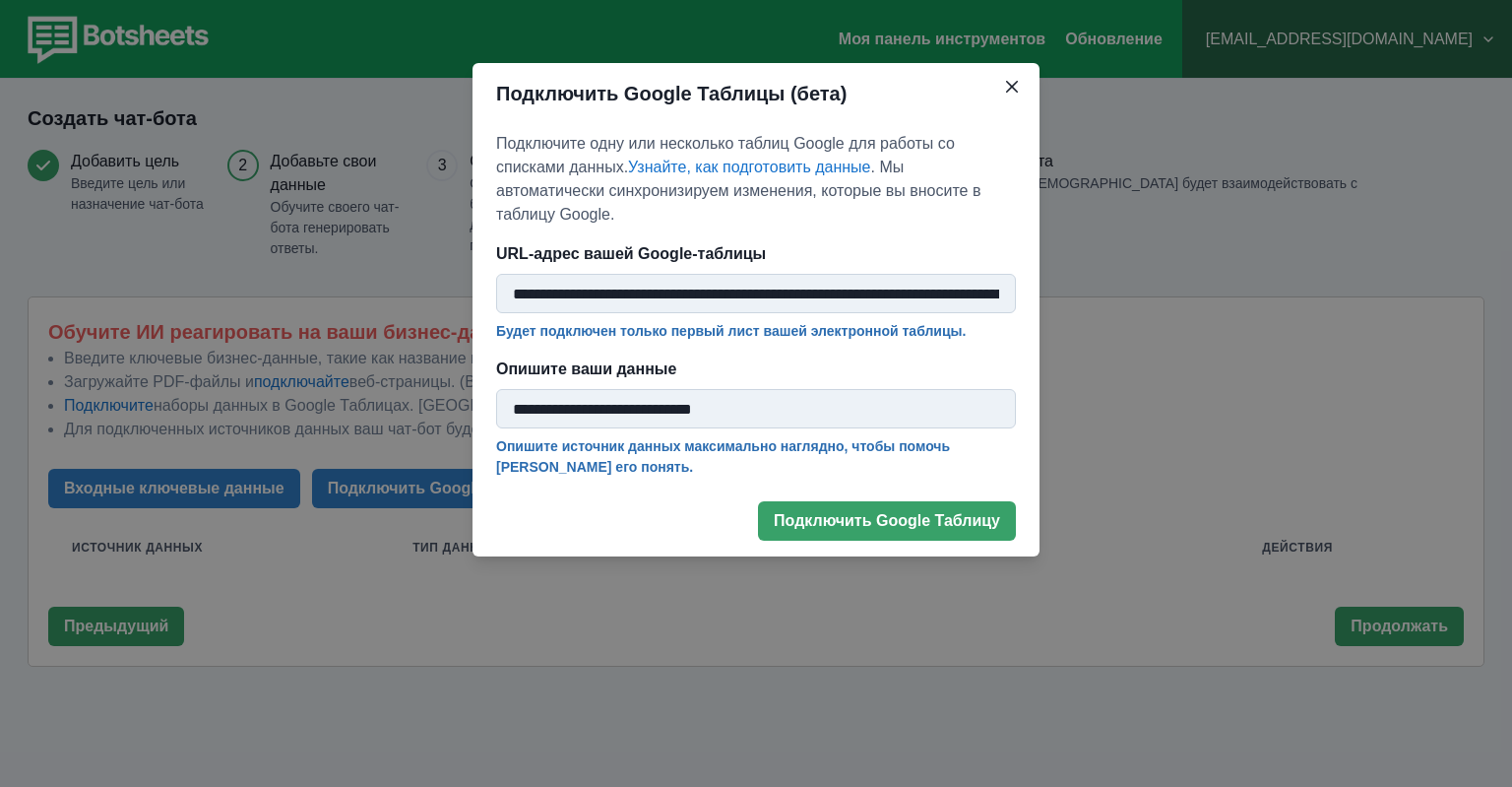 scroll, scrollTop: 0, scrollLeft: 598, axis: horizontal 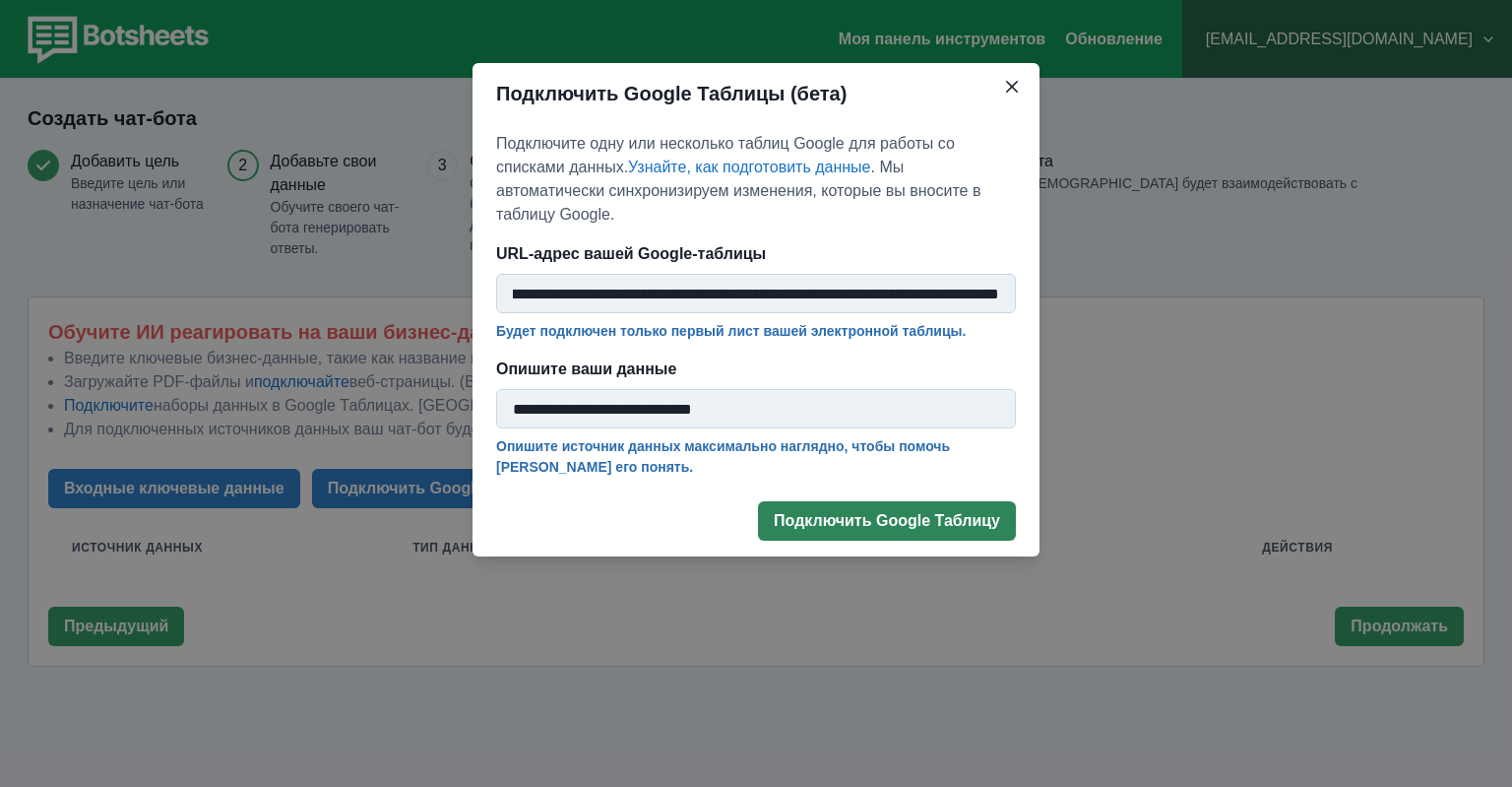 click on "Подключить Google Таблицу" at bounding box center (887, 521) 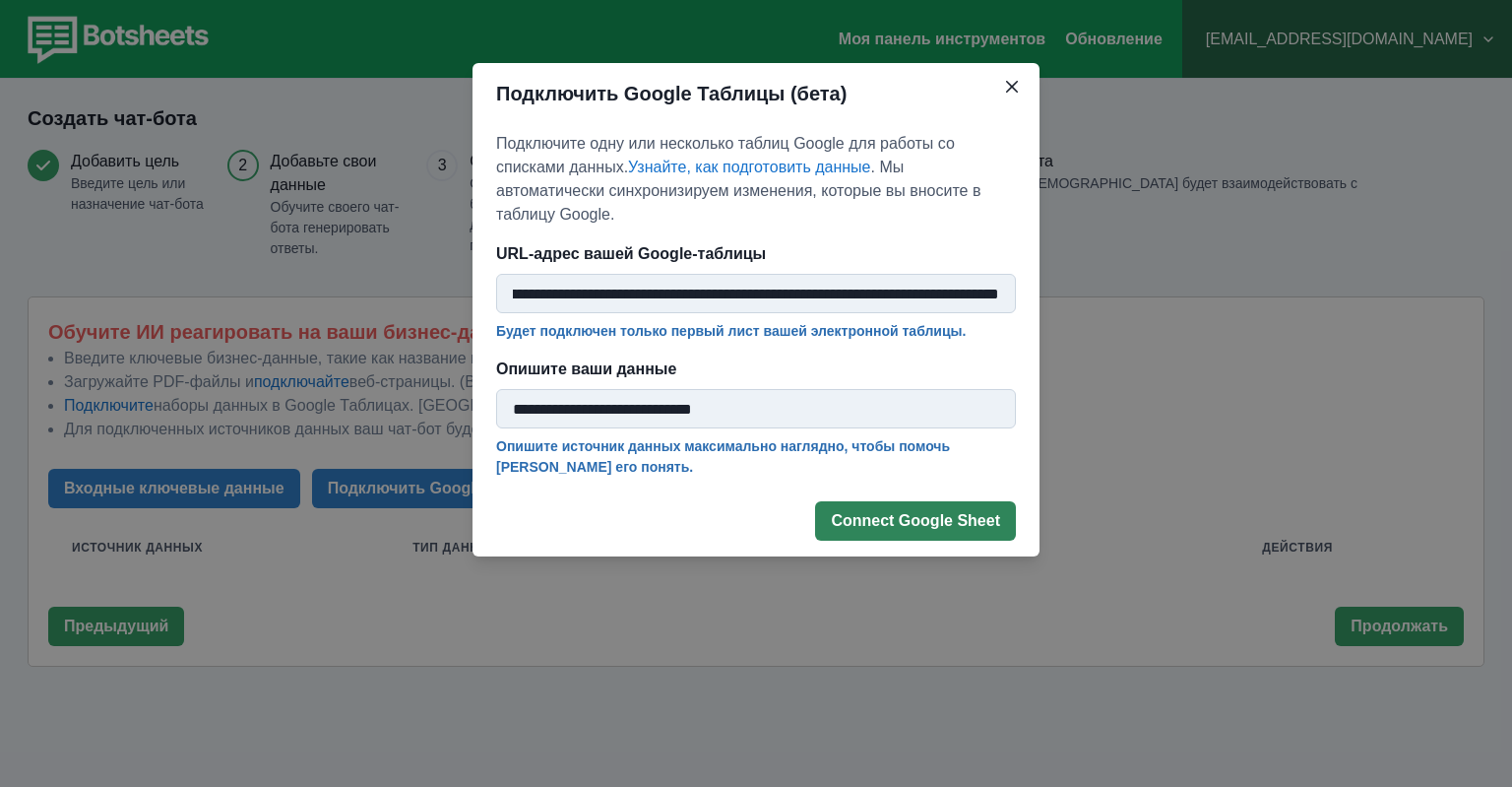 drag, startPoint x: 1022, startPoint y: 88, endPoint x: 1000, endPoint y: 61, distance: 34.82815 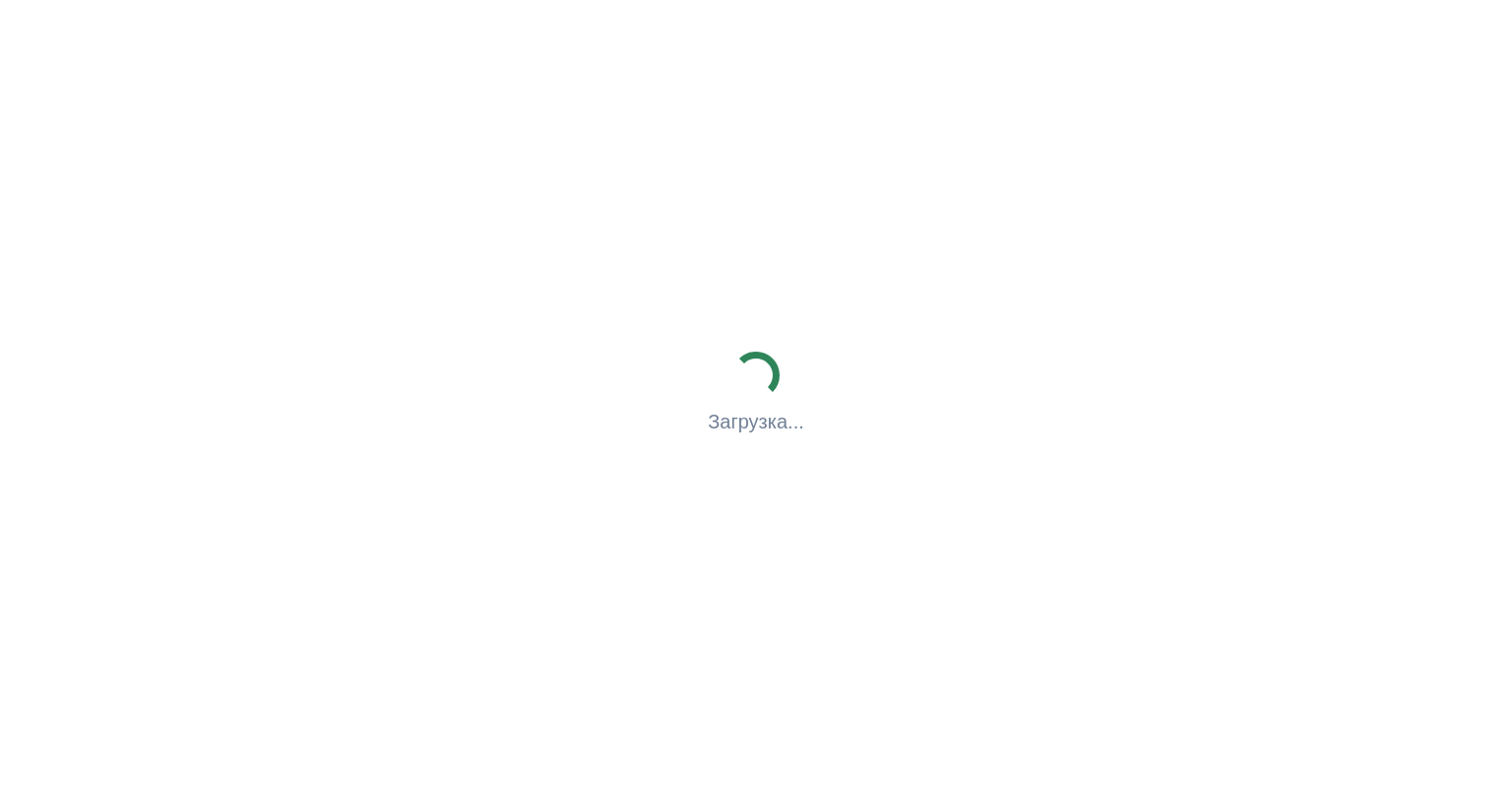 scroll, scrollTop: 0, scrollLeft: 0, axis: both 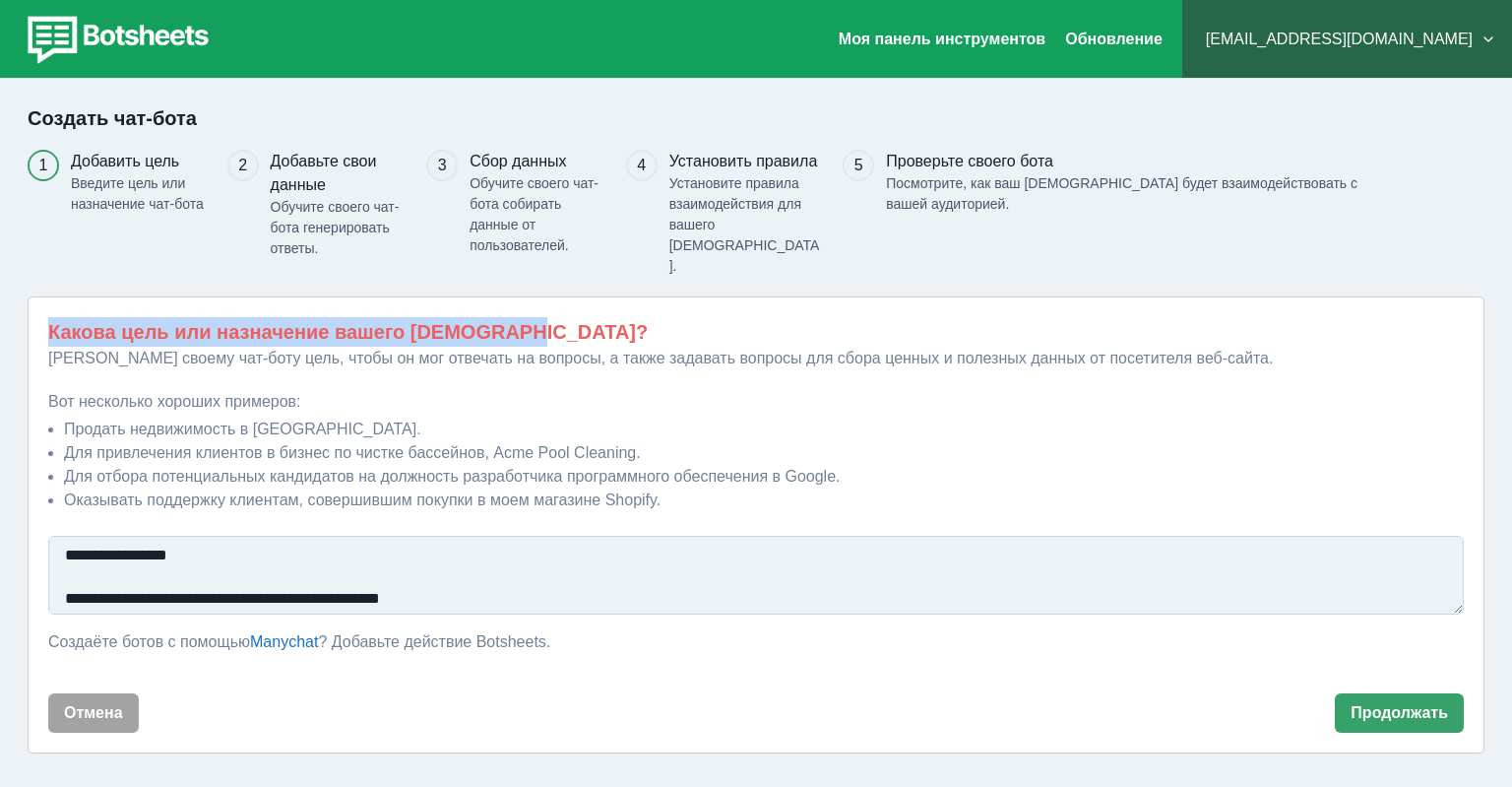 drag, startPoint x: 43, startPoint y: 292, endPoint x: 547, endPoint y: 255, distance: 505.35631 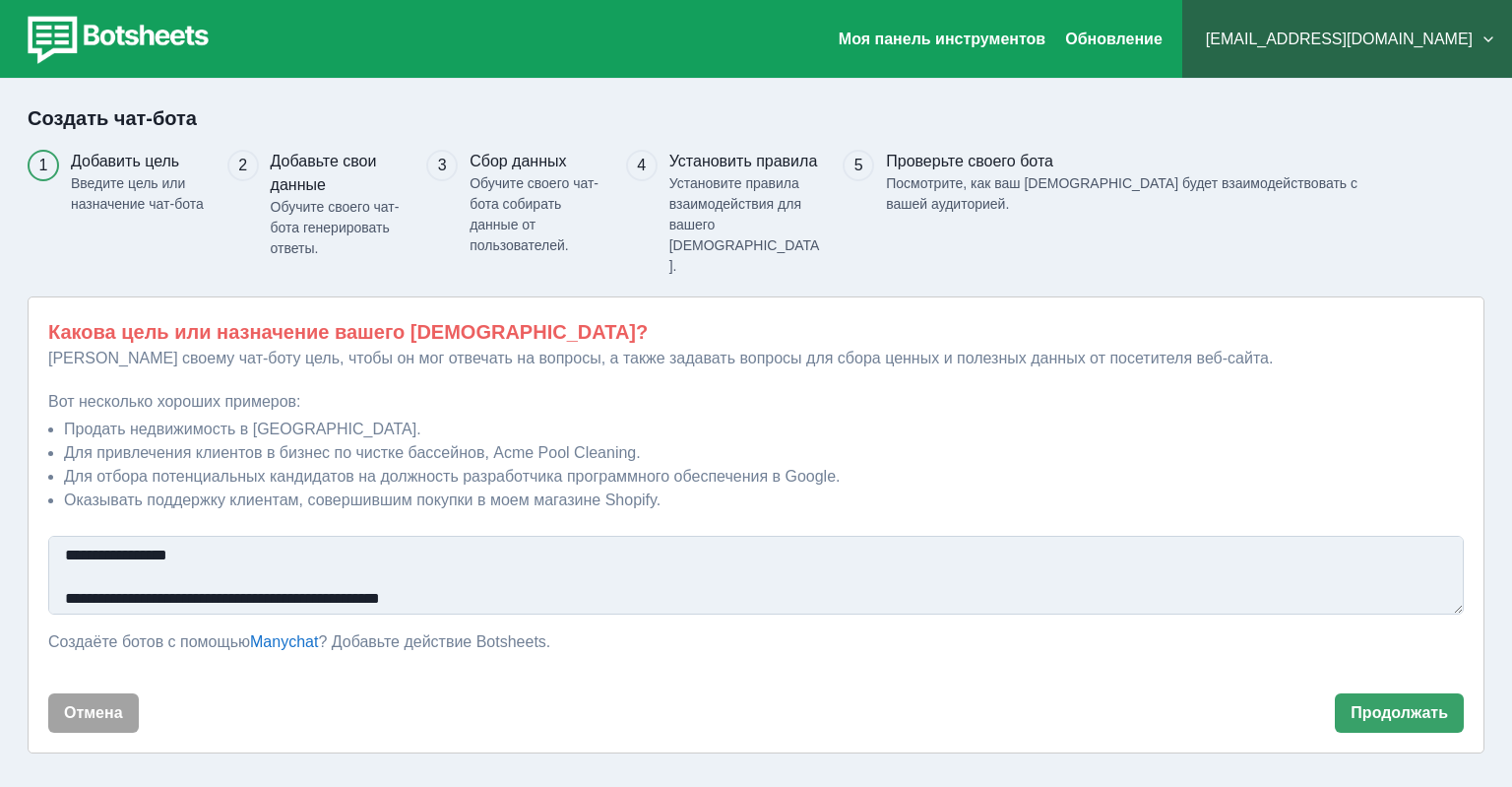 drag, startPoint x: 534, startPoint y: 570, endPoint x: 8, endPoint y: 503, distance: 530.2499 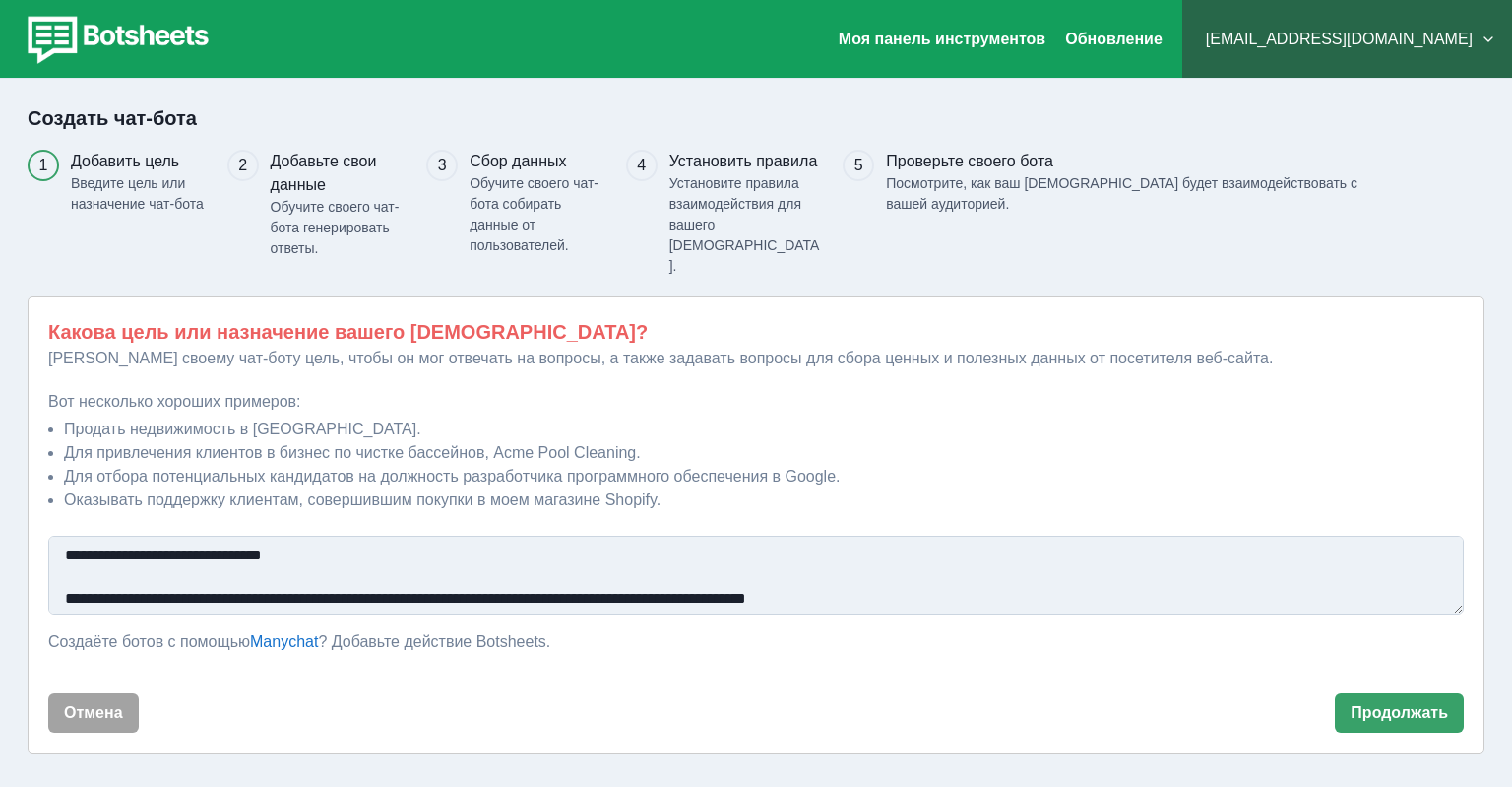 type on "**********" 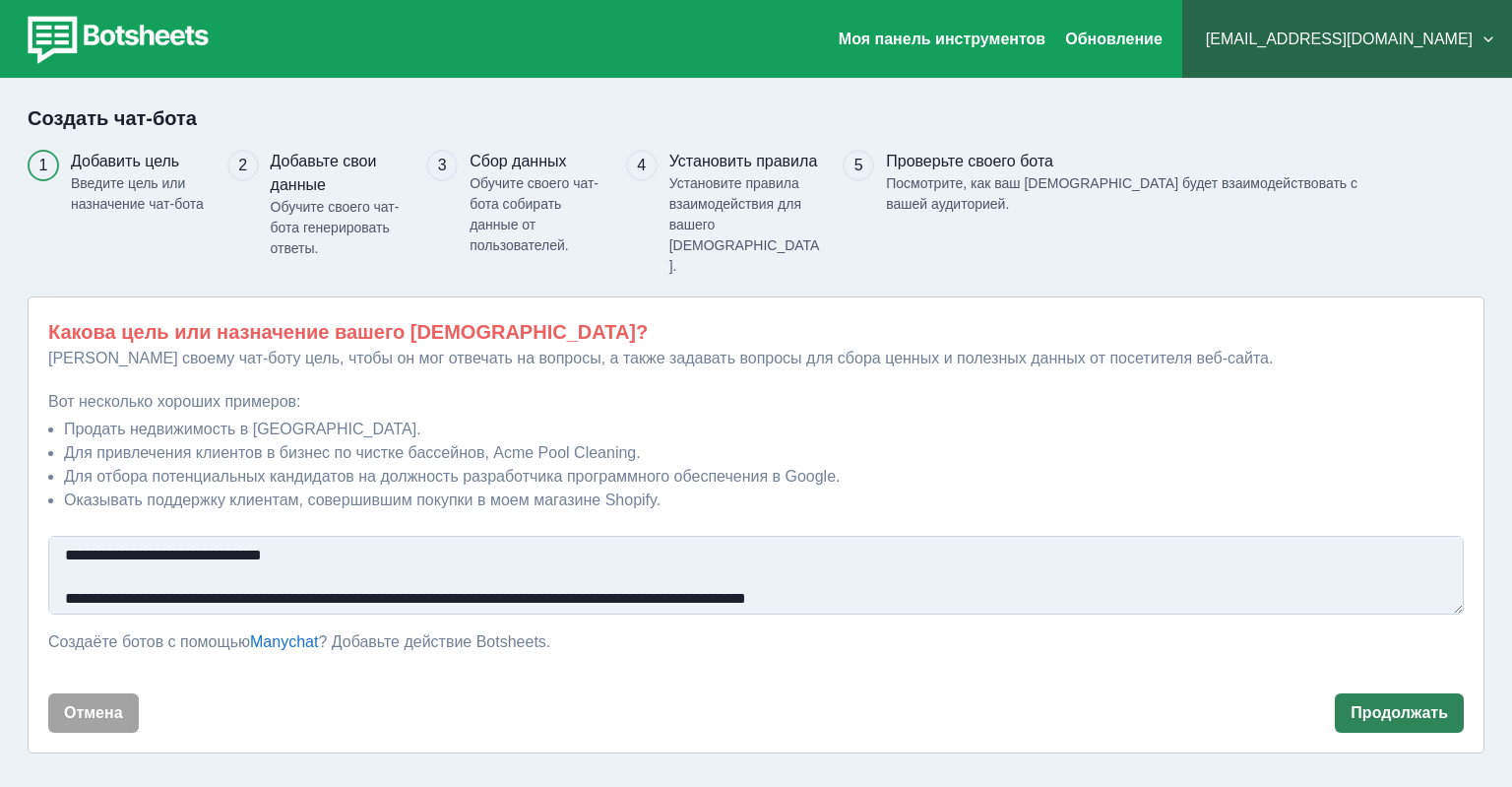 click on "Продолжать" at bounding box center (1399, 713) 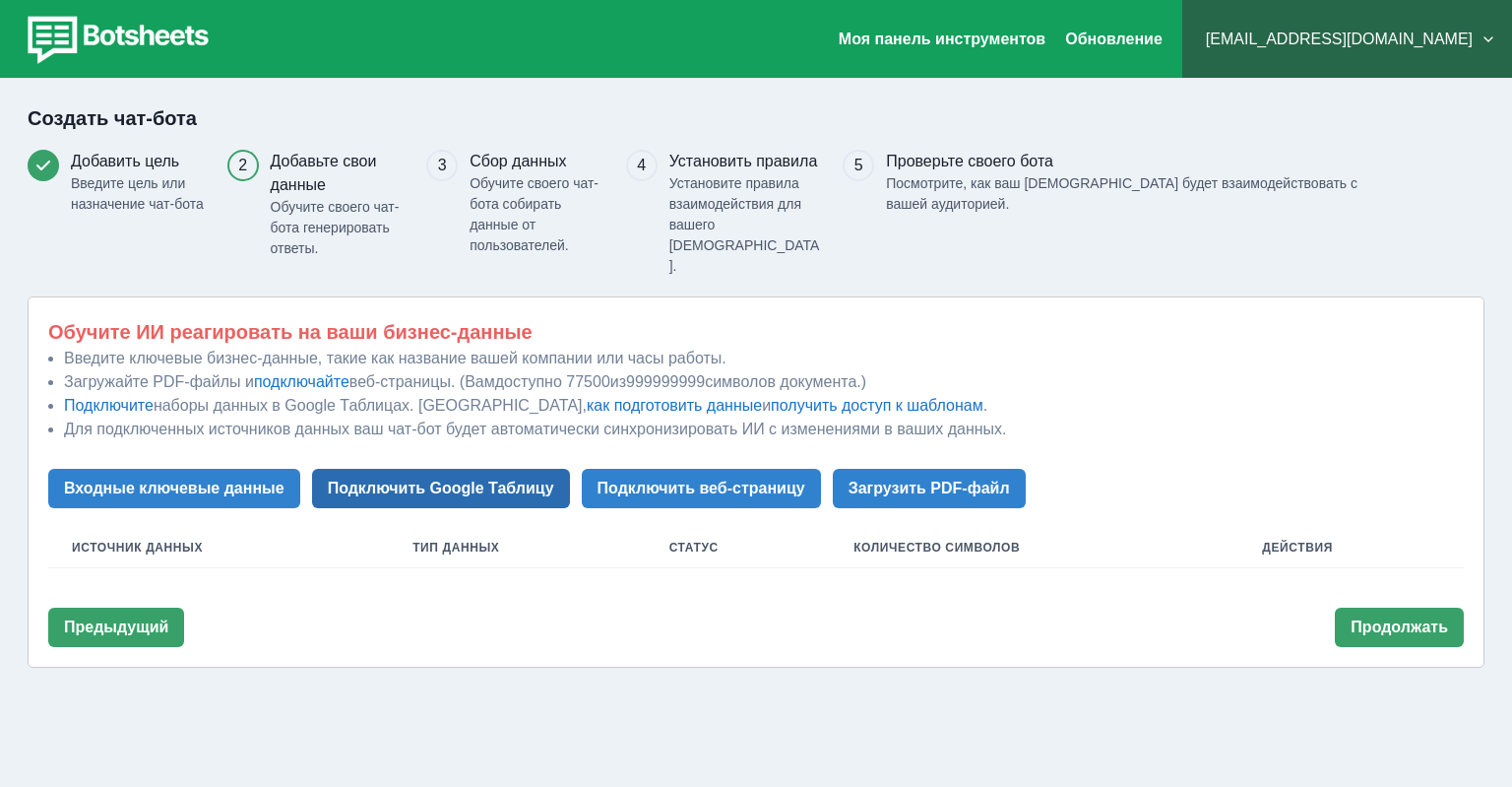 click on "Подключить Google Таблицу" at bounding box center [441, 489] 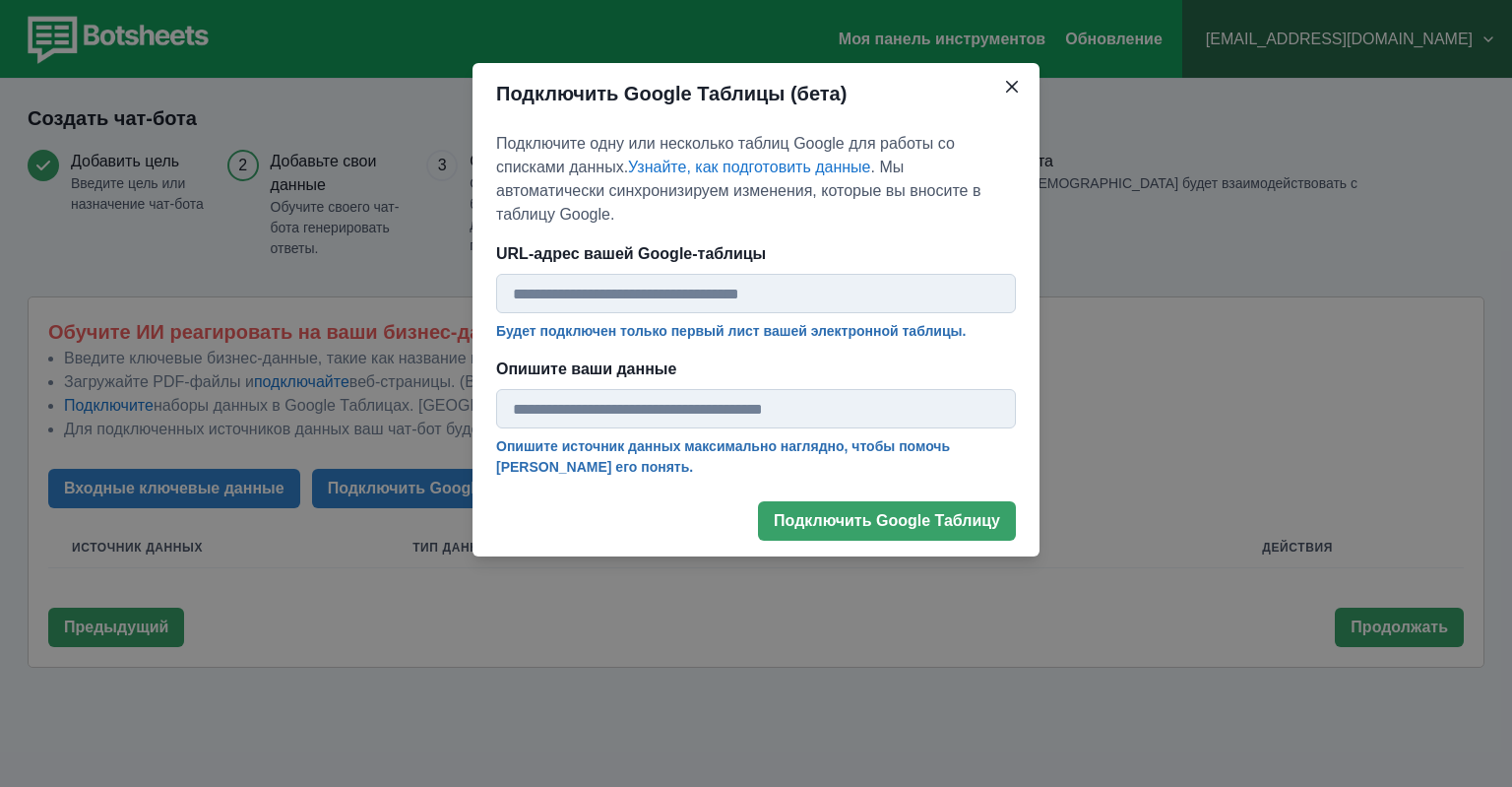 paste on "**********" 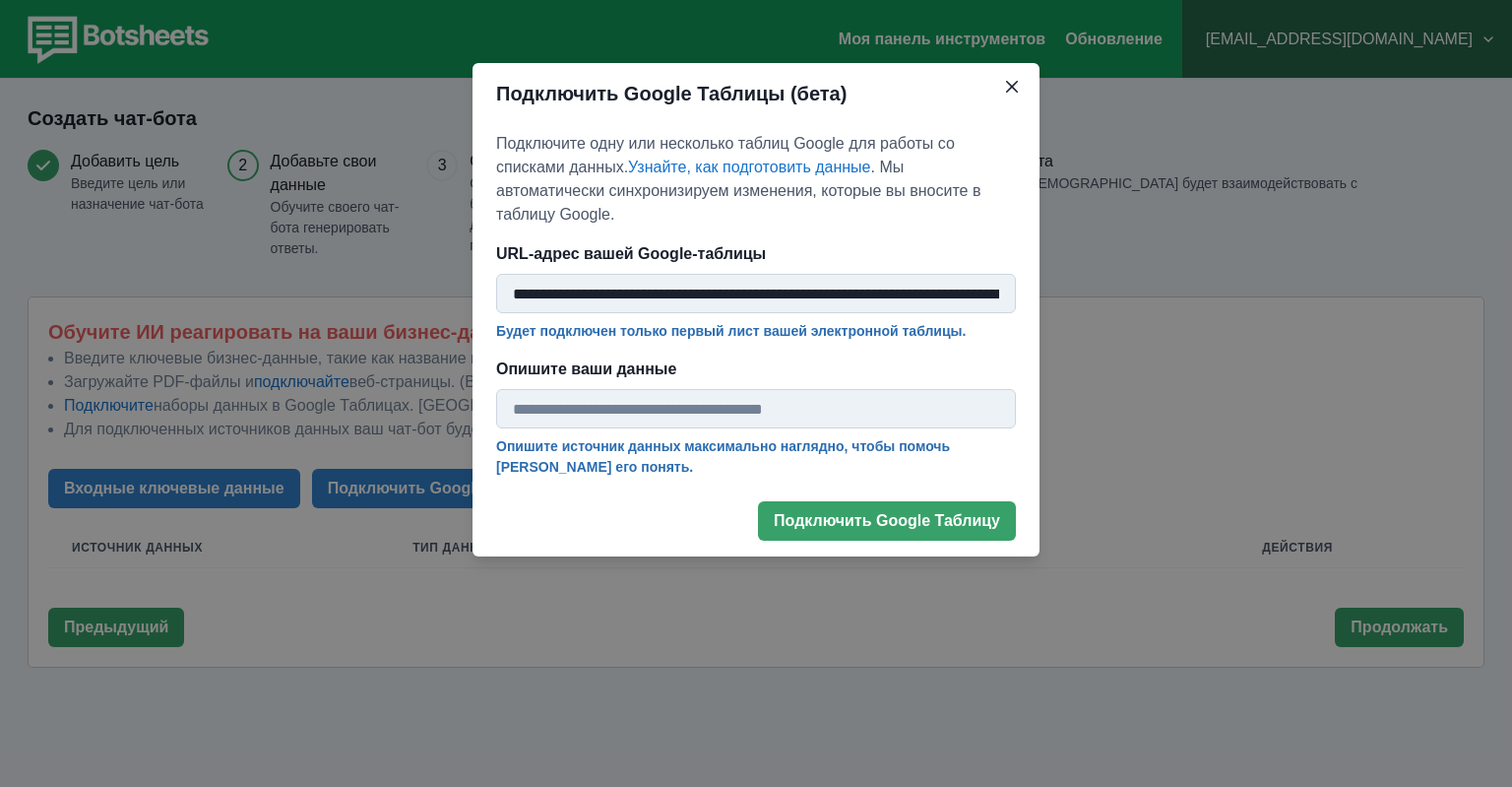 scroll, scrollTop: 0, scrollLeft: 598, axis: horizontal 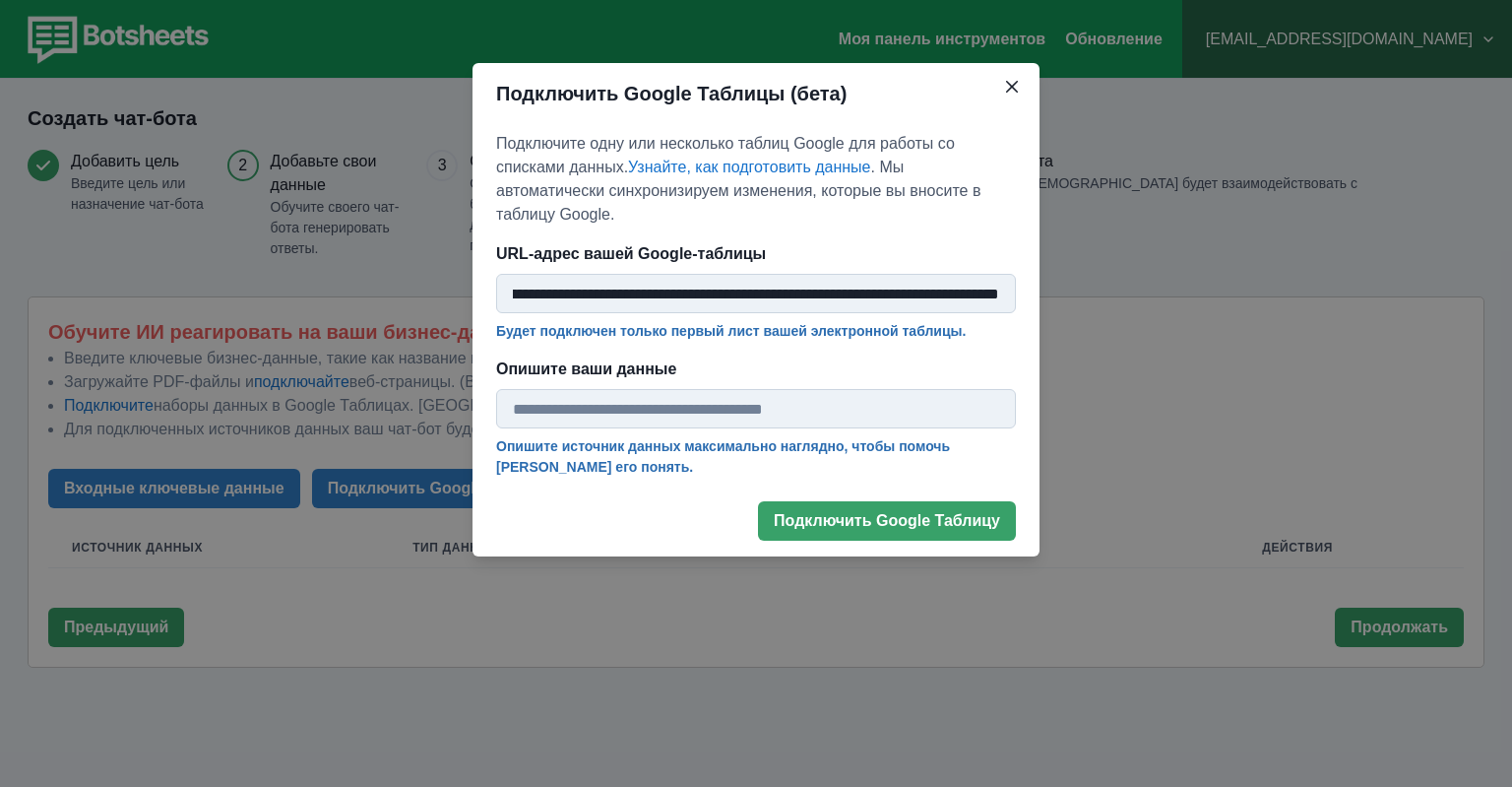 type on "**********" 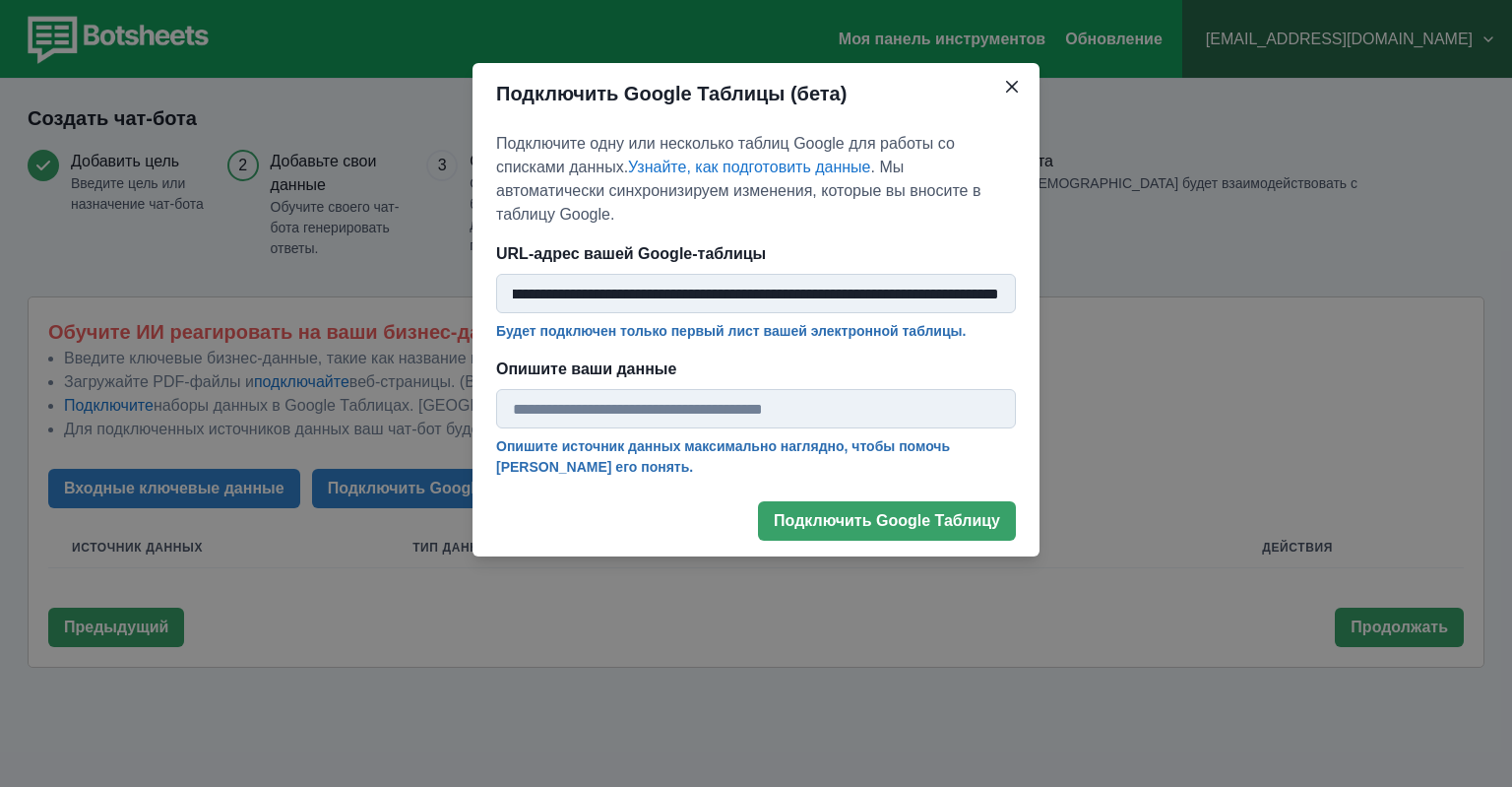 paste on "**********" 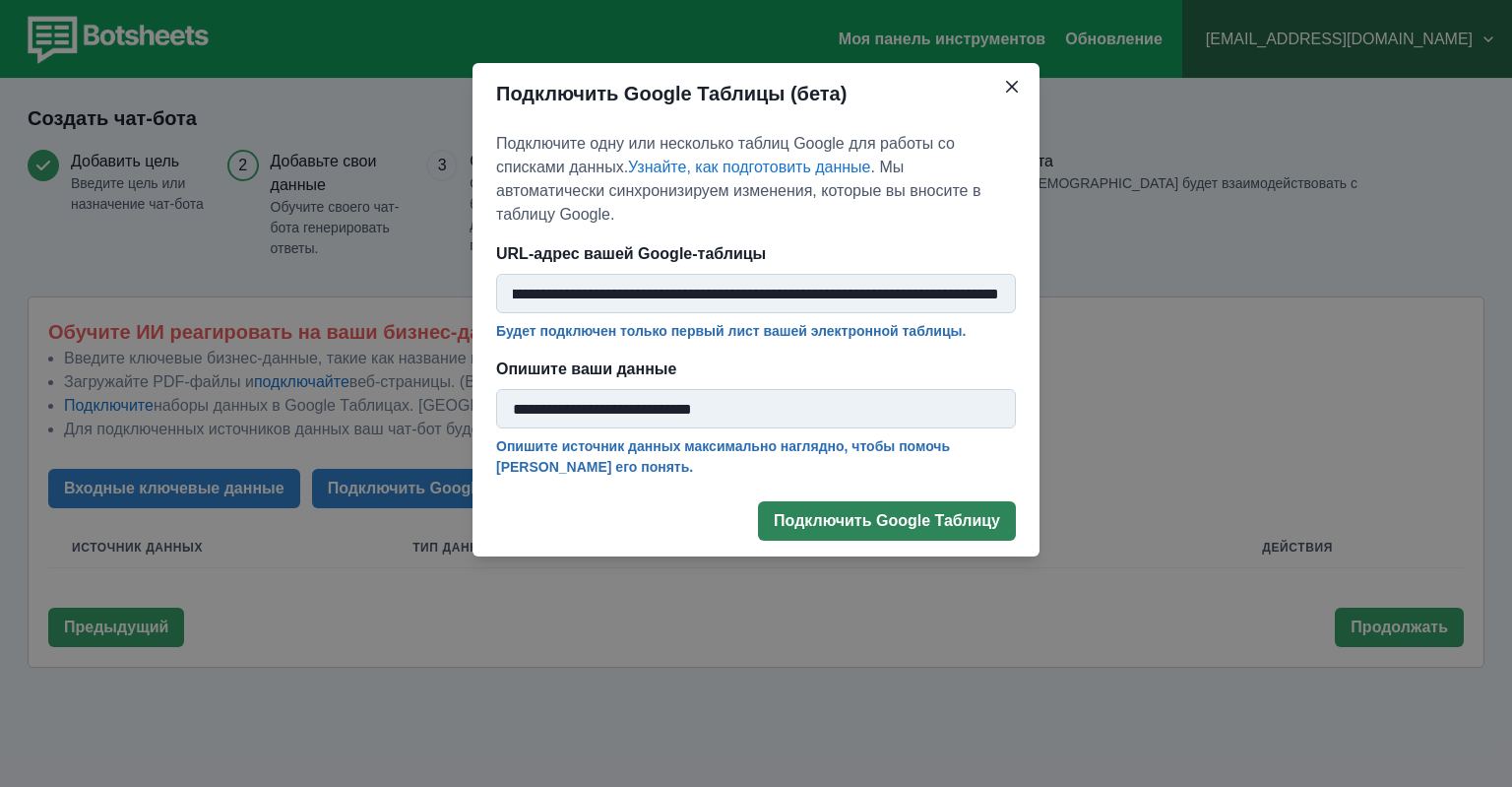 type on "**********" 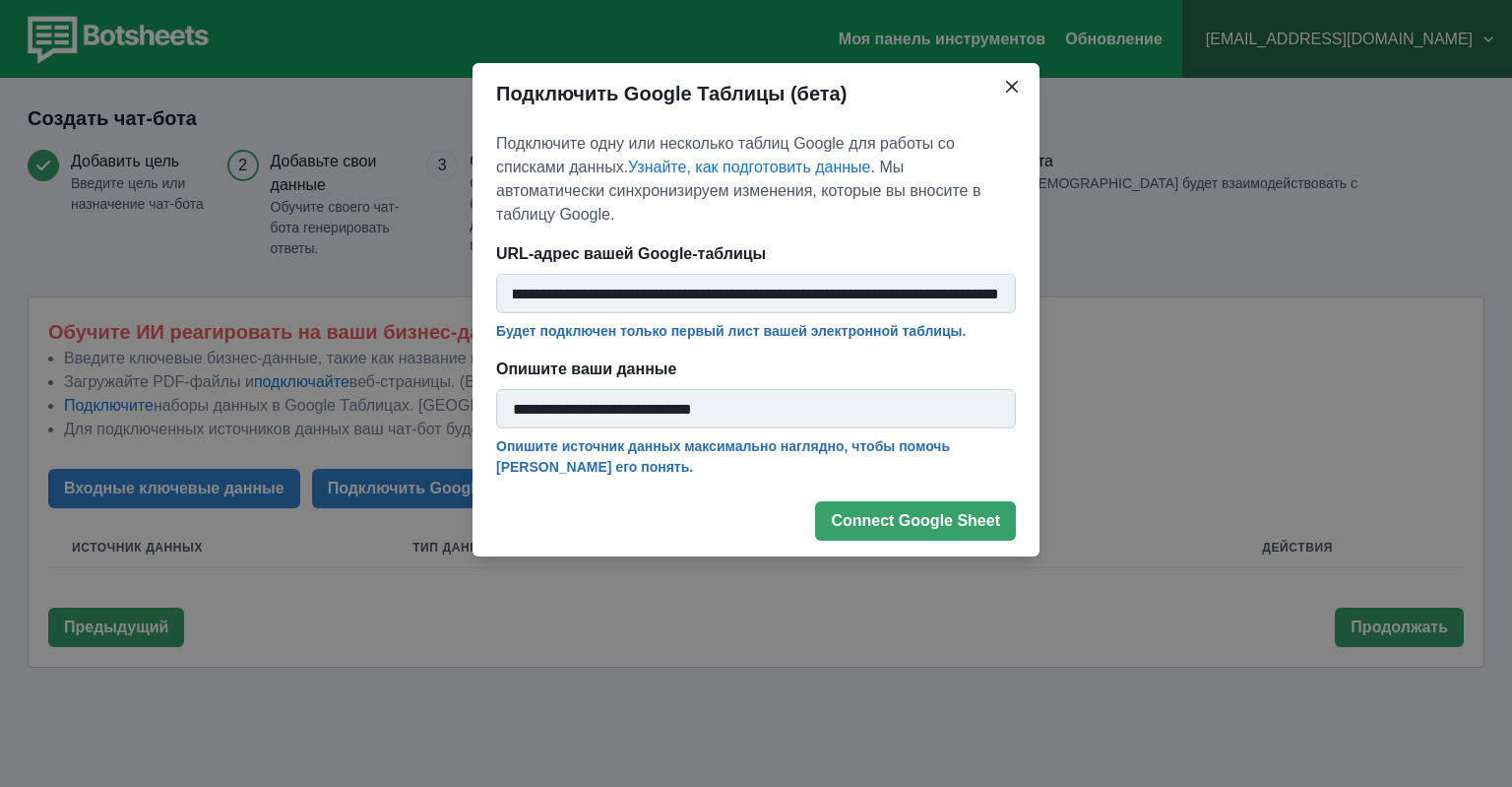 click on "**********" at bounding box center [756, 294] 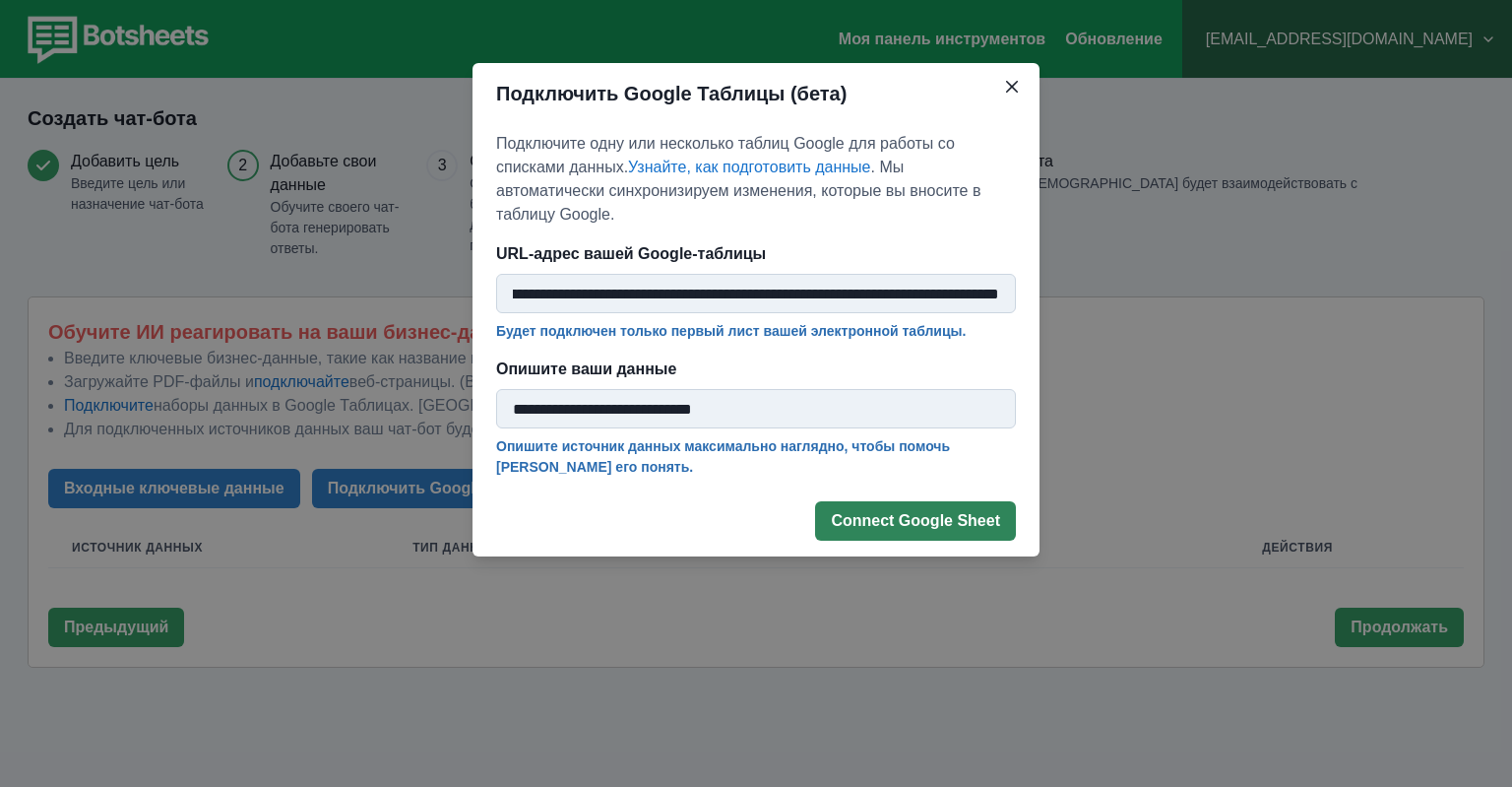 click on "Connect Google Sheet" at bounding box center [915, 521] 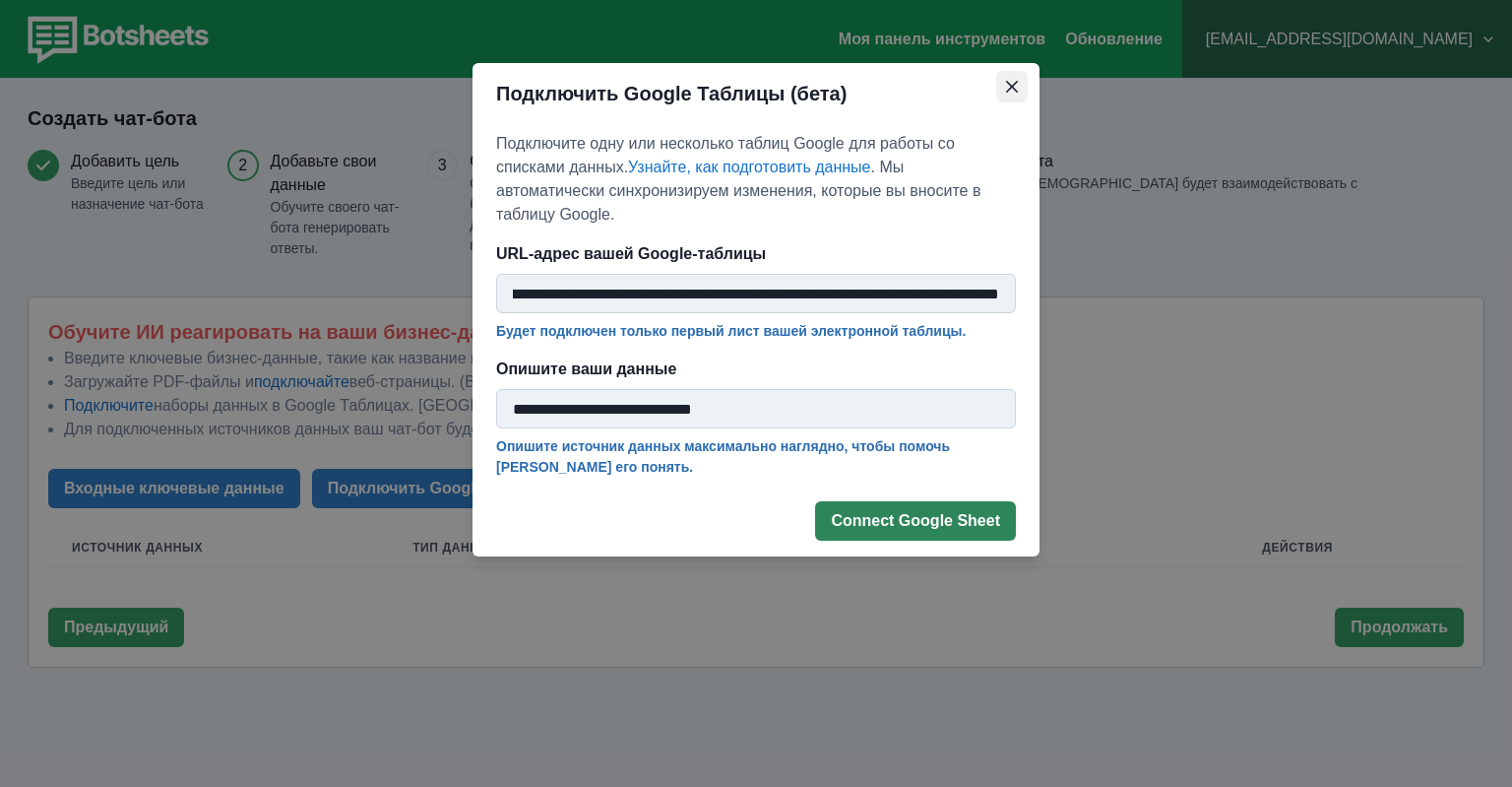 click at bounding box center (1012, 87) 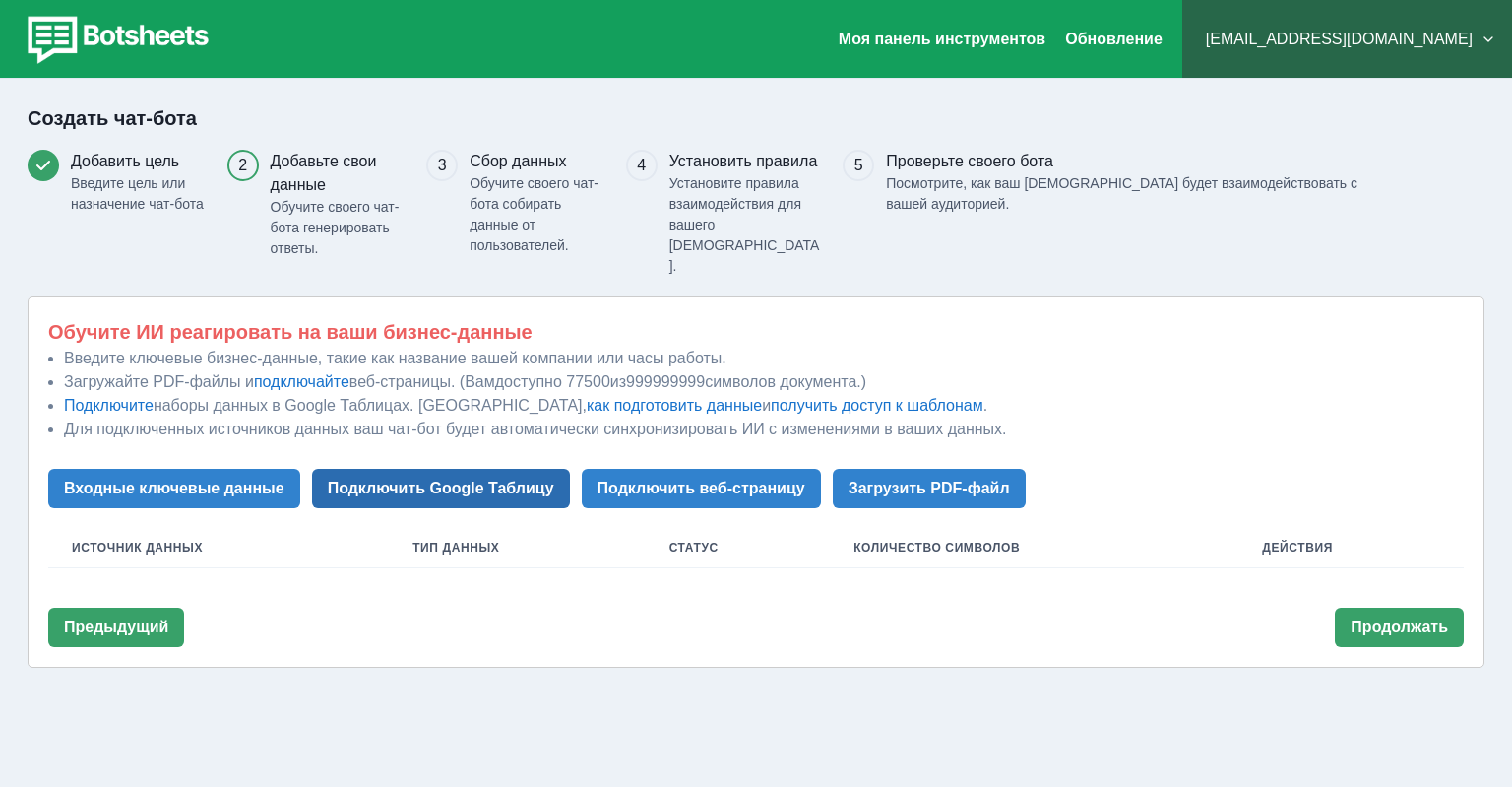 click on "Подключить Google Таблицу" at bounding box center [441, 489] 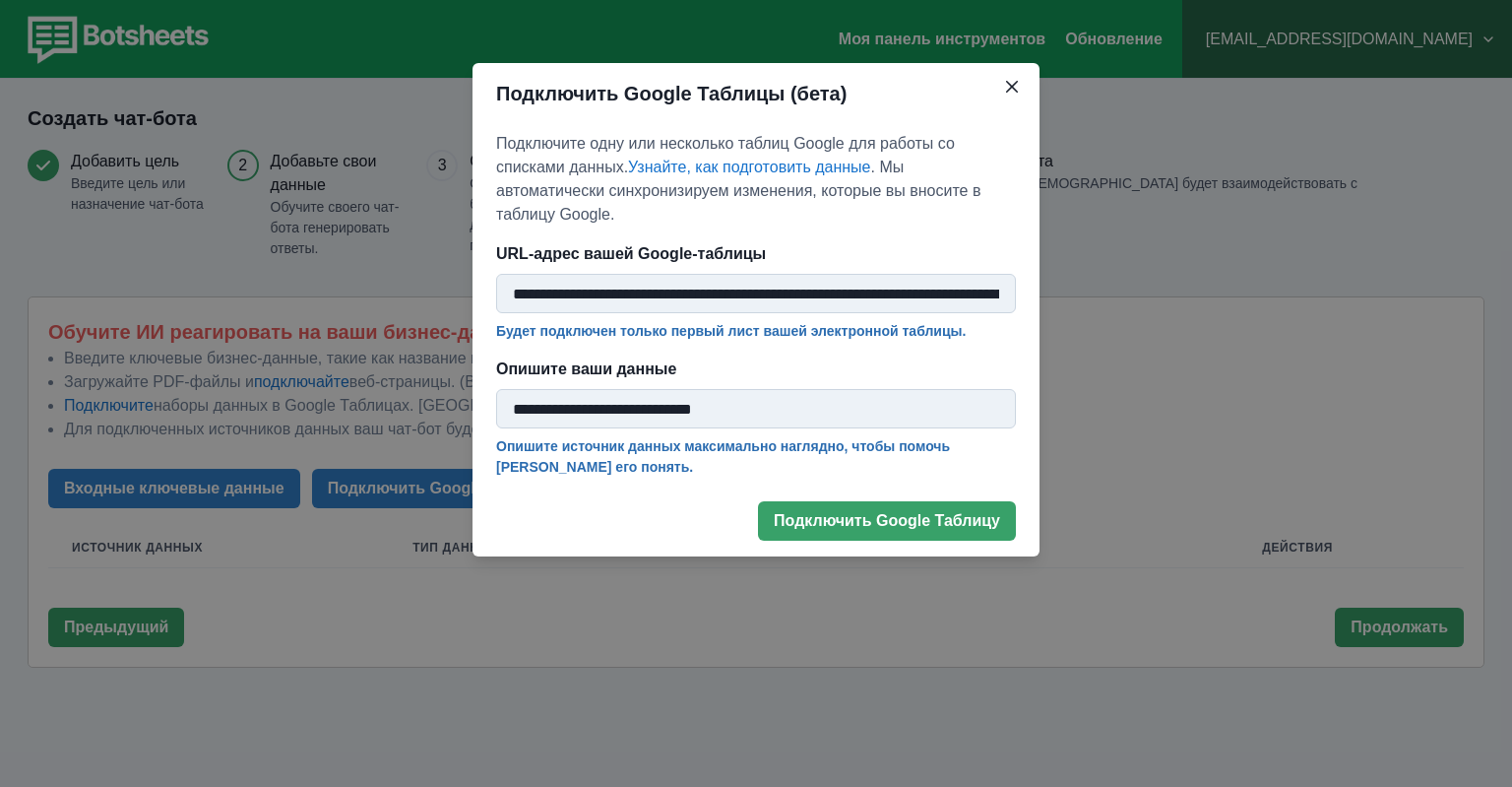 click on "Подключить Google Таблицу" at bounding box center [887, 521] 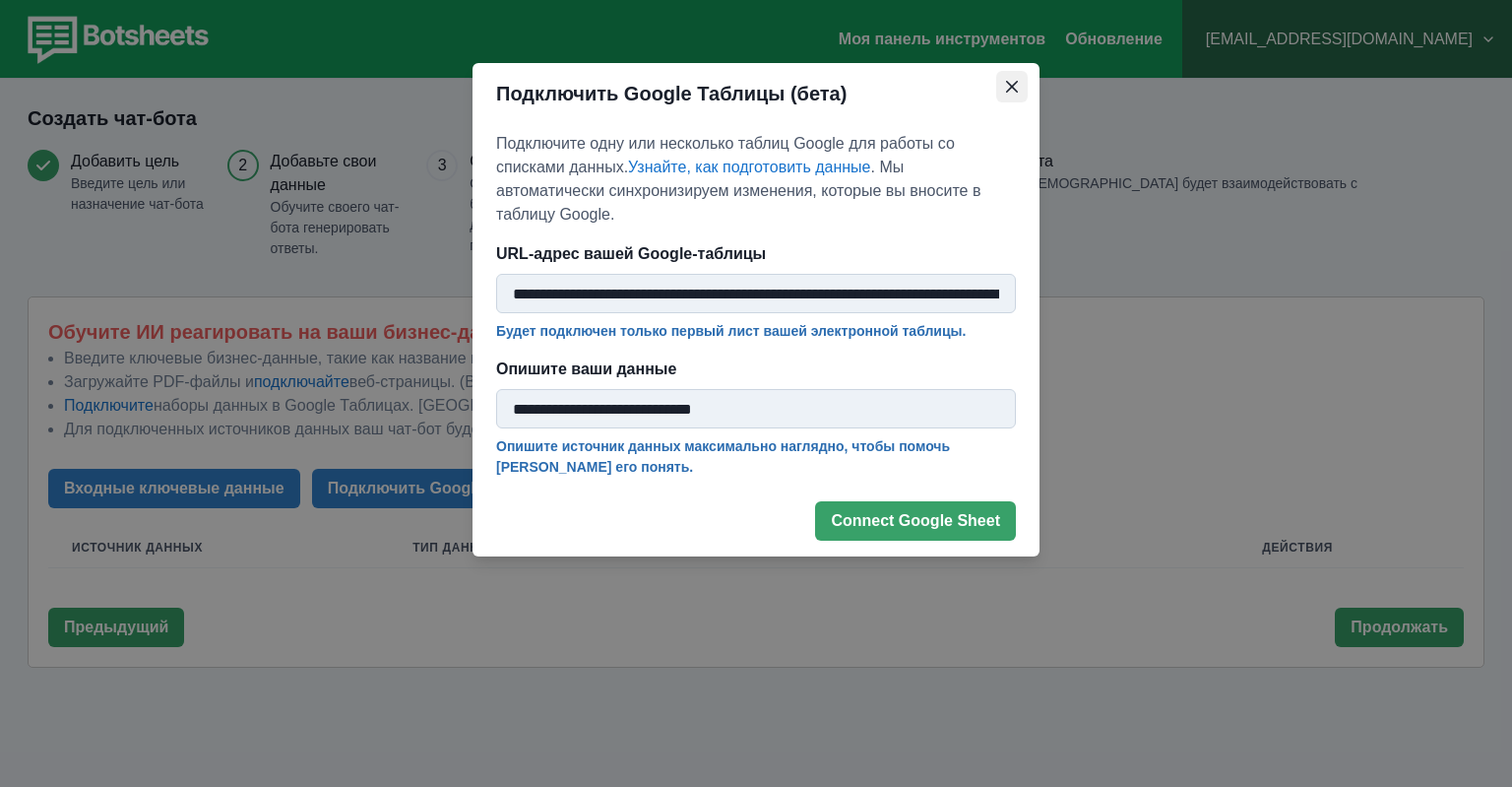 click at bounding box center (1012, 87) 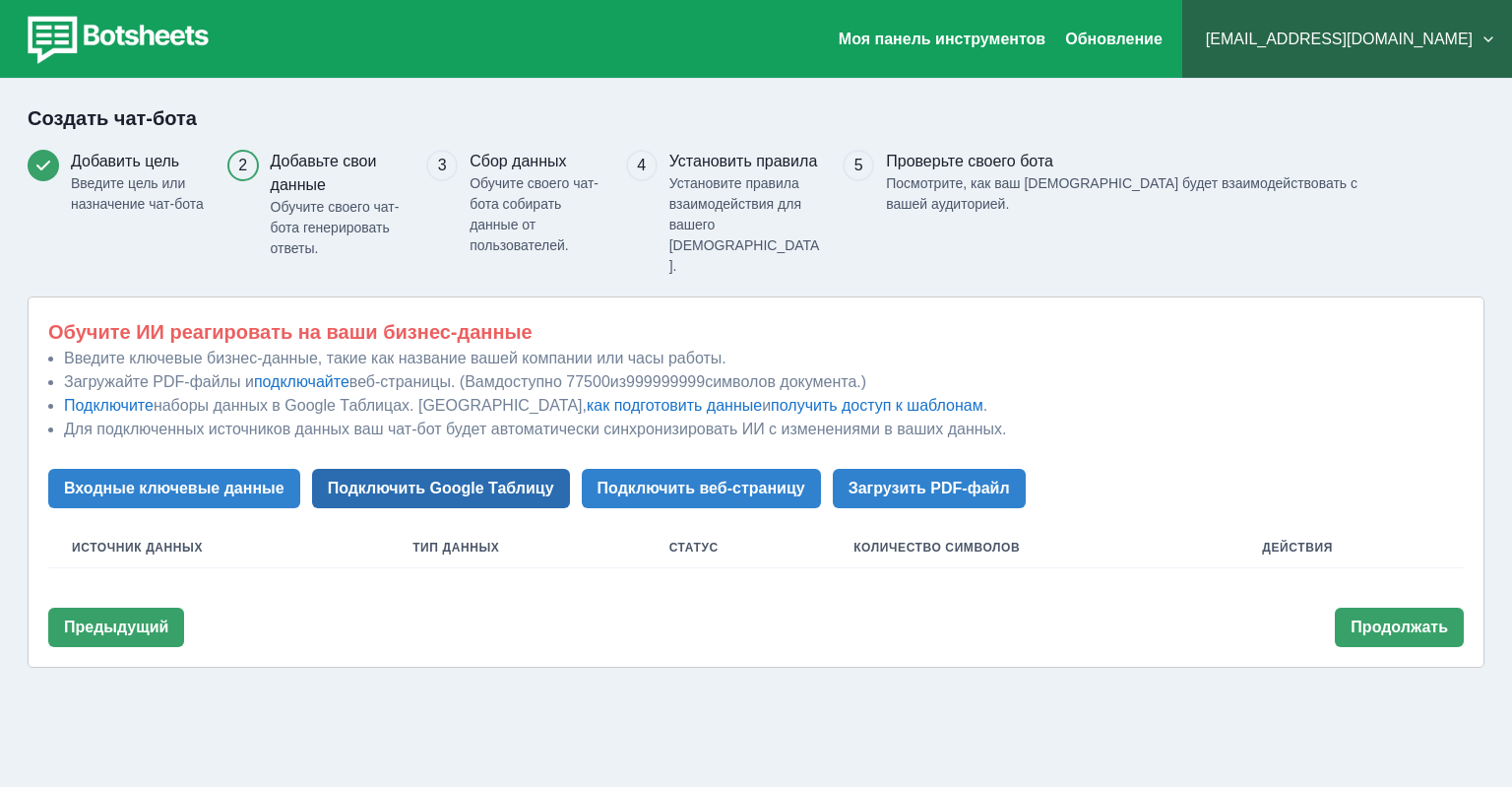 click on "Подключить Google Таблицу" at bounding box center (441, 489) 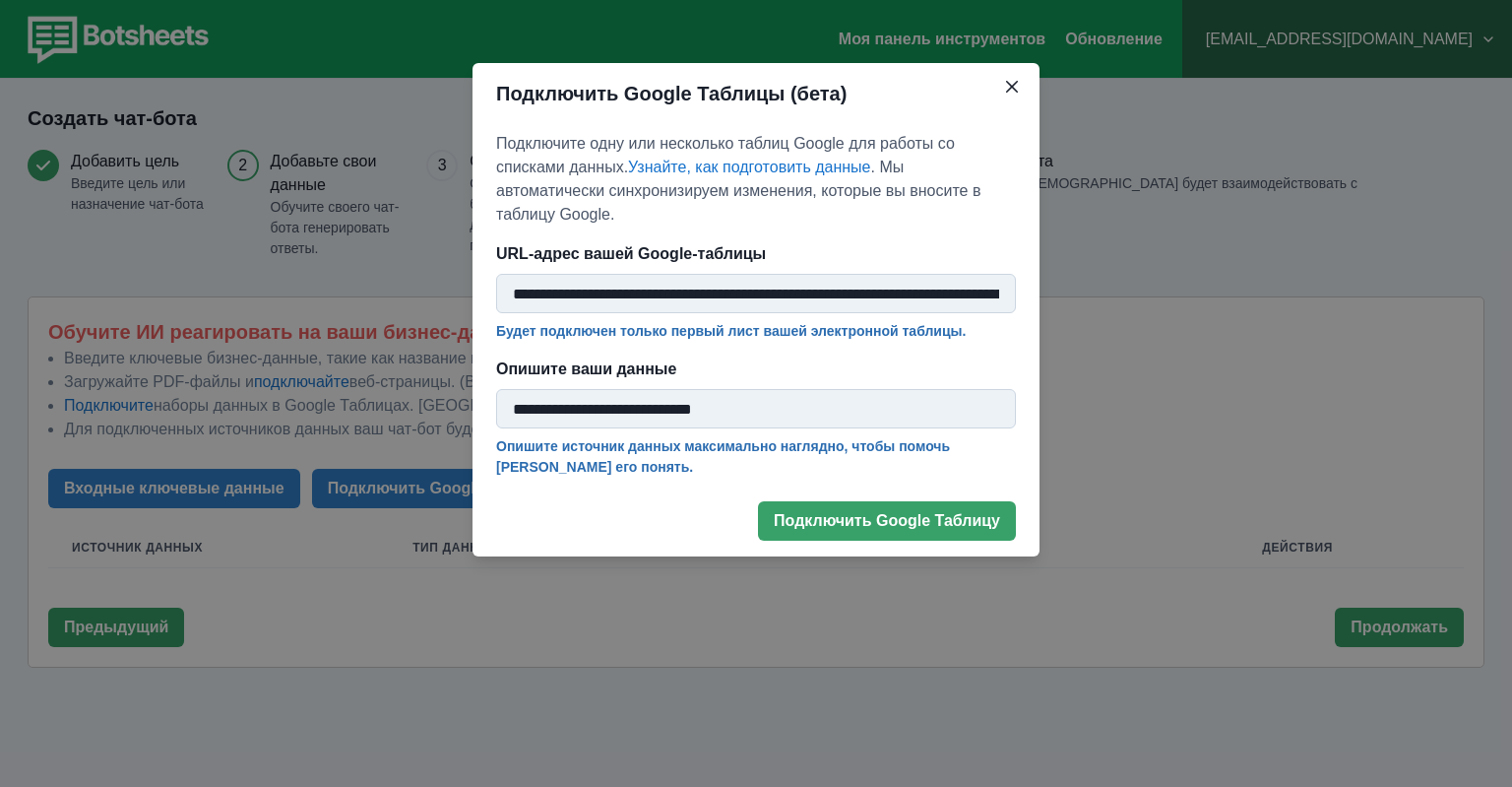 click on "**********" at bounding box center [756, 294] 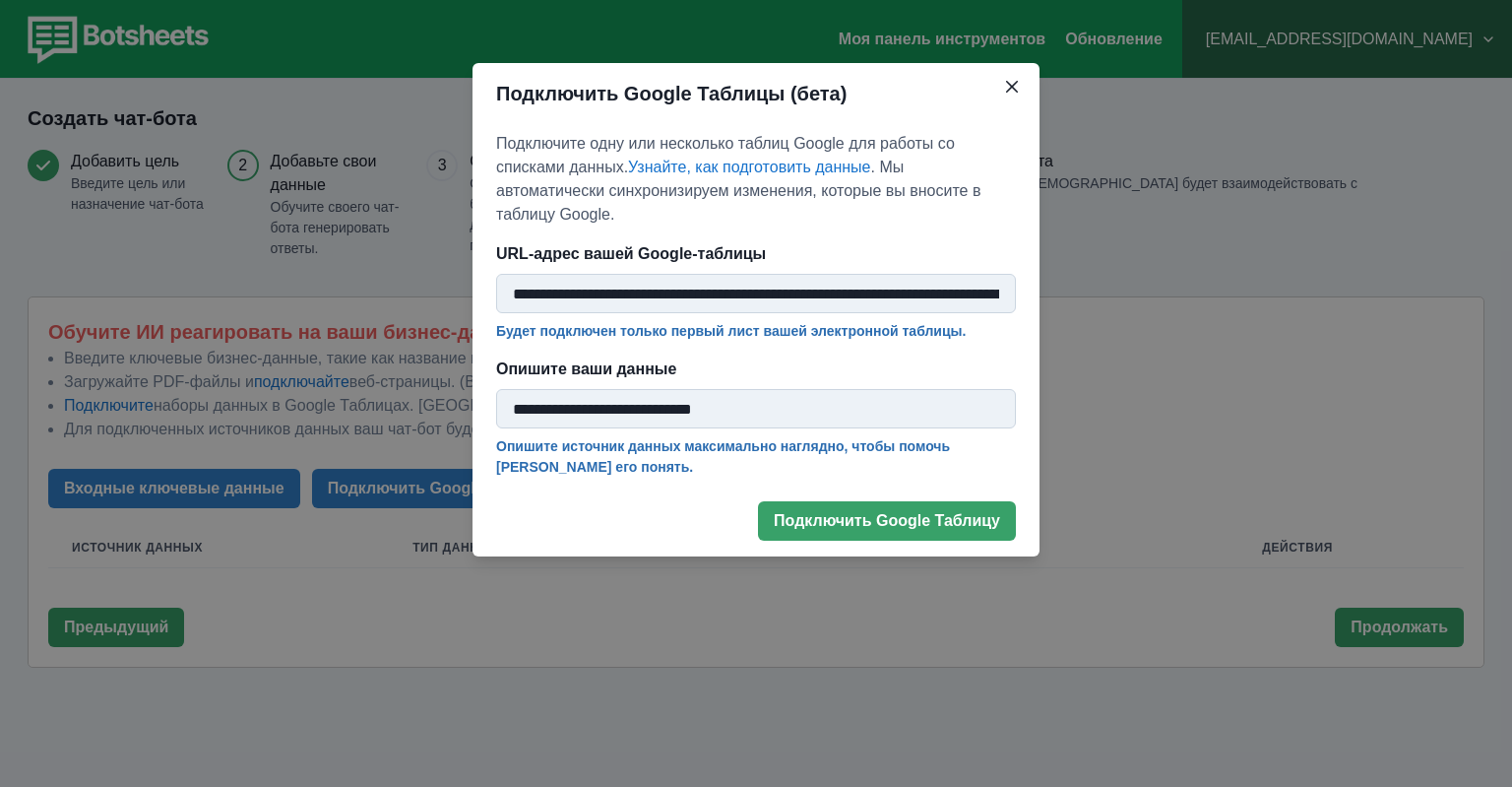 paste 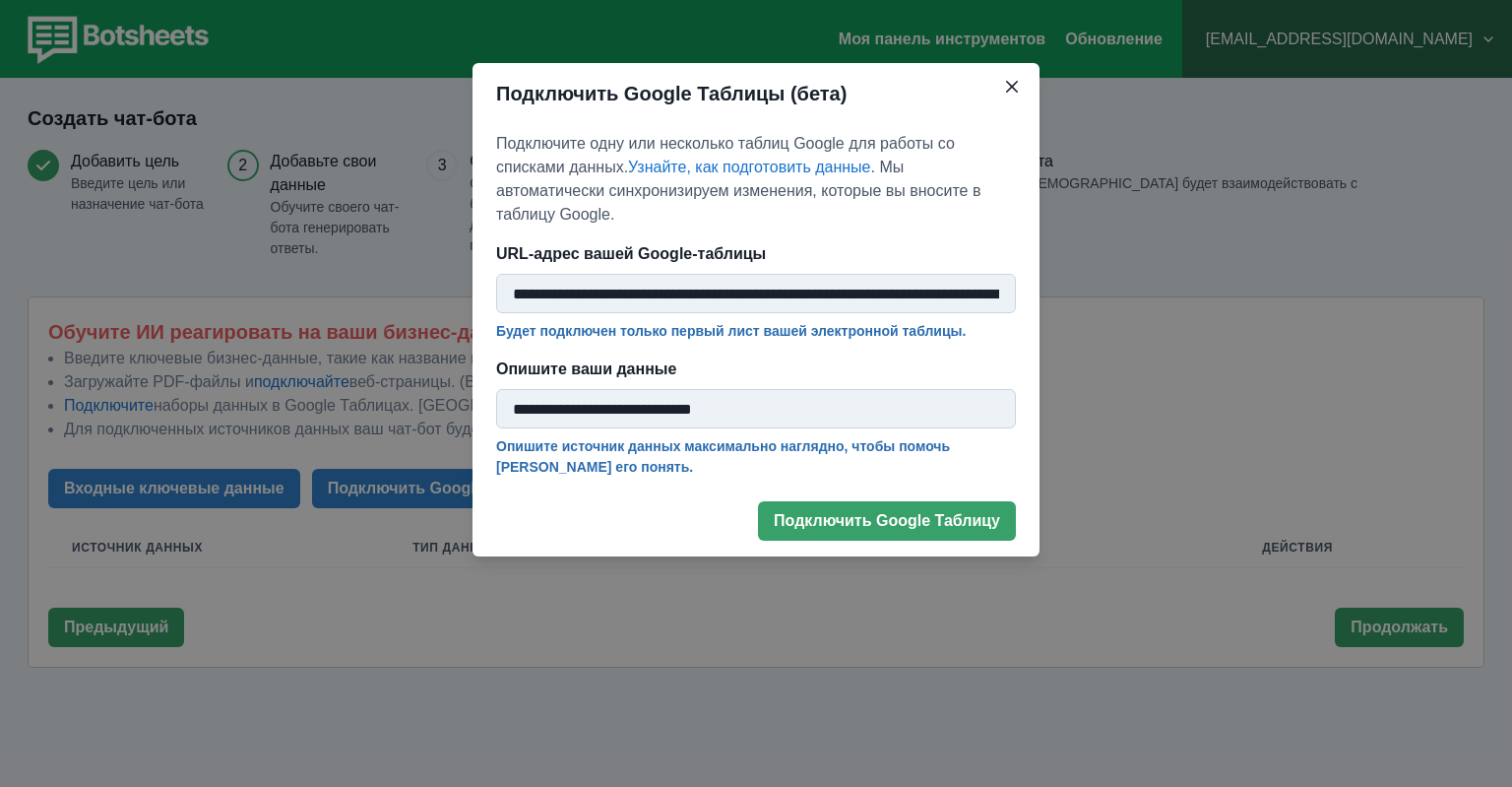 scroll, scrollTop: 0, scrollLeft: 586, axis: horizontal 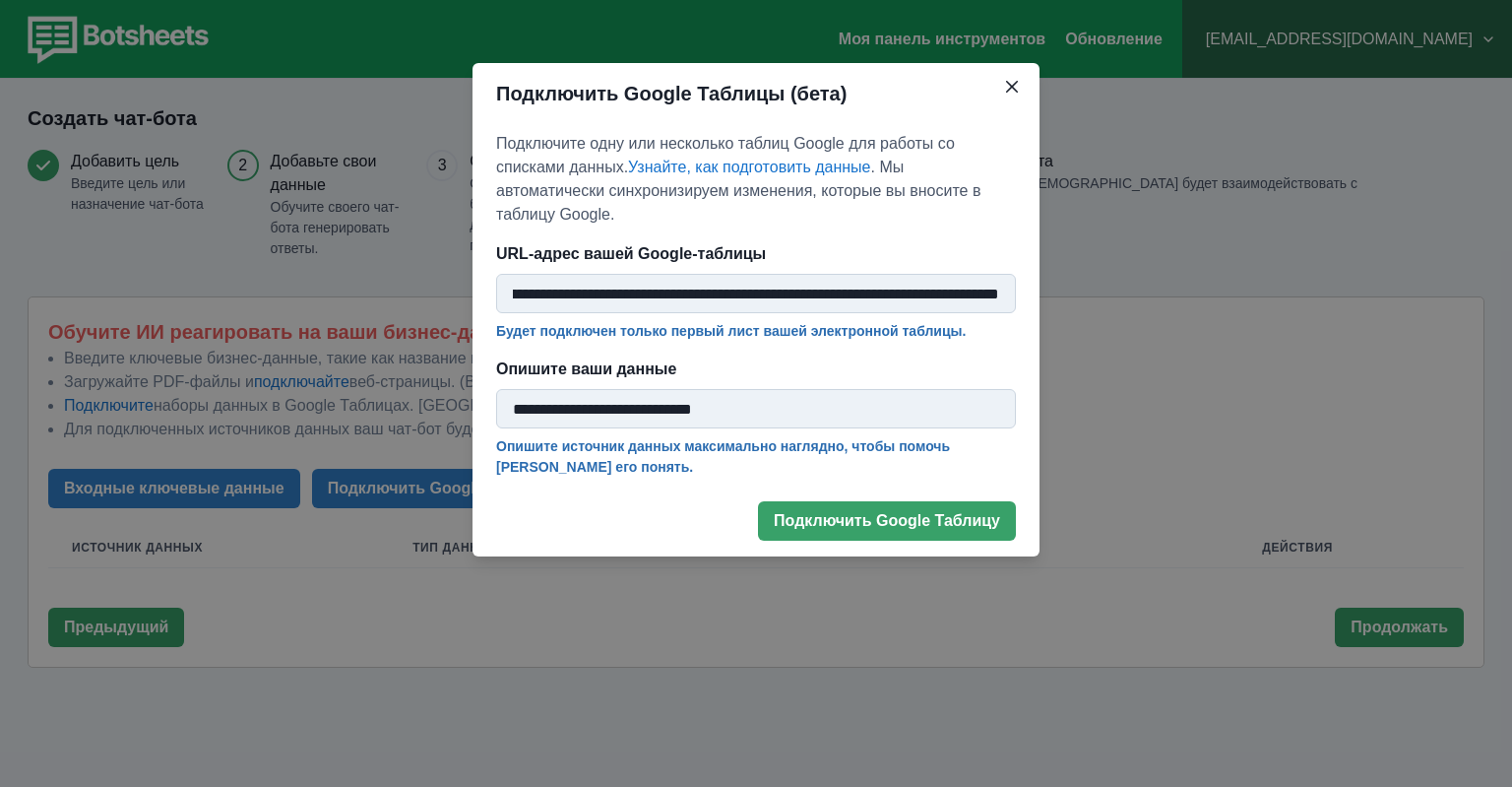 type on "**********" 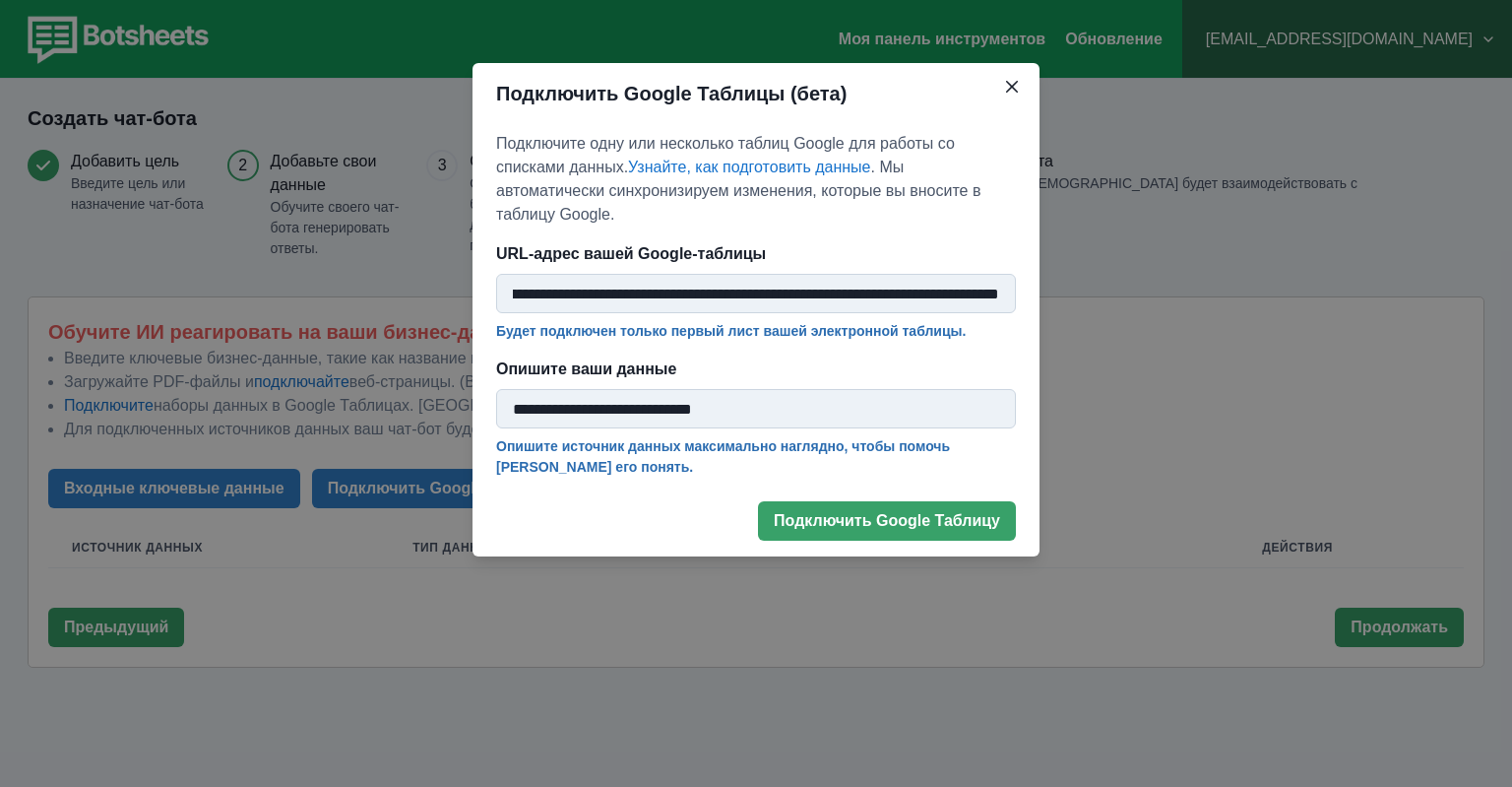 click on "**********" at bounding box center [756, 409] 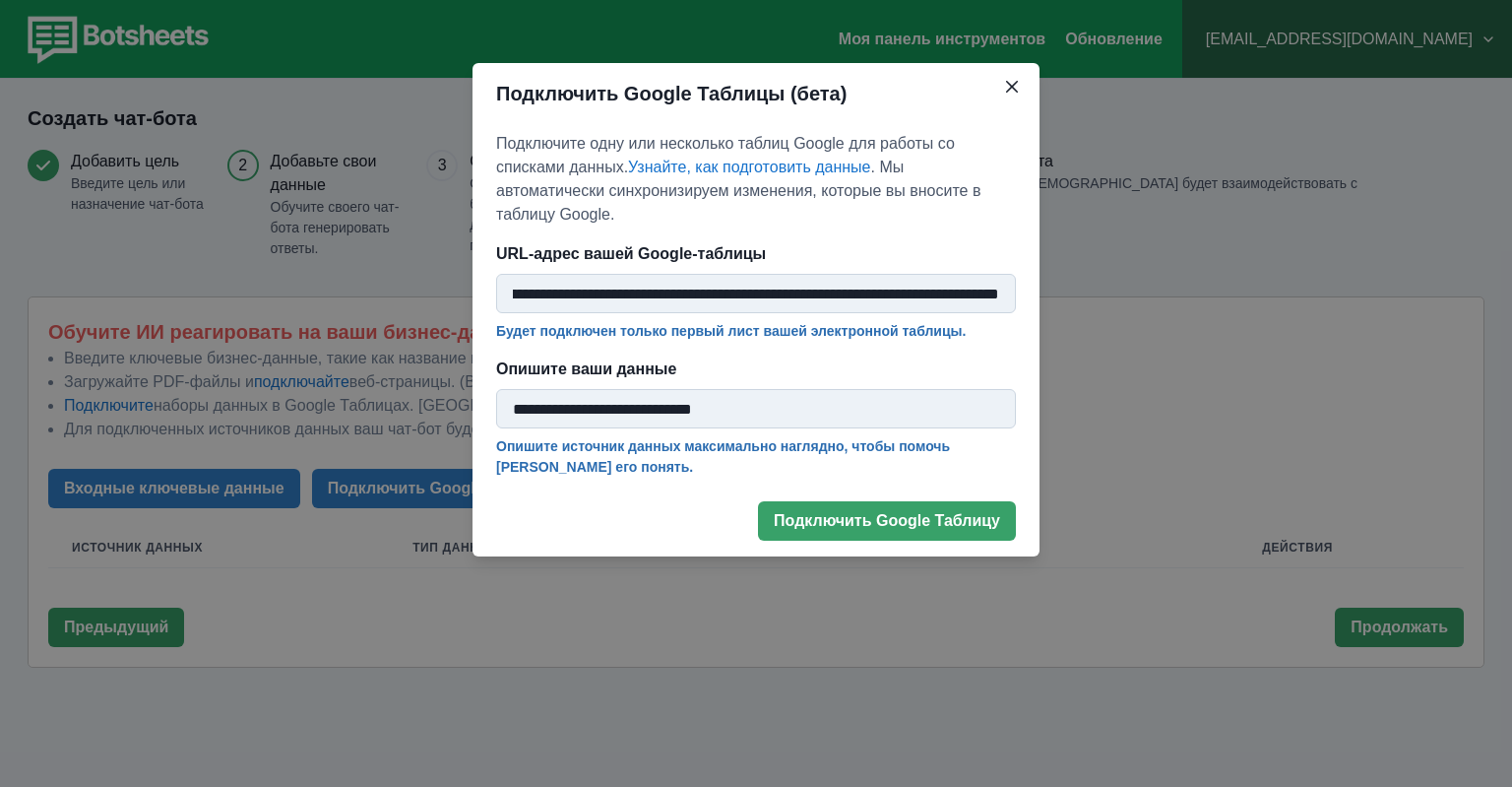 paste on "****" 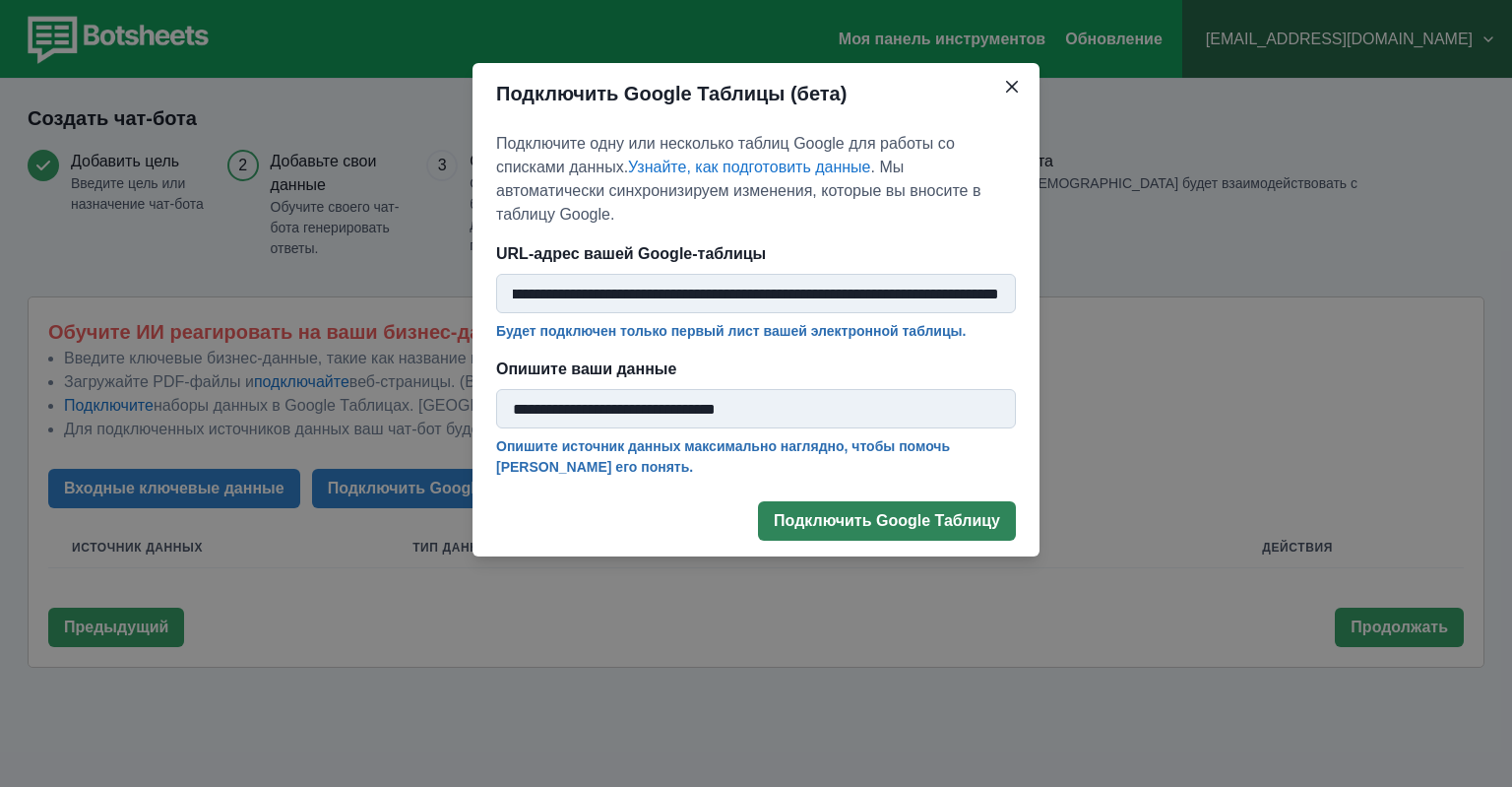 type on "**********" 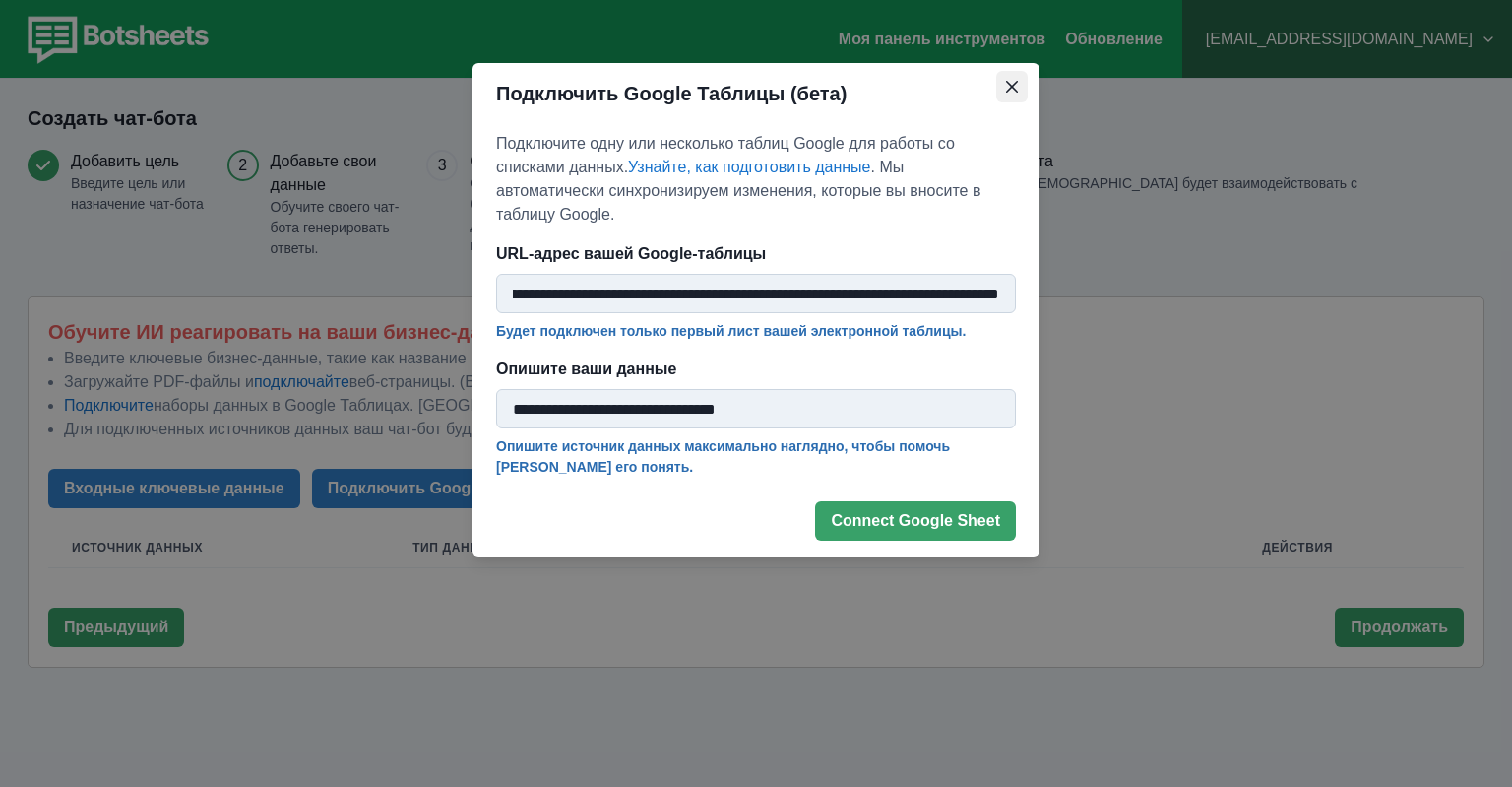 click 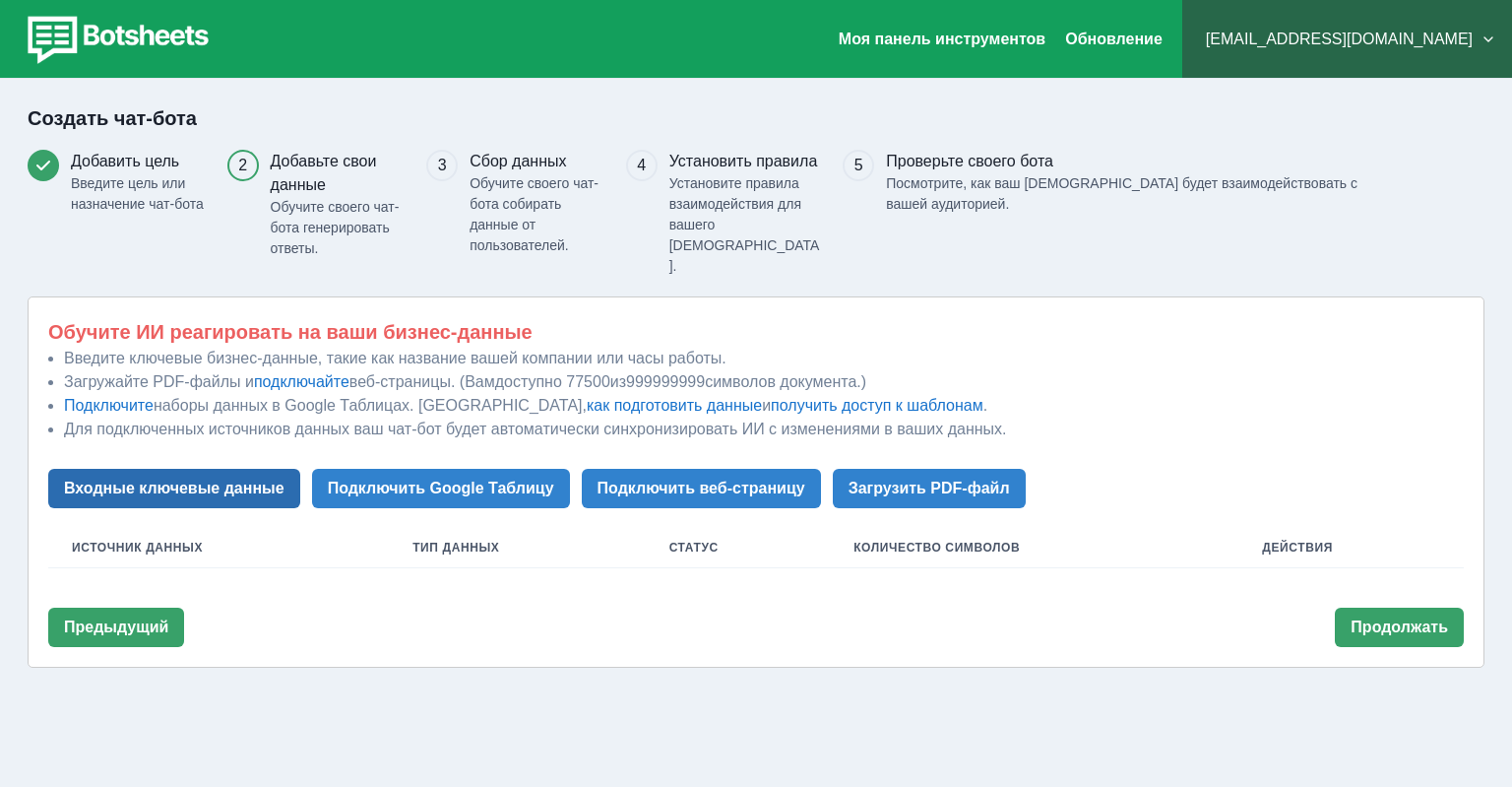 click on "Входные ключевые данные" at bounding box center (174, 489) 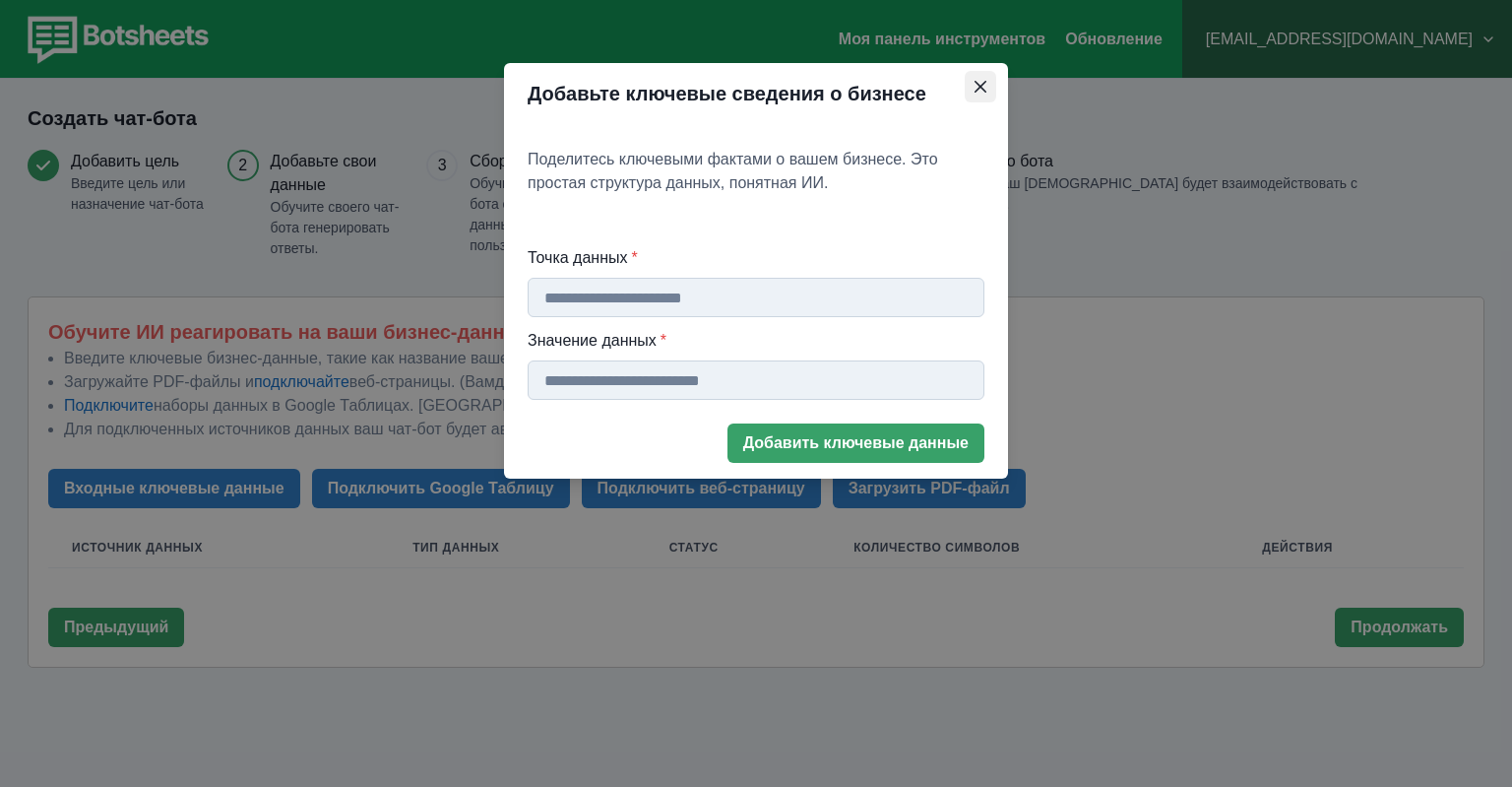 click at bounding box center [980, 87] 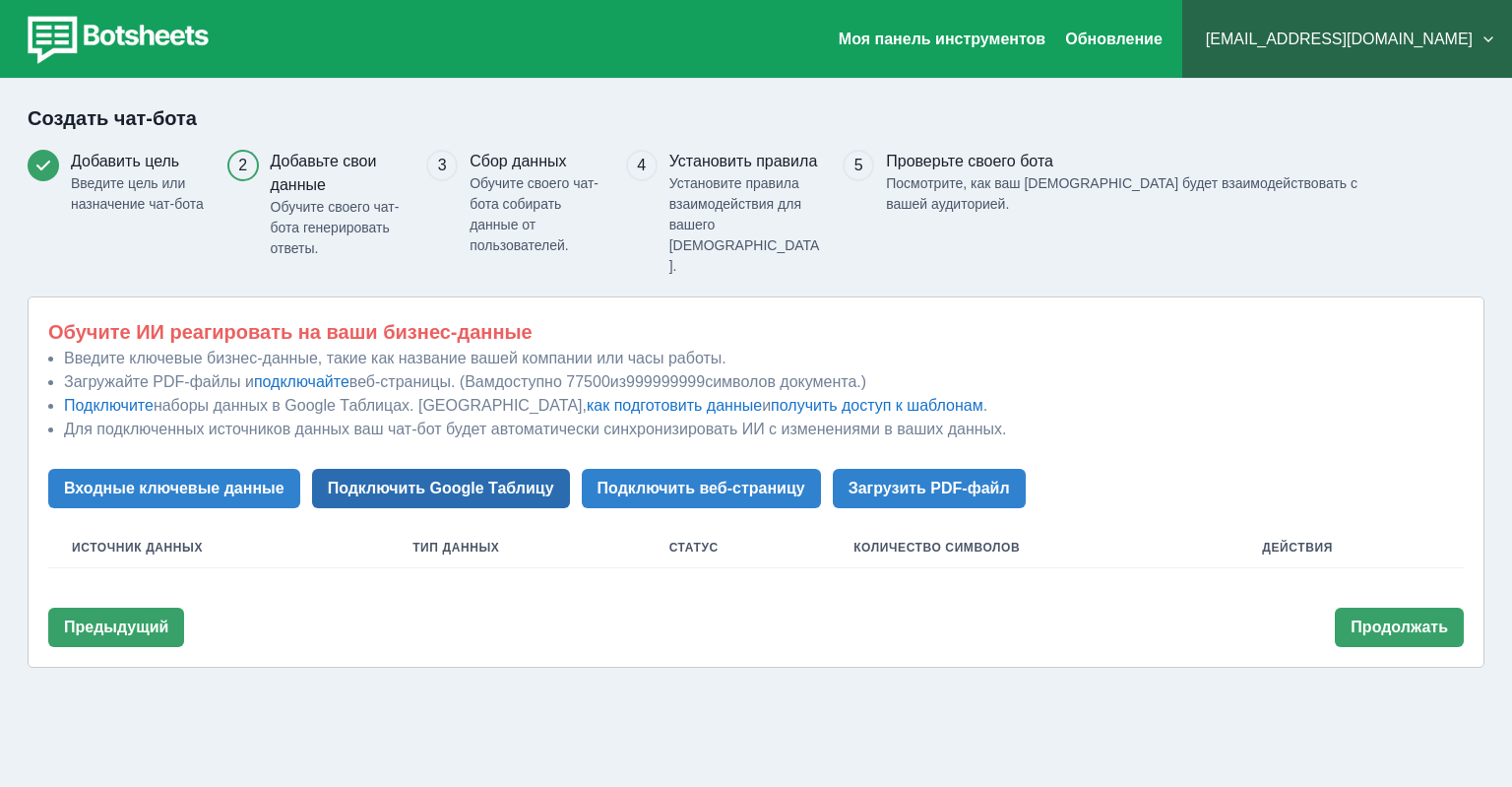 click on "Подключить Google Таблицу" at bounding box center (441, 489) 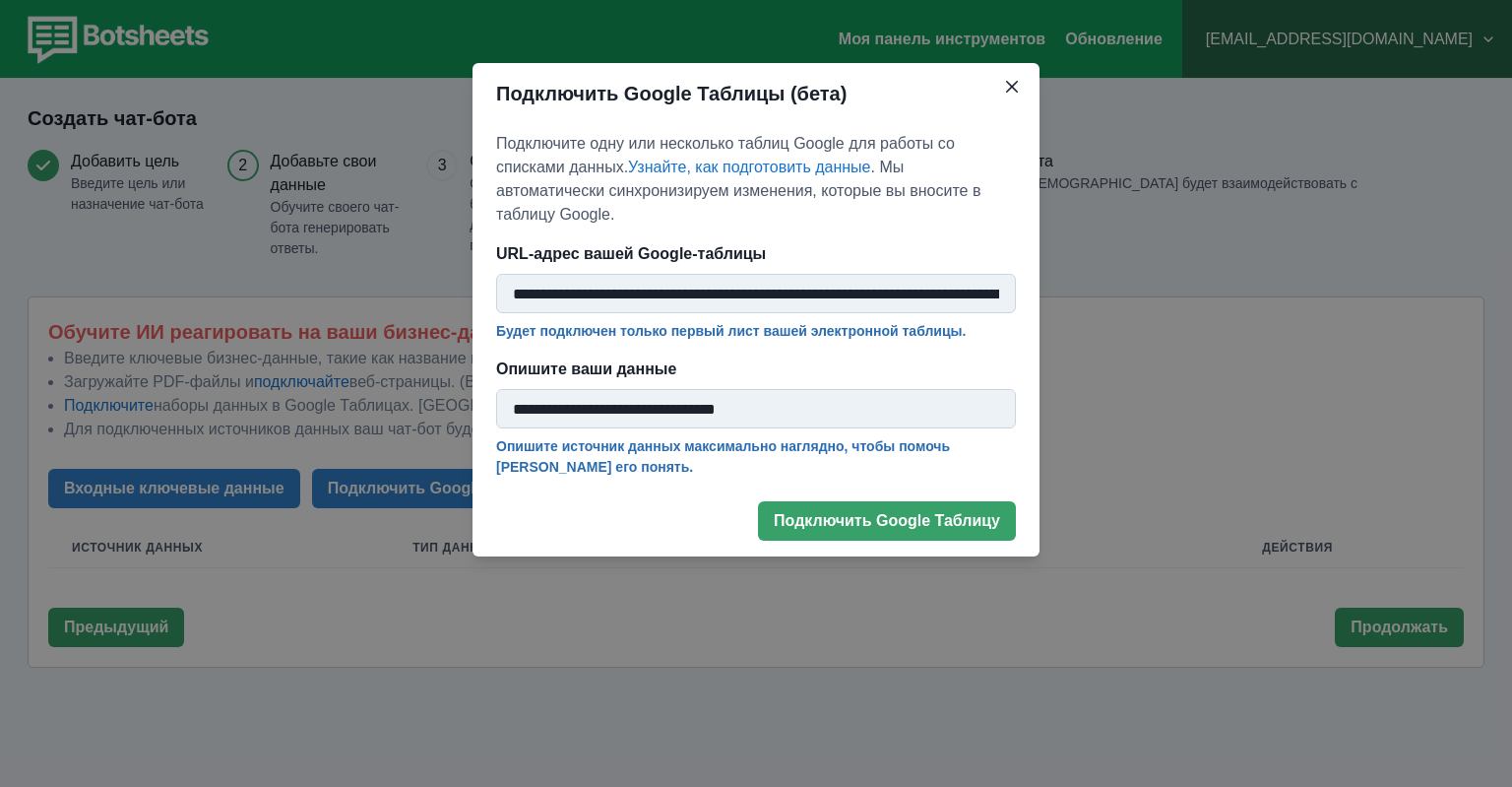 click on "**********" at bounding box center (756, 294) 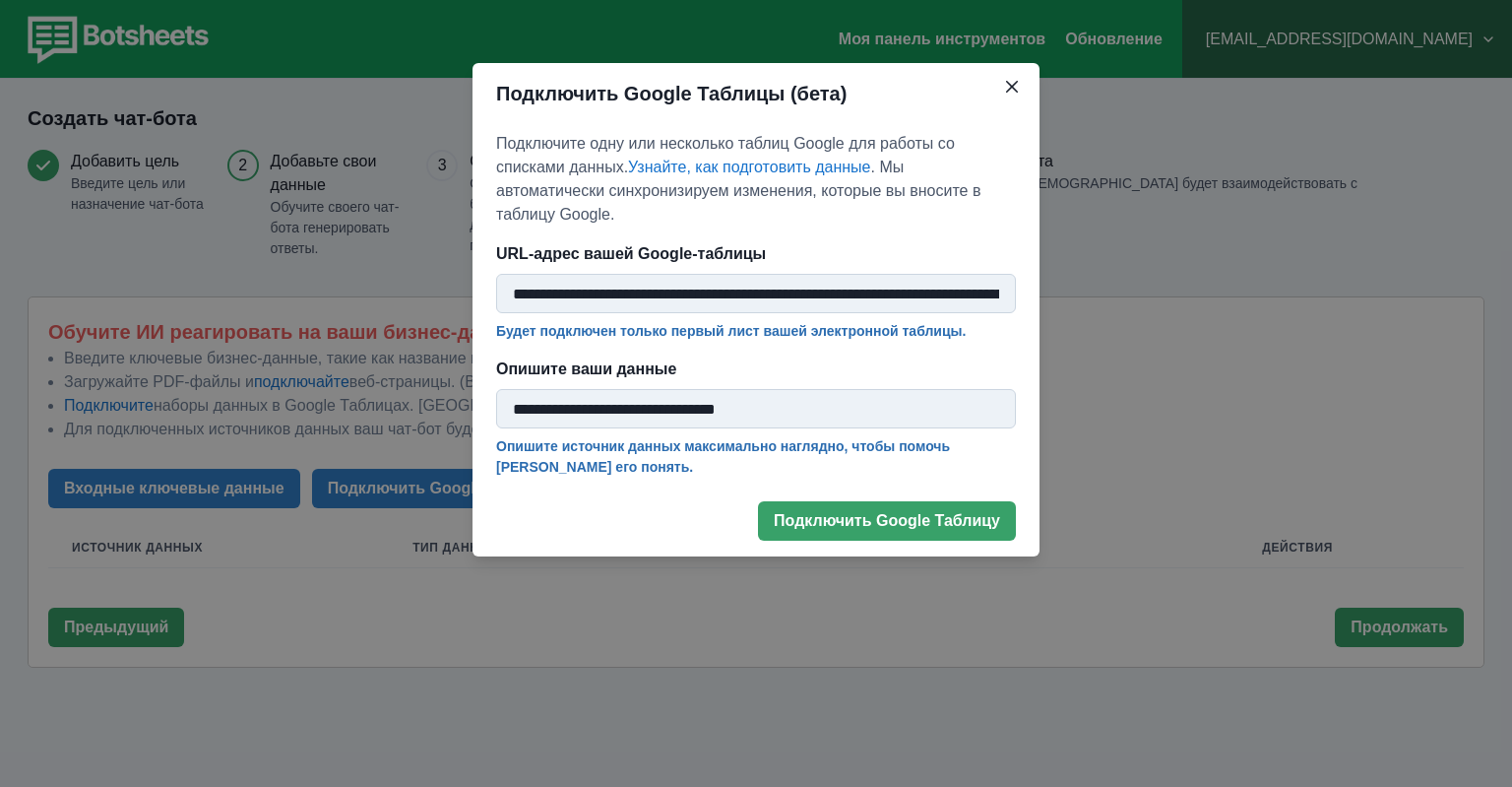 scroll, scrollTop: 0, scrollLeft: 586, axis: horizontal 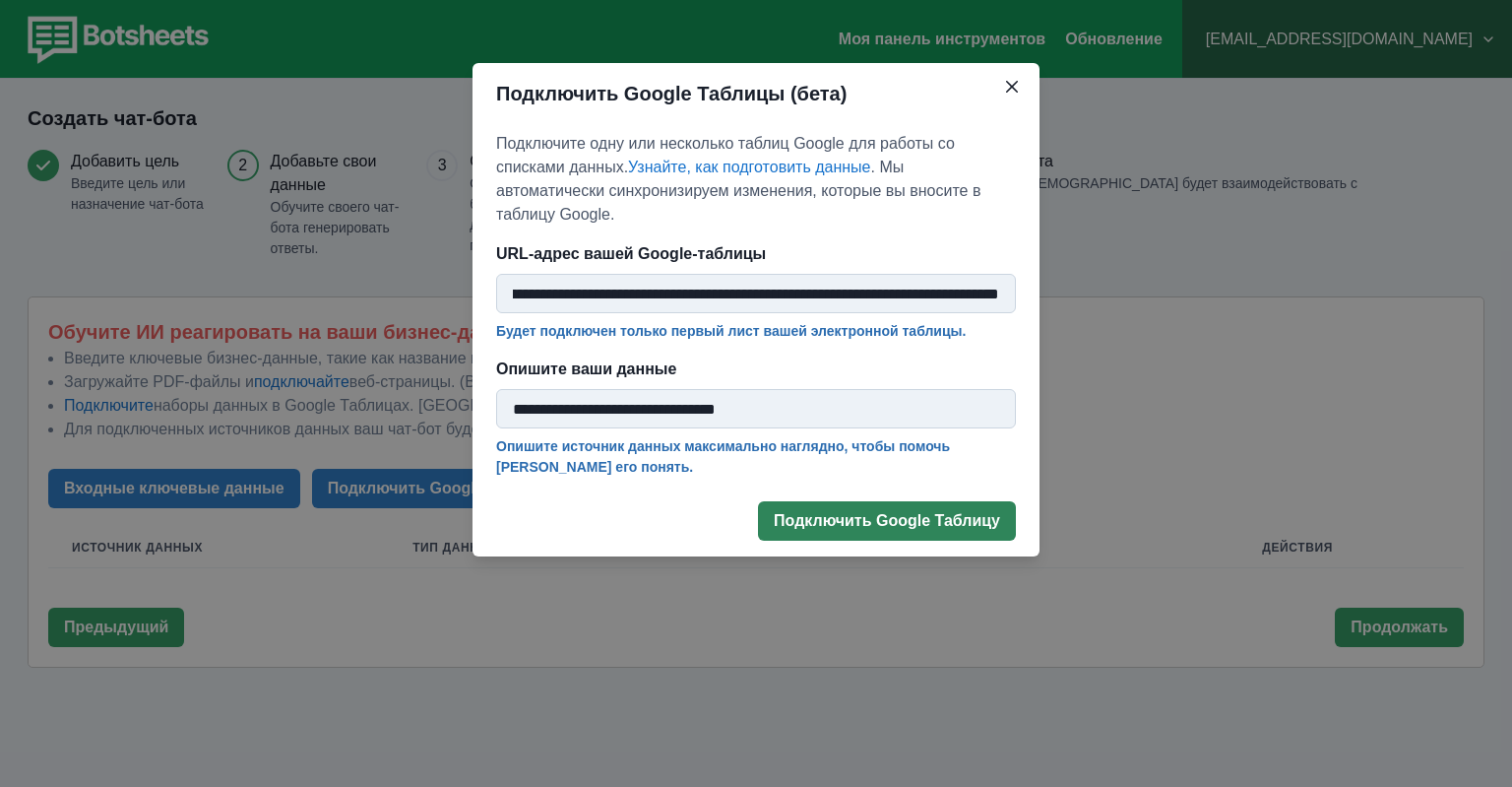 click on "Подключить Google Таблицу" at bounding box center [887, 521] 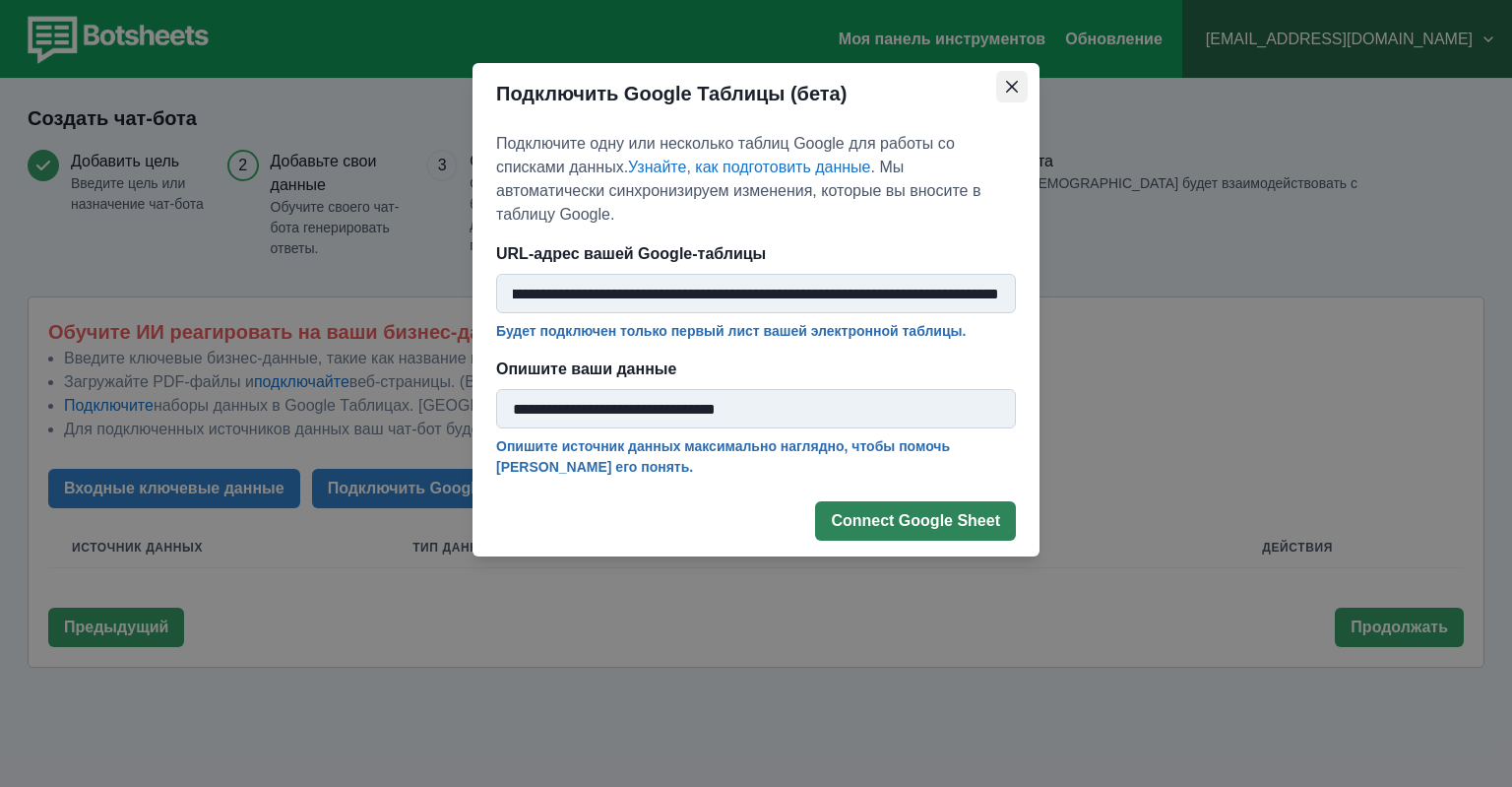 click at bounding box center (1012, 87) 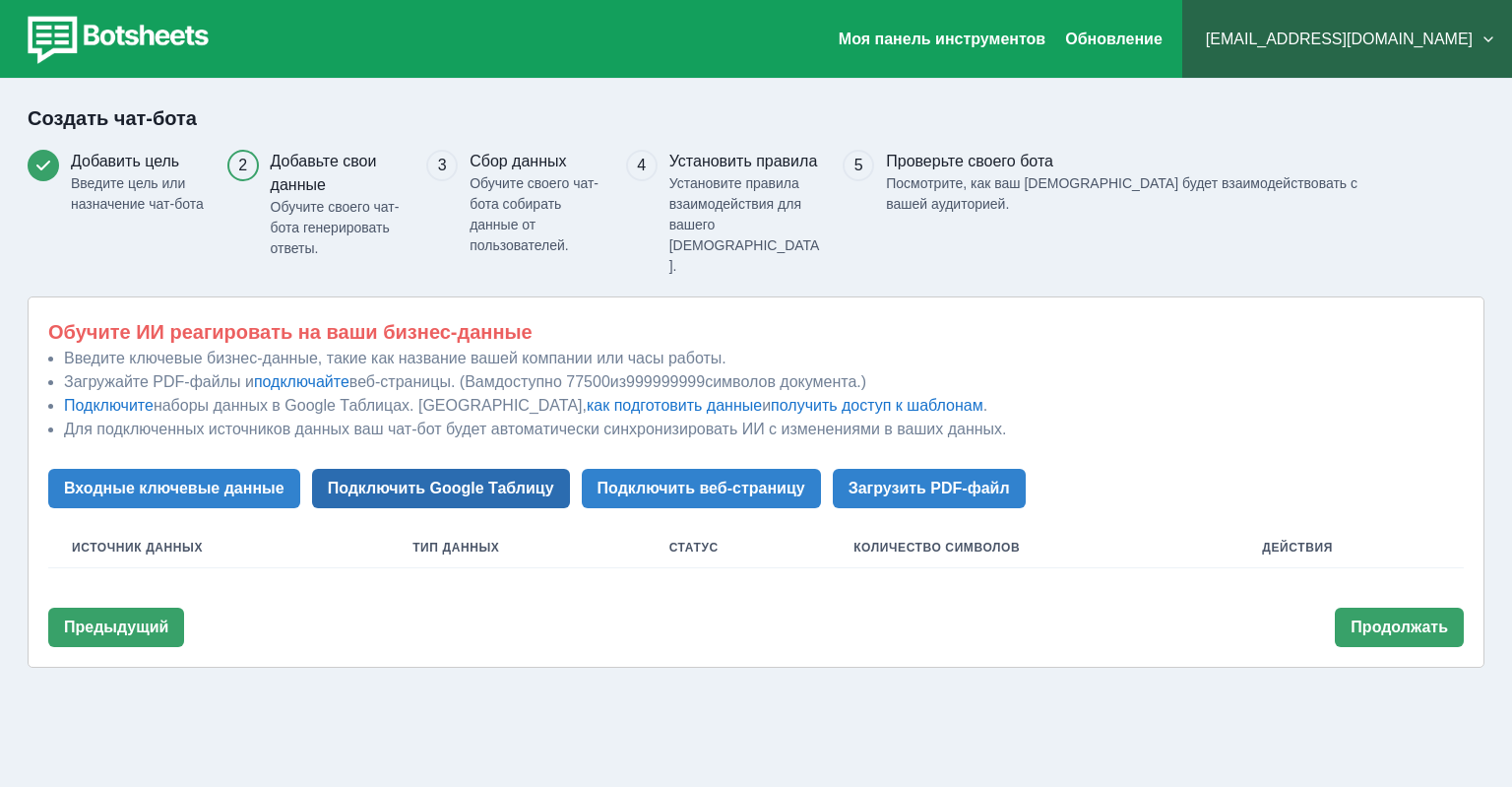 click on "Подключить Google Таблицу" at bounding box center (441, 489) 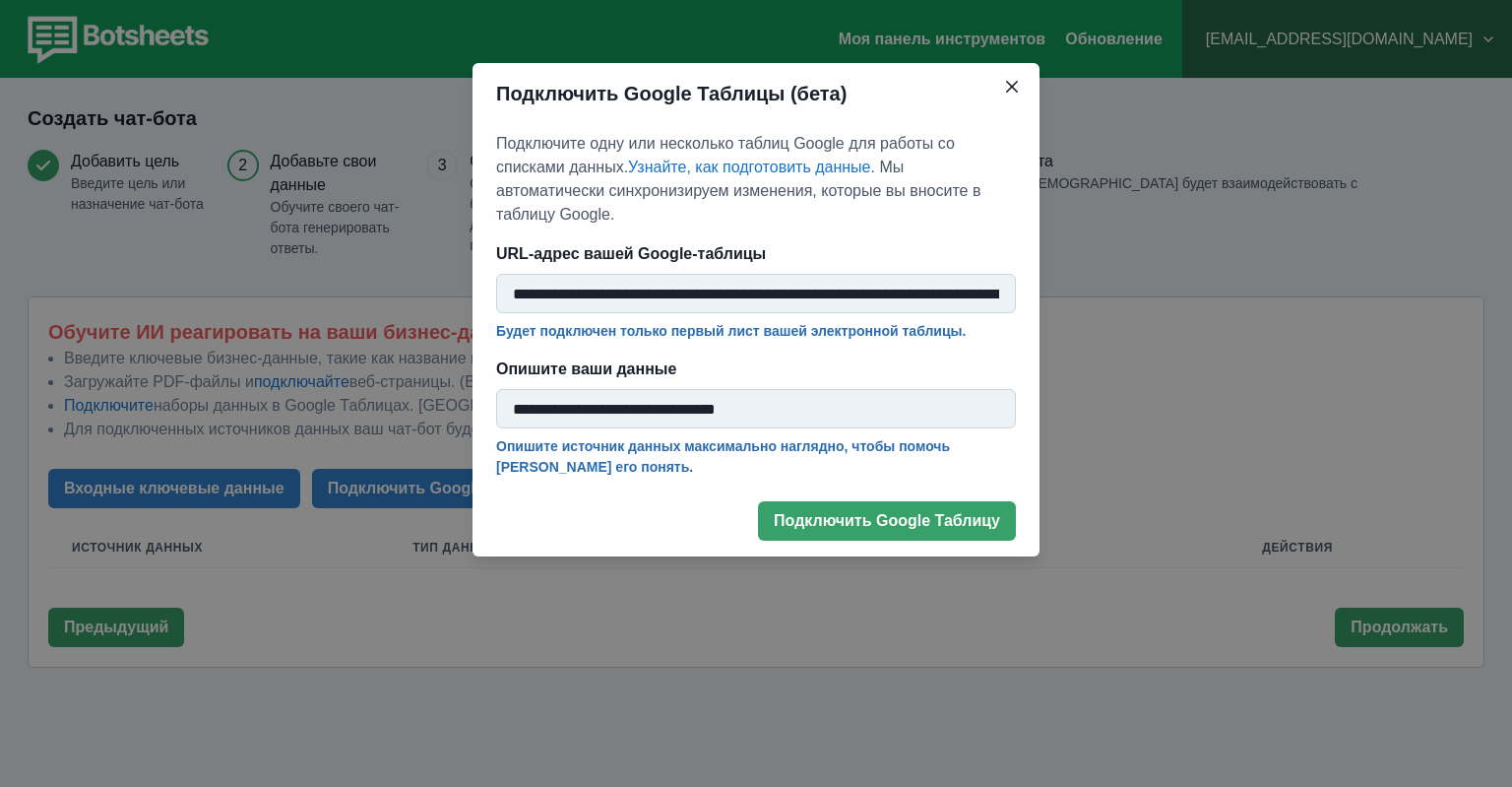 click on "**********" at bounding box center (756, 294) 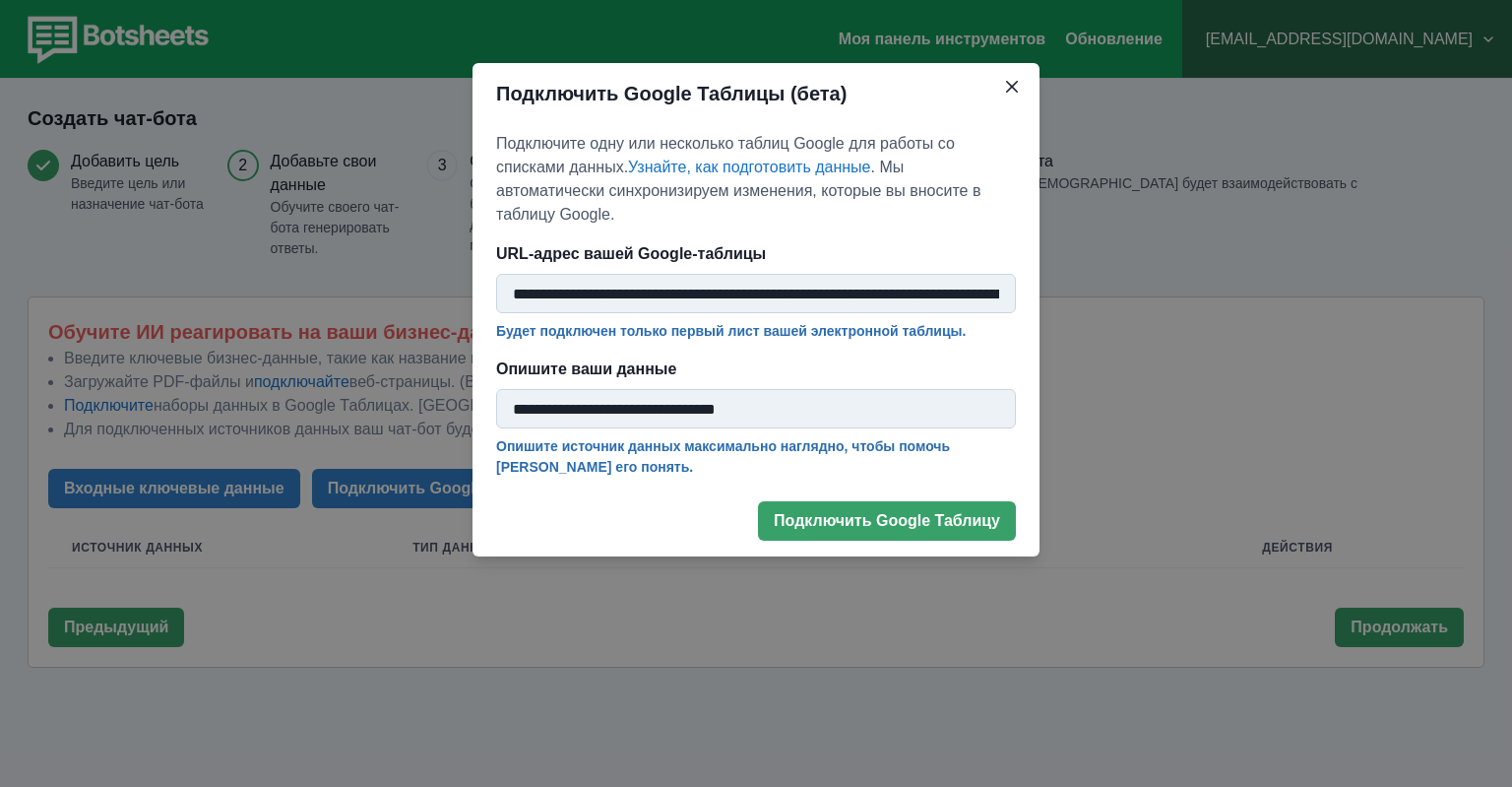 paste 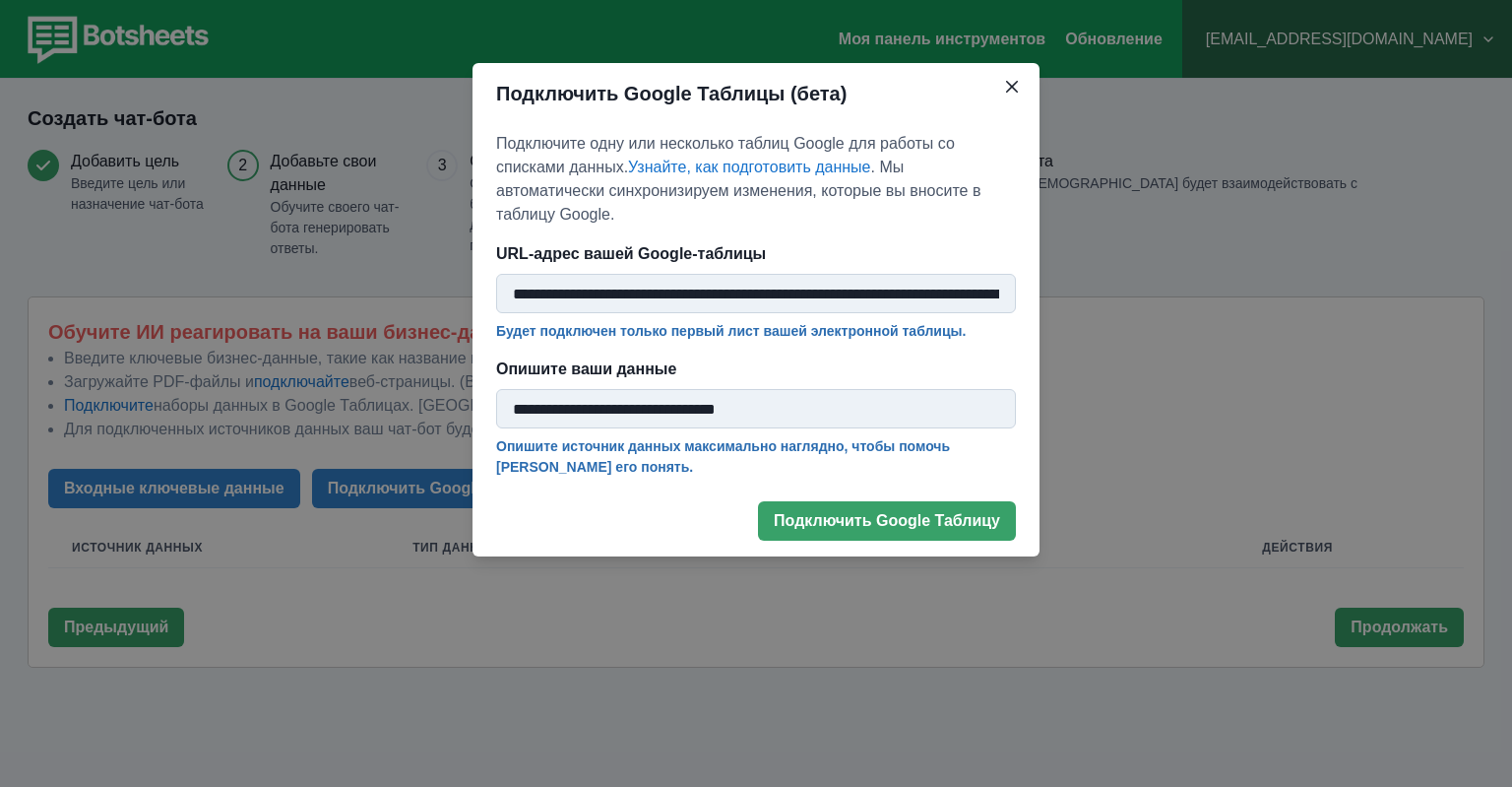 scroll, scrollTop: 0, scrollLeft: 290, axis: horizontal 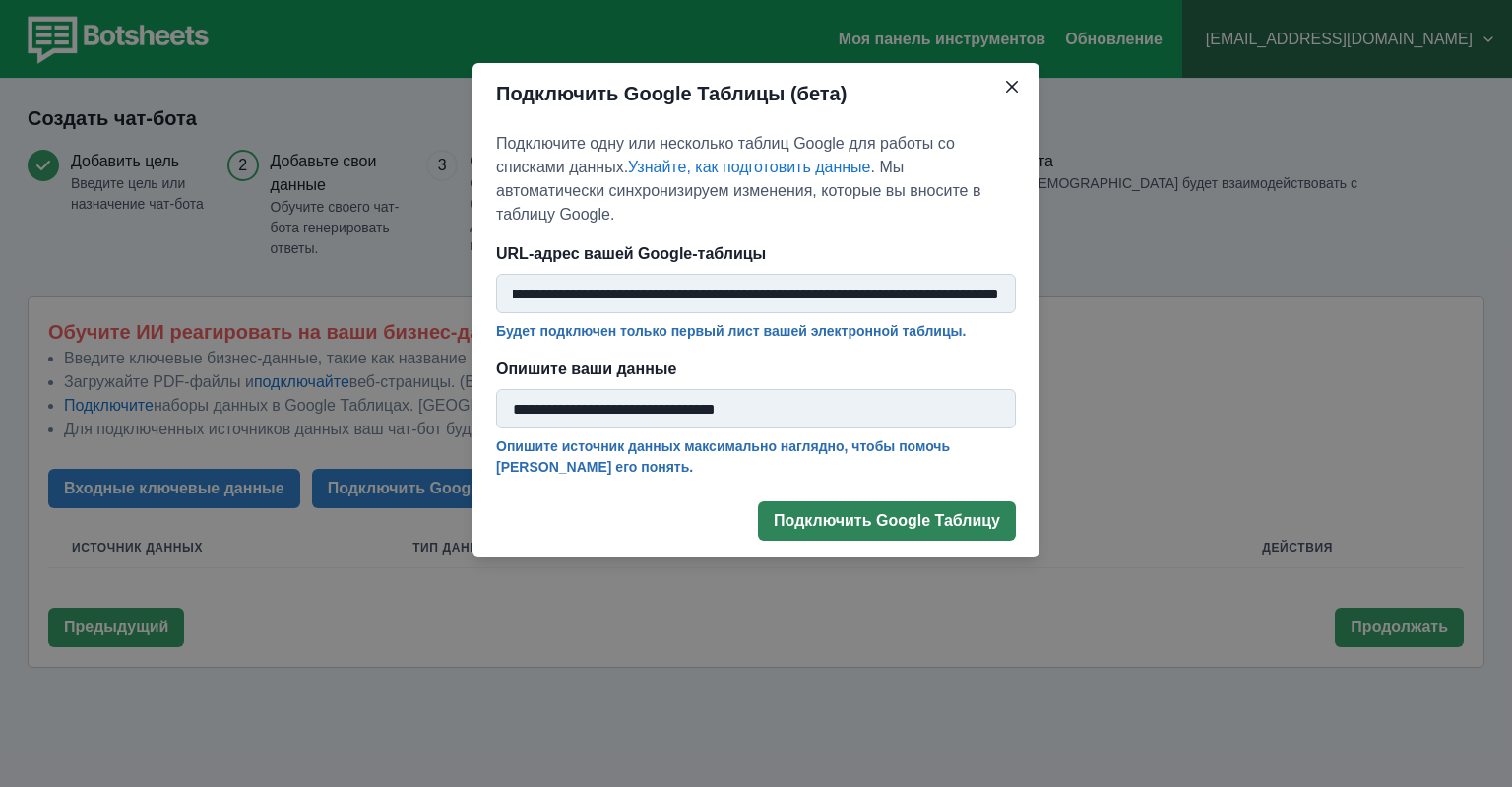 type on "**********" 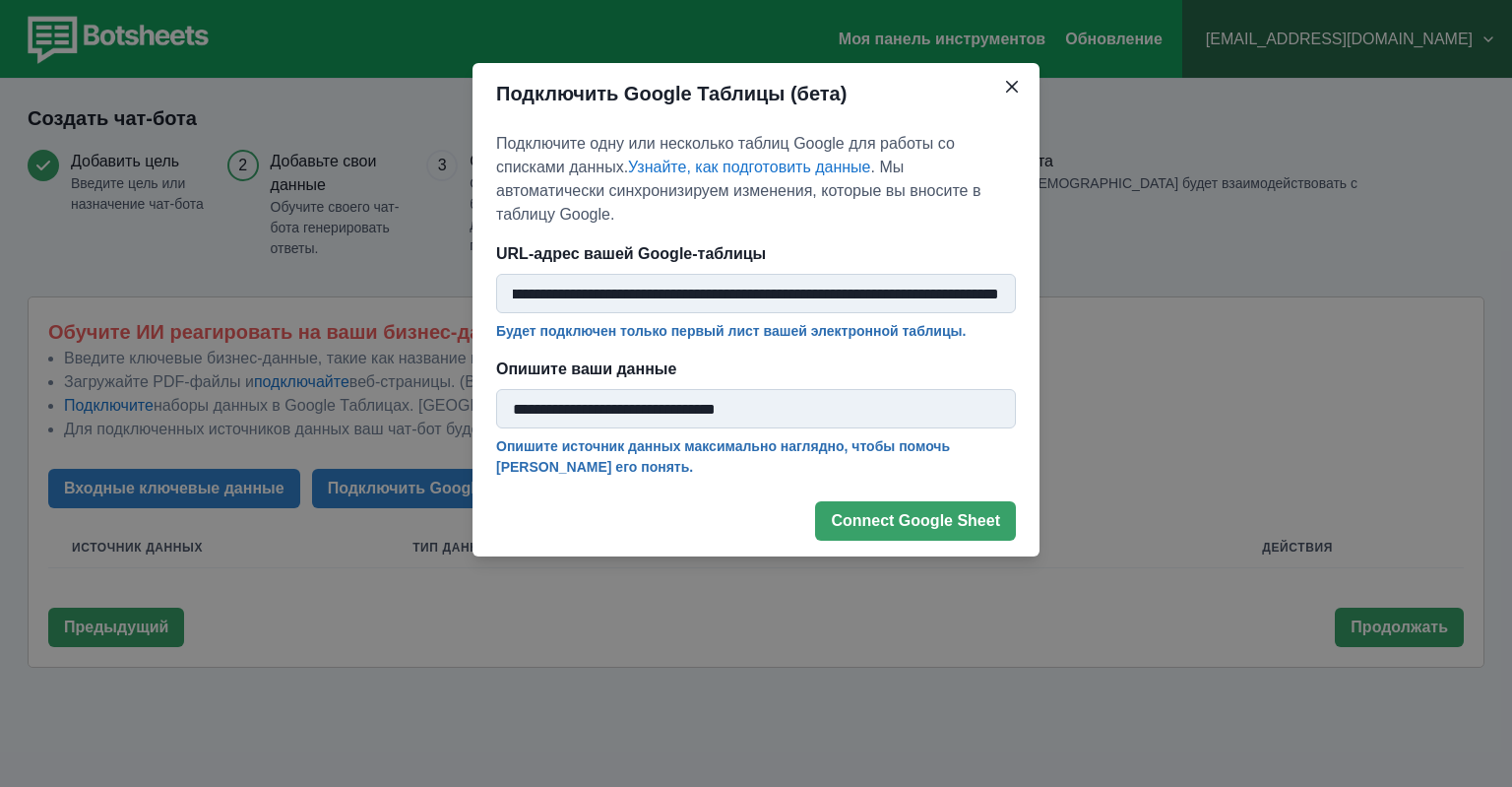 click on "**********" at bounding box center (756, 409) 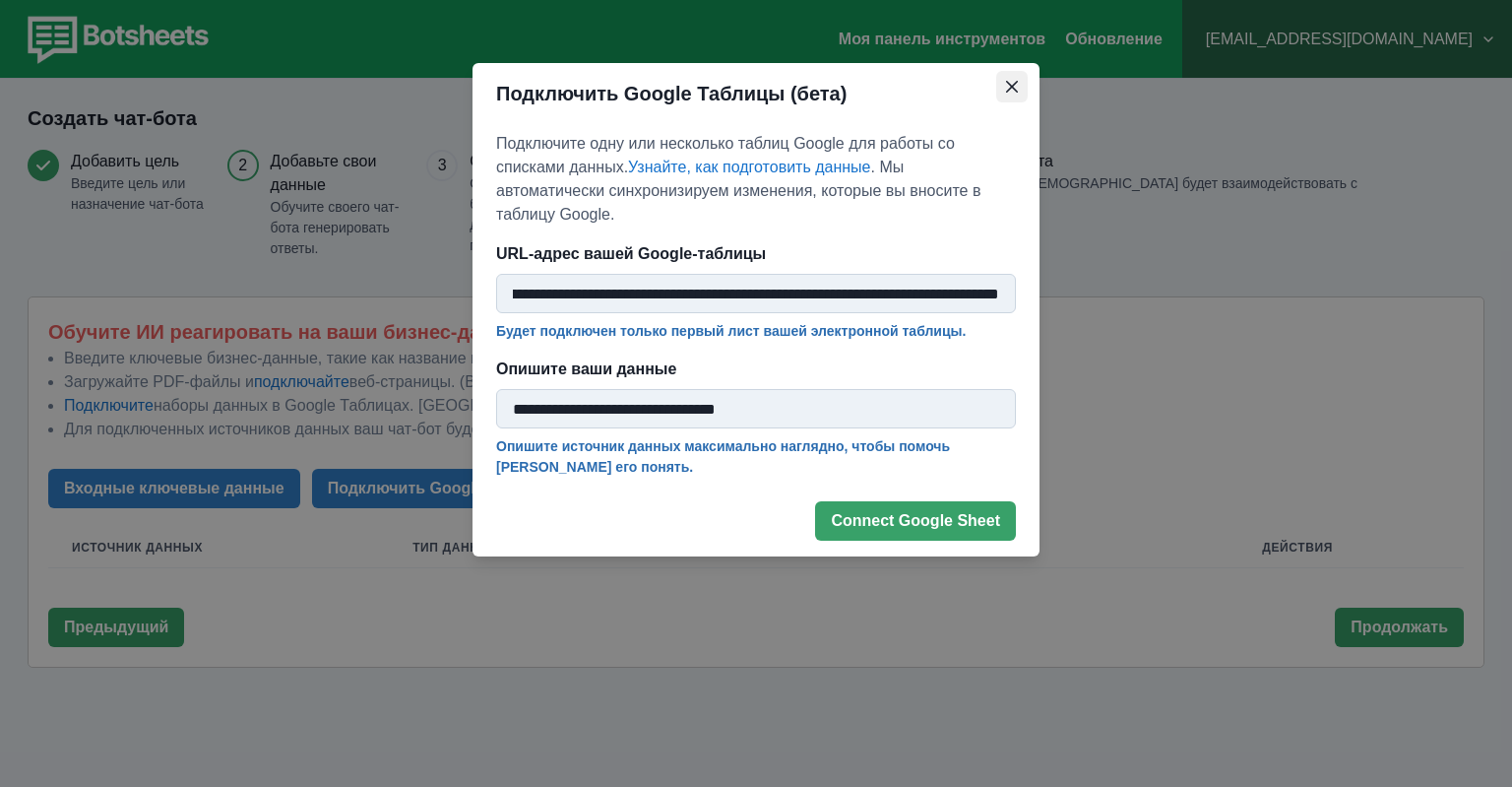 click at bounding box center (1012, 87) 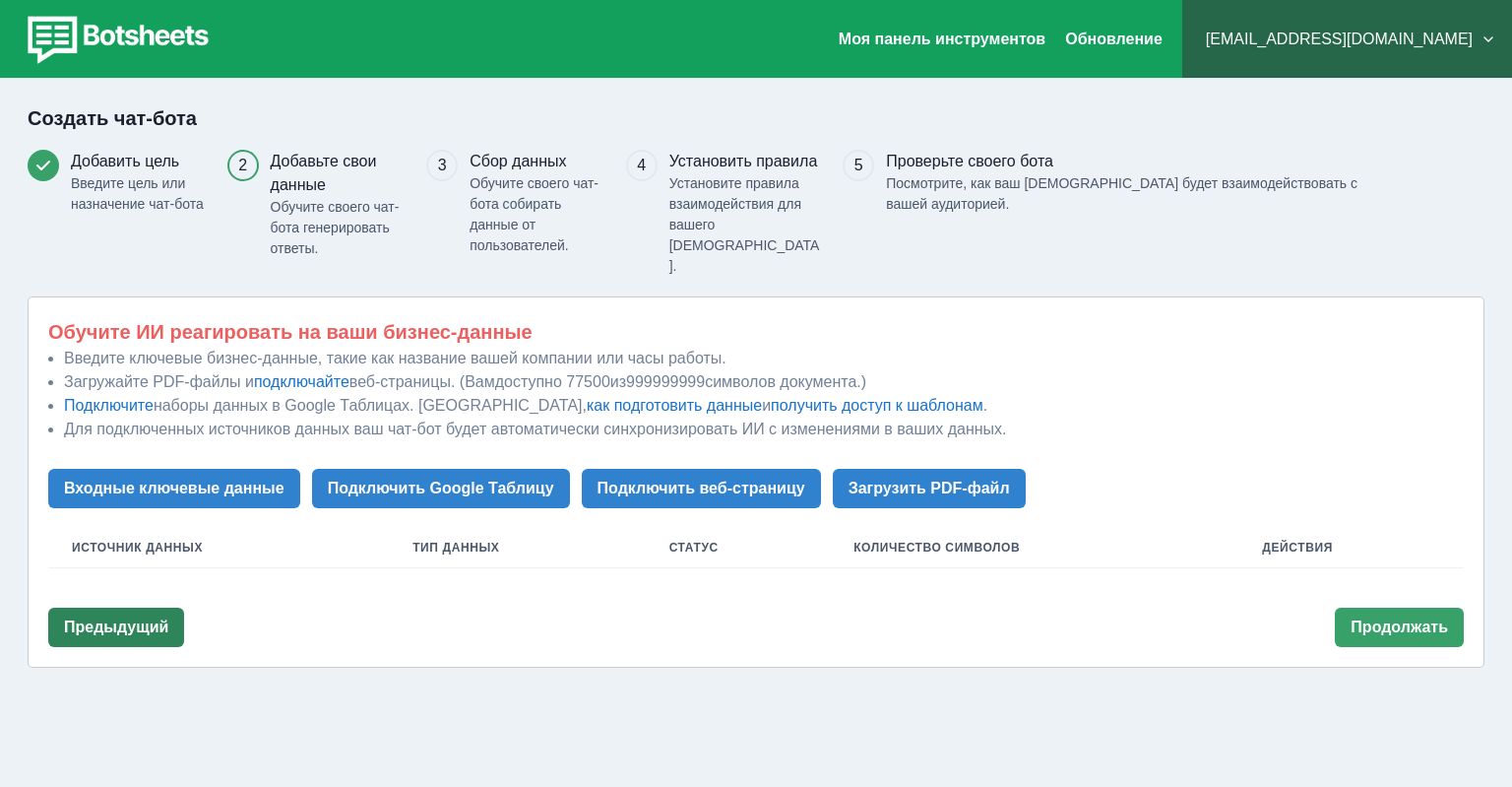 click on "Предыдущий" at bounding box center (116, 627) 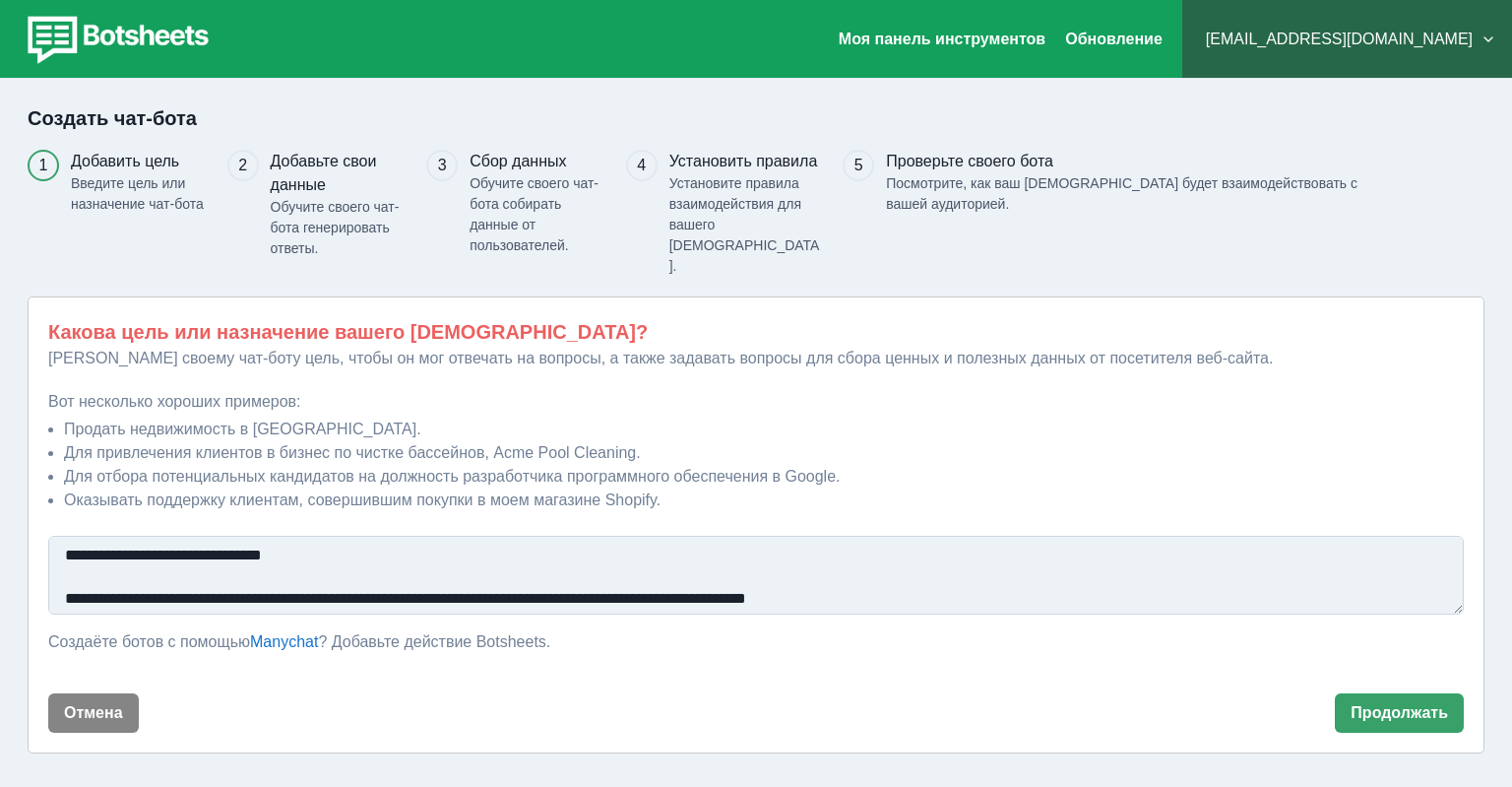click on "Отмена" at bounding box center [94, 713] 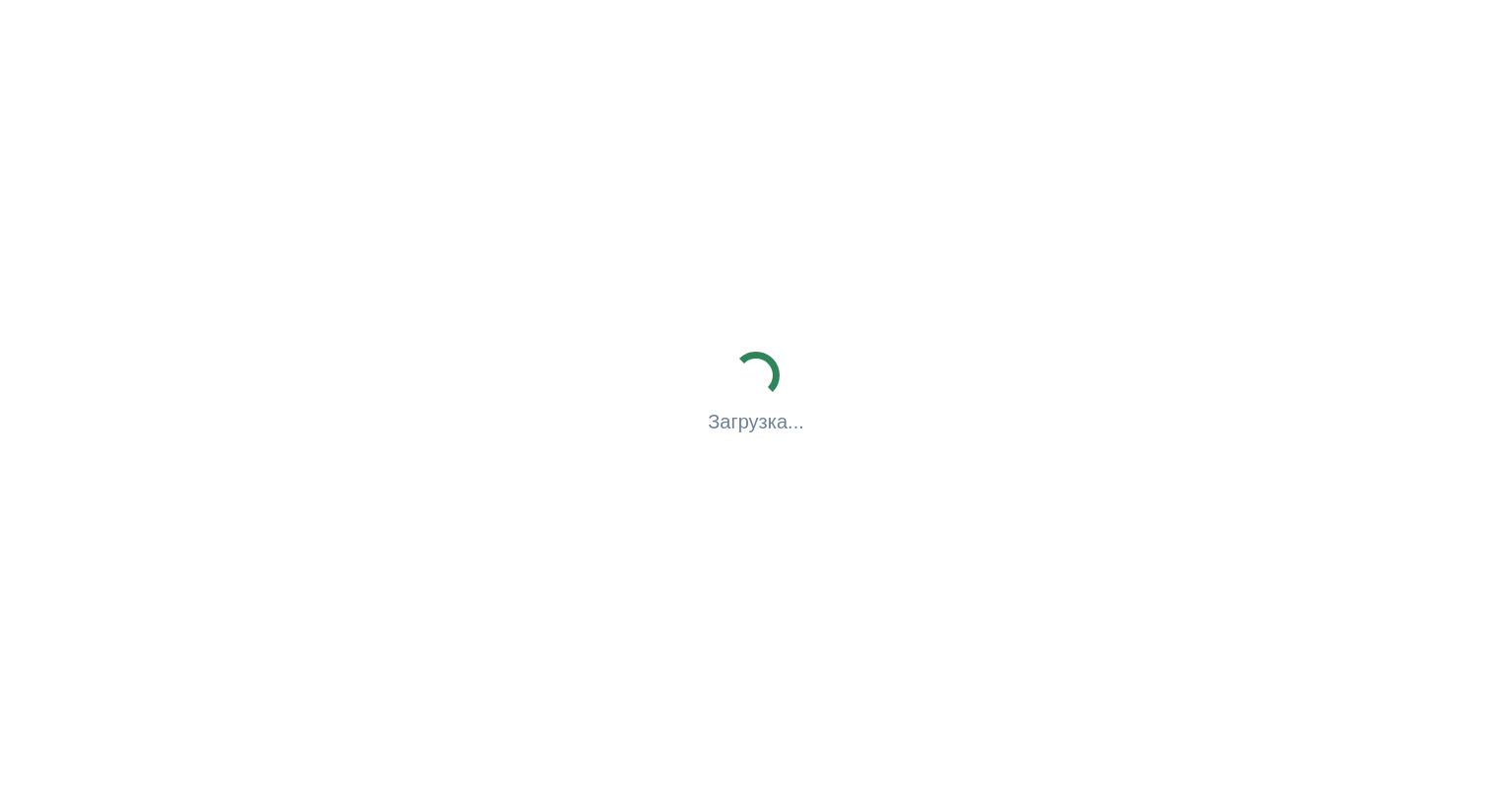 scroll, scrollTop: 0, scrollLeft: 0, axis: both 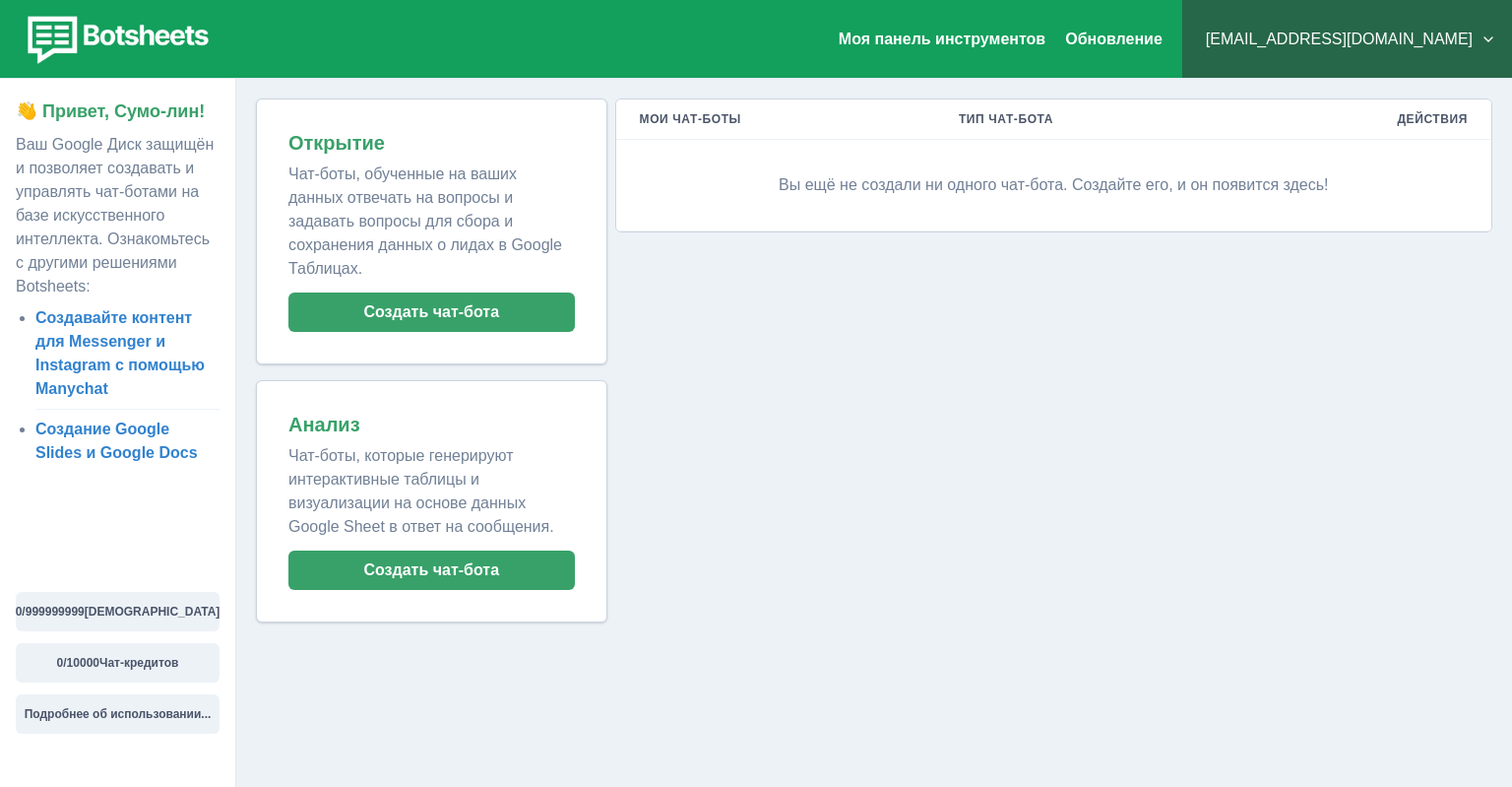 click on "Чат-боты, которые генерируют интерактивные таблицы и визуализации на основе данных Google Sheet в ответ на сообщения." at bounding box center [431, 488] 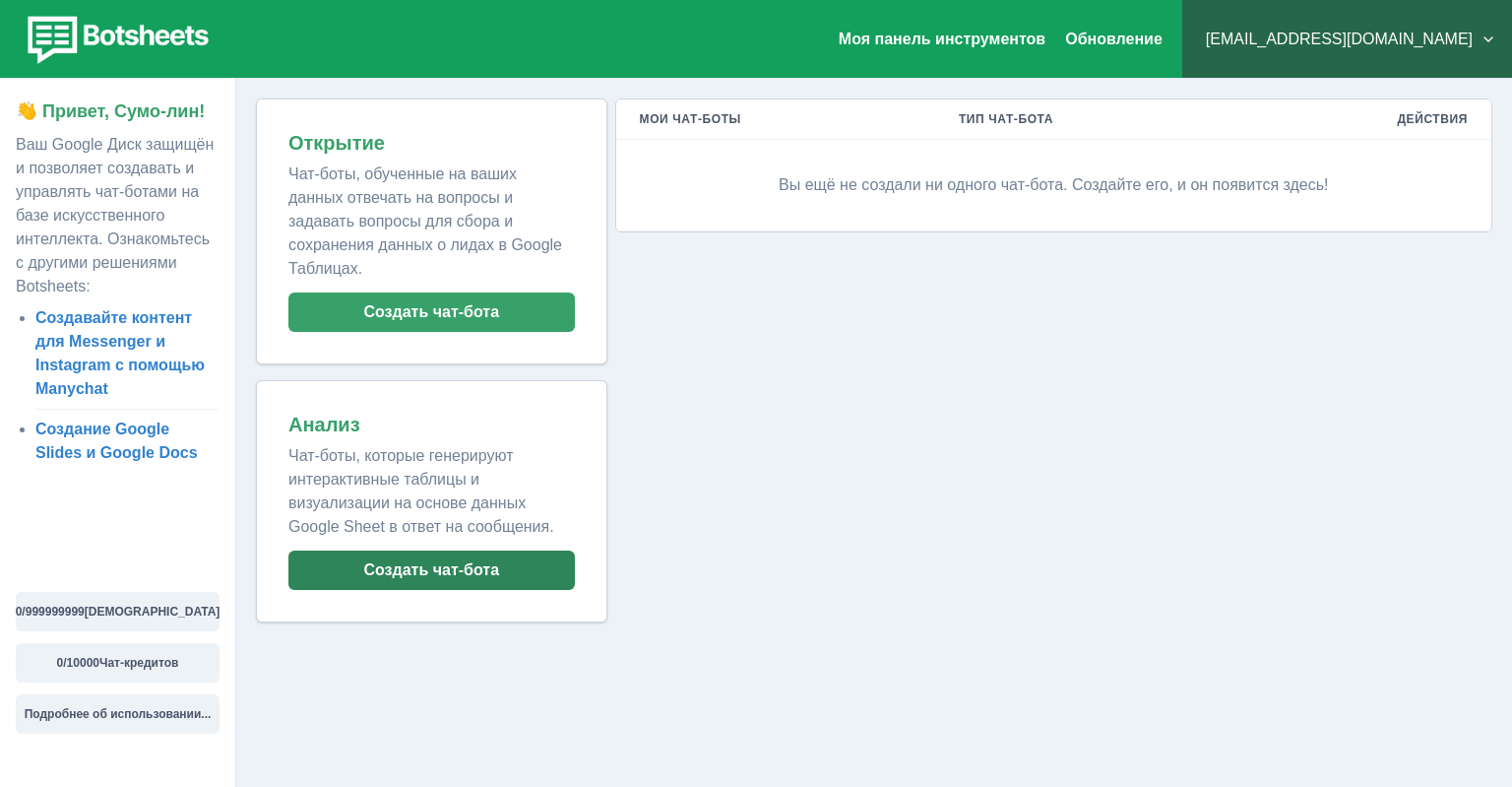 click on "Создать чат-бота" at bounding box center (431, 570) 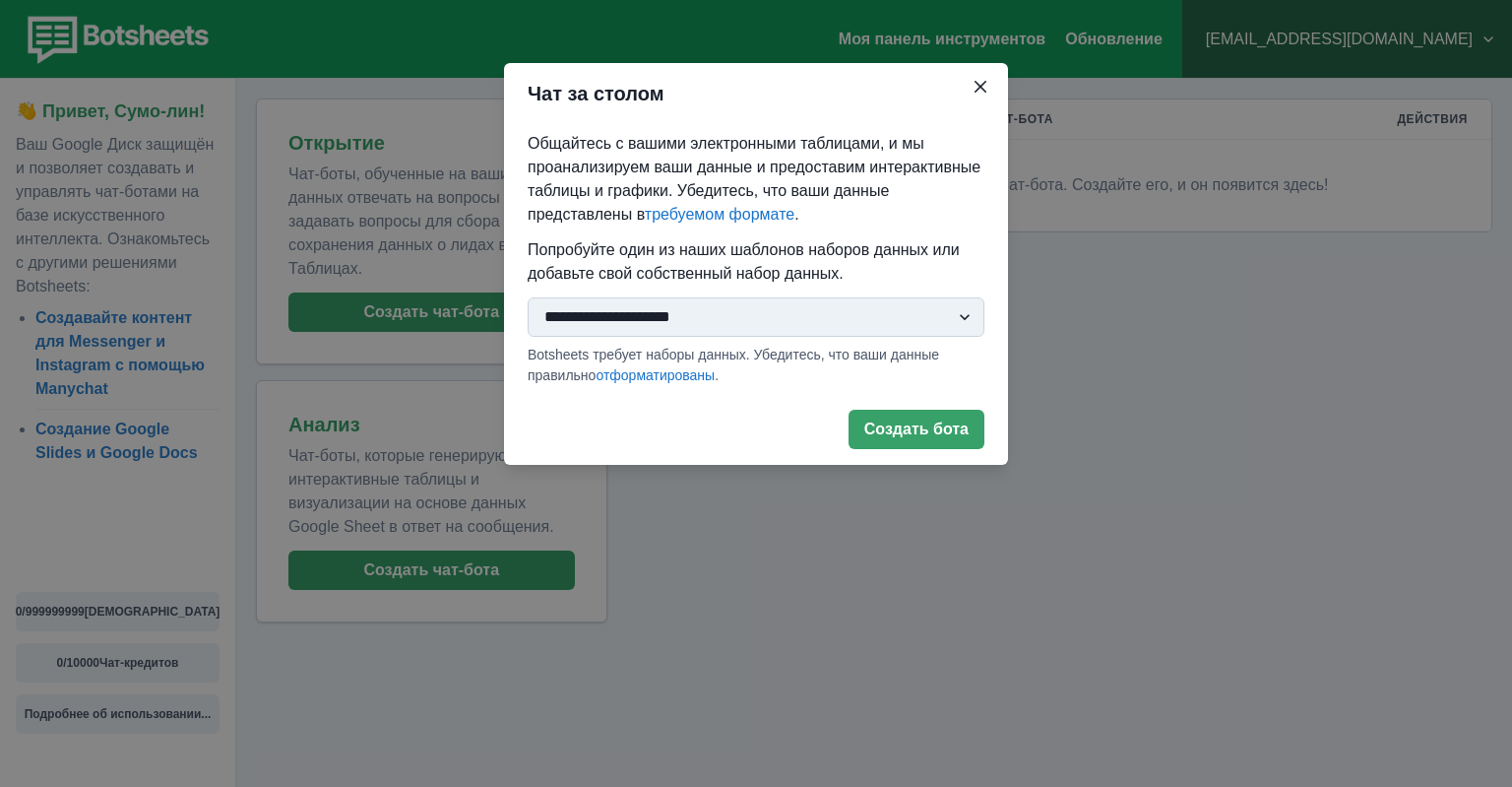click on "**********" at bounding box center [756, 317] 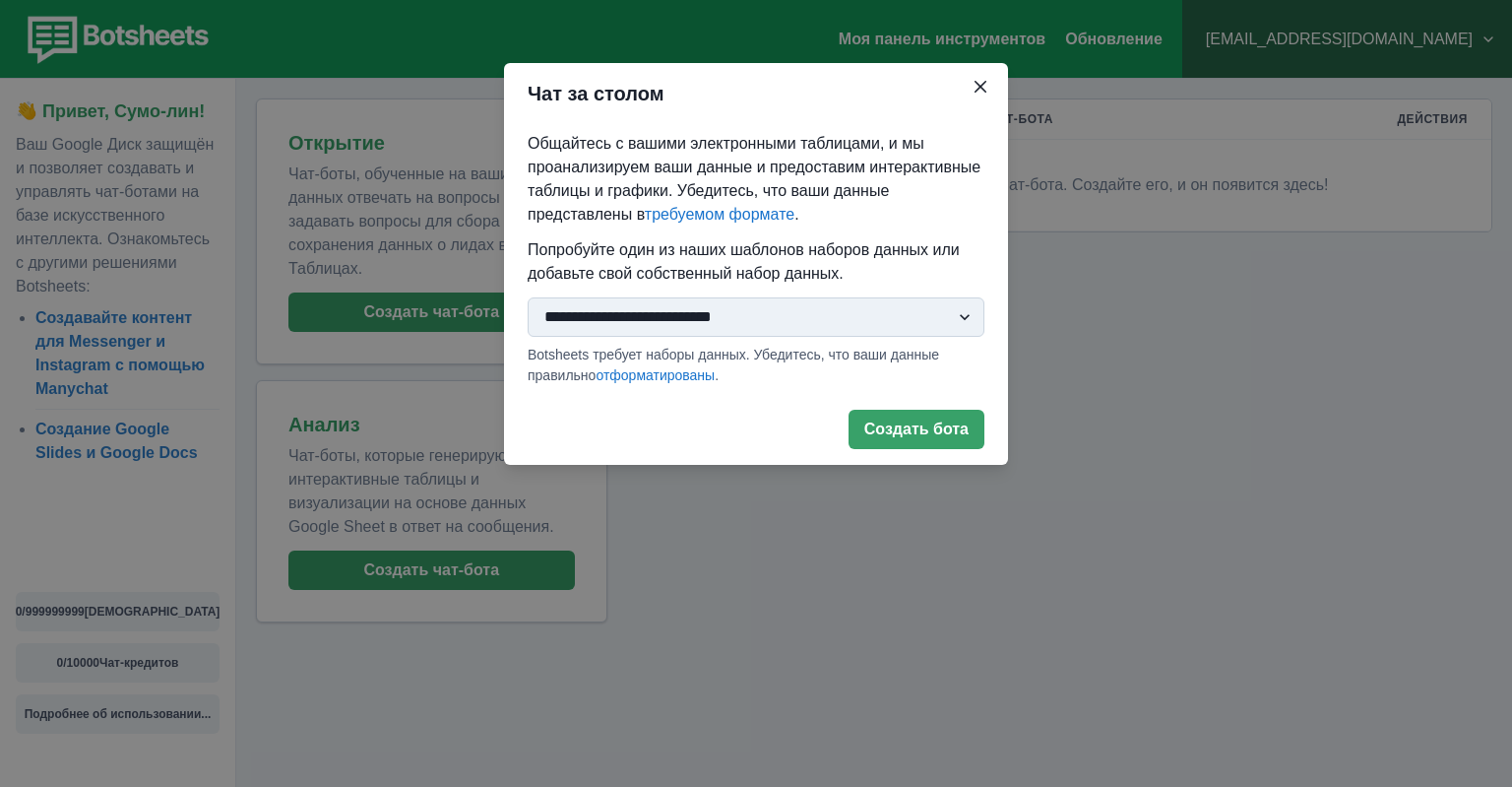 click on "**********" at bounding box center [0, 0] 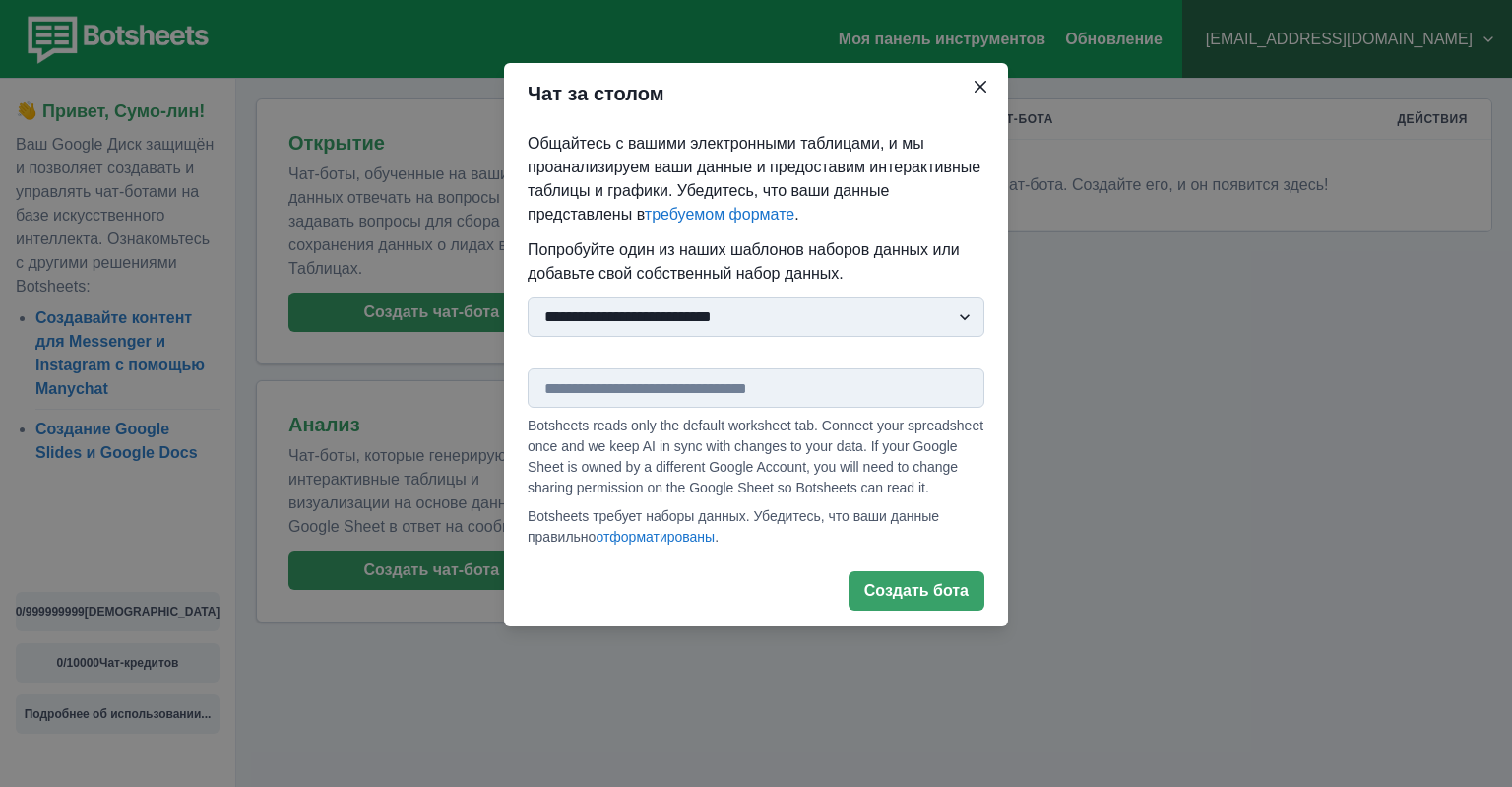 click on "**********" at bounding box center [756, 340] 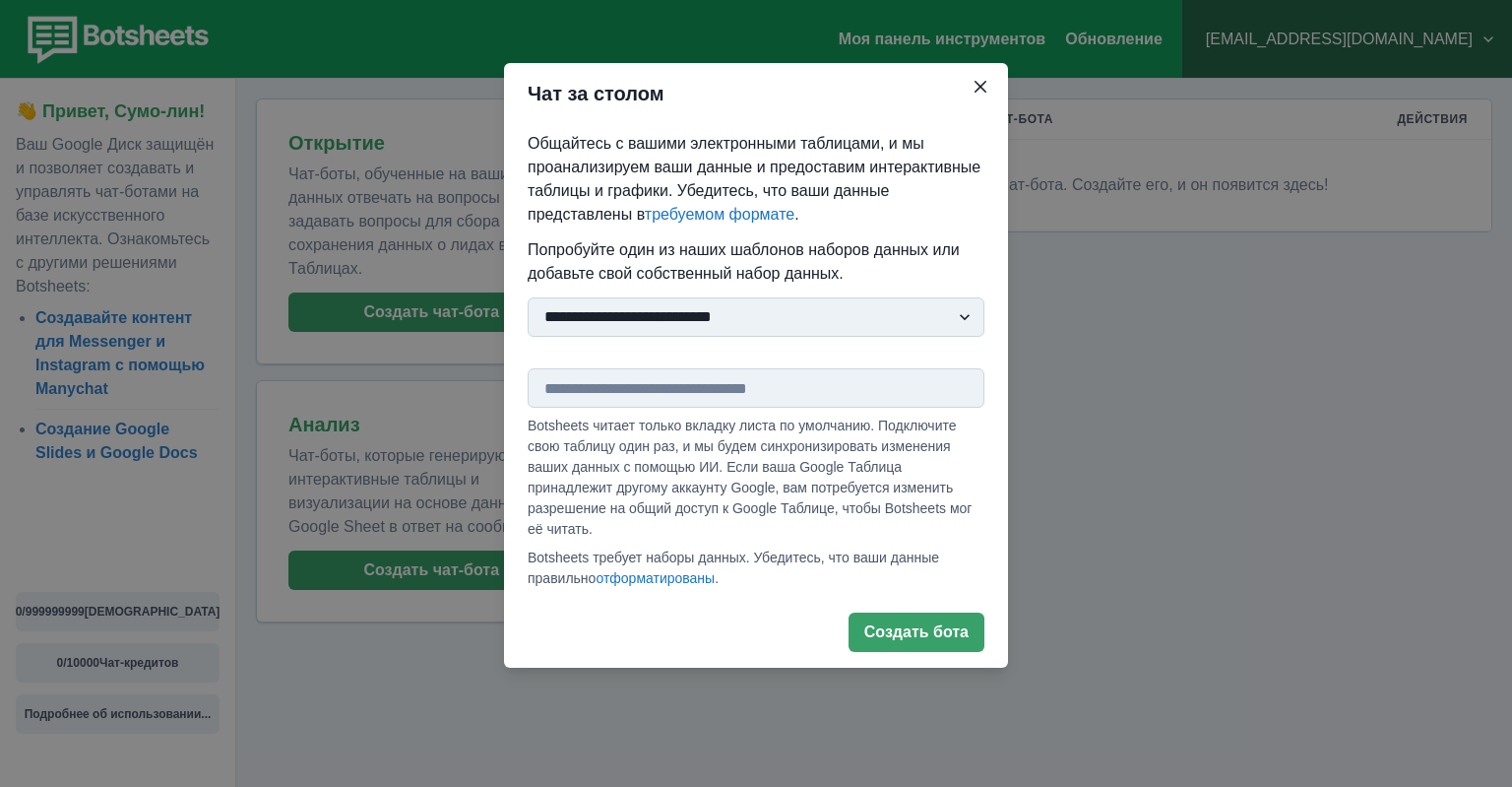 click at bounding box center (756, 388) 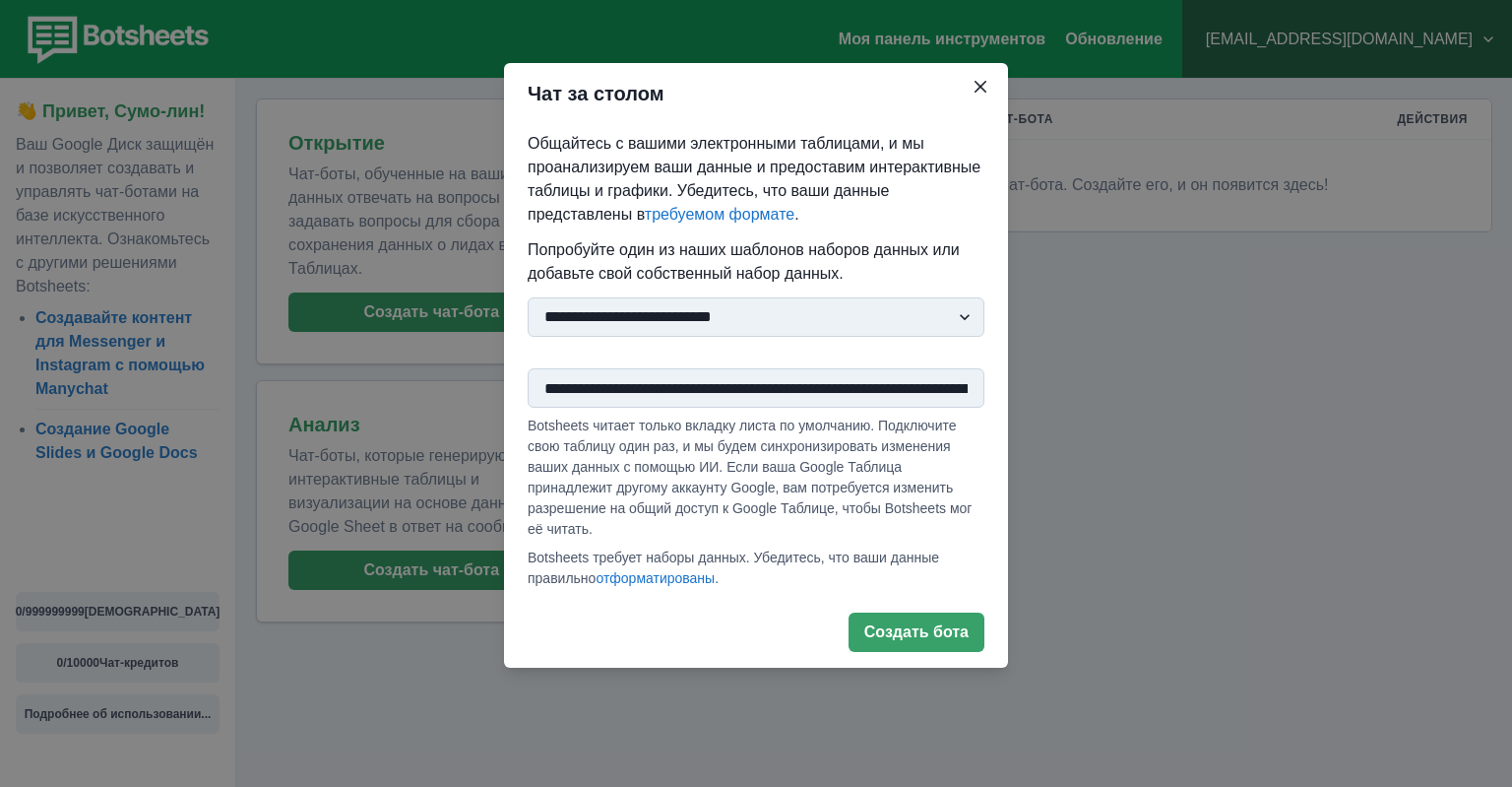 scroll, scrollTop: 0, scrollLeft: 649, axis: horizontal 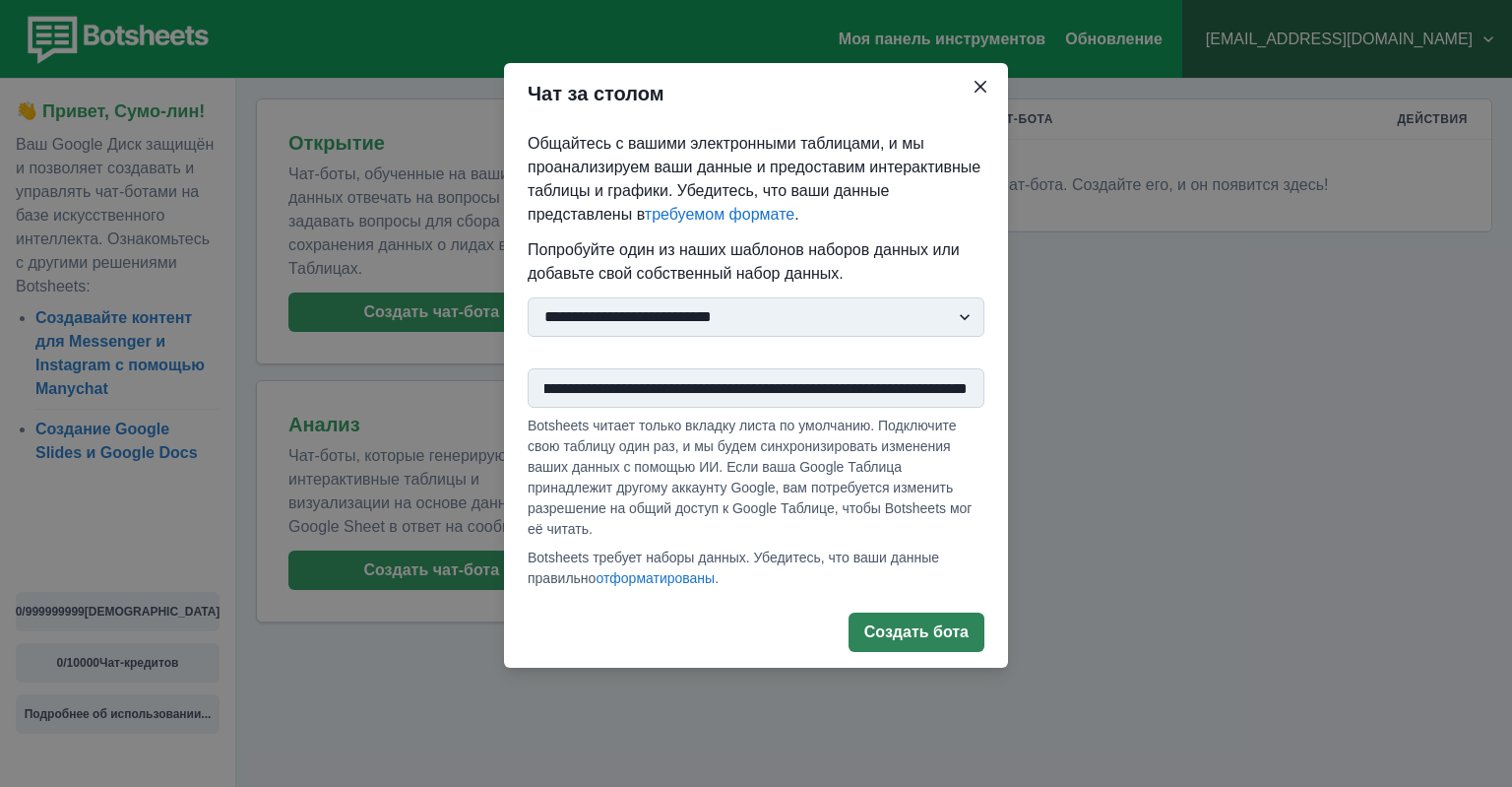 type on "**********" 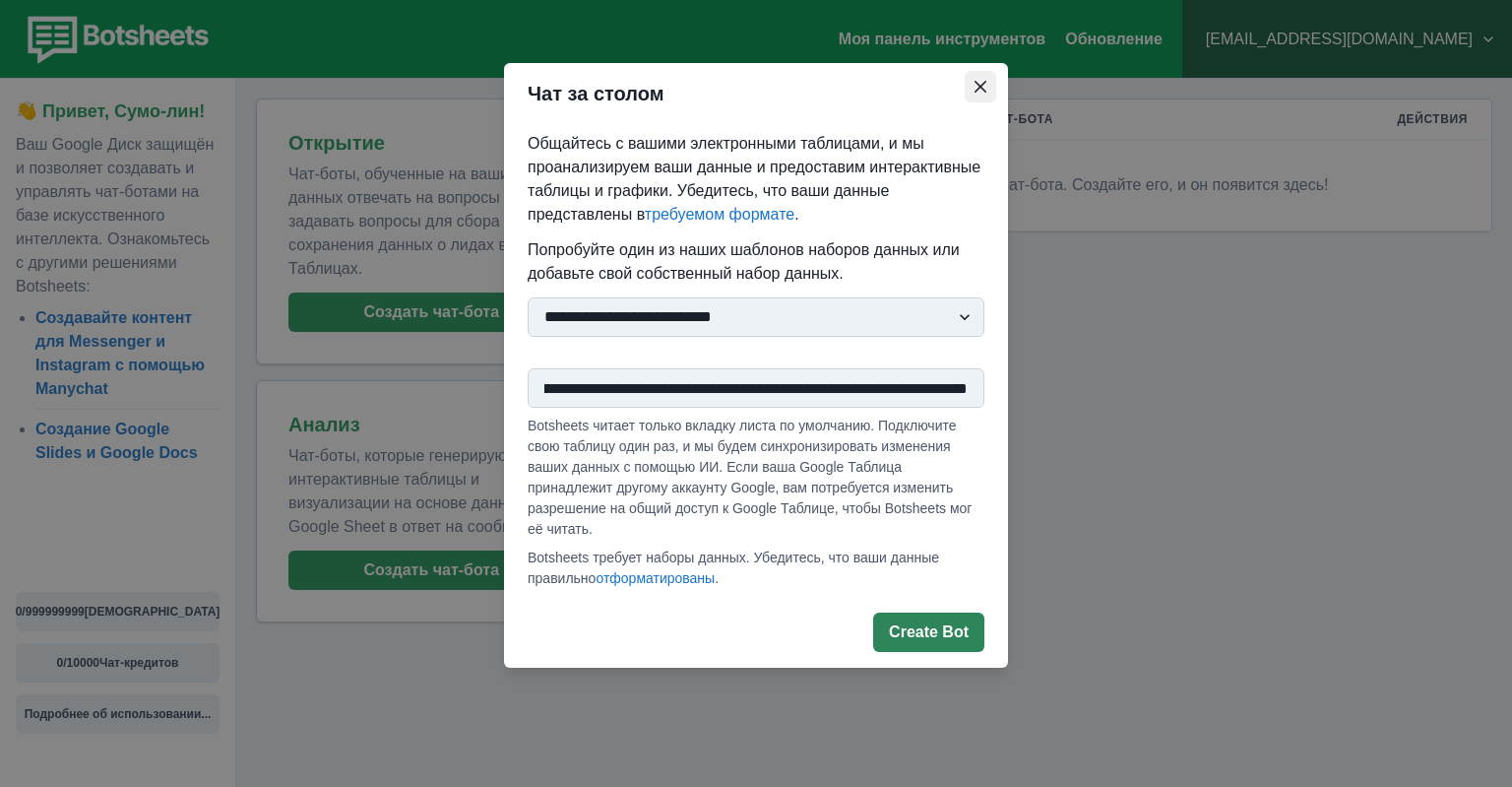 click 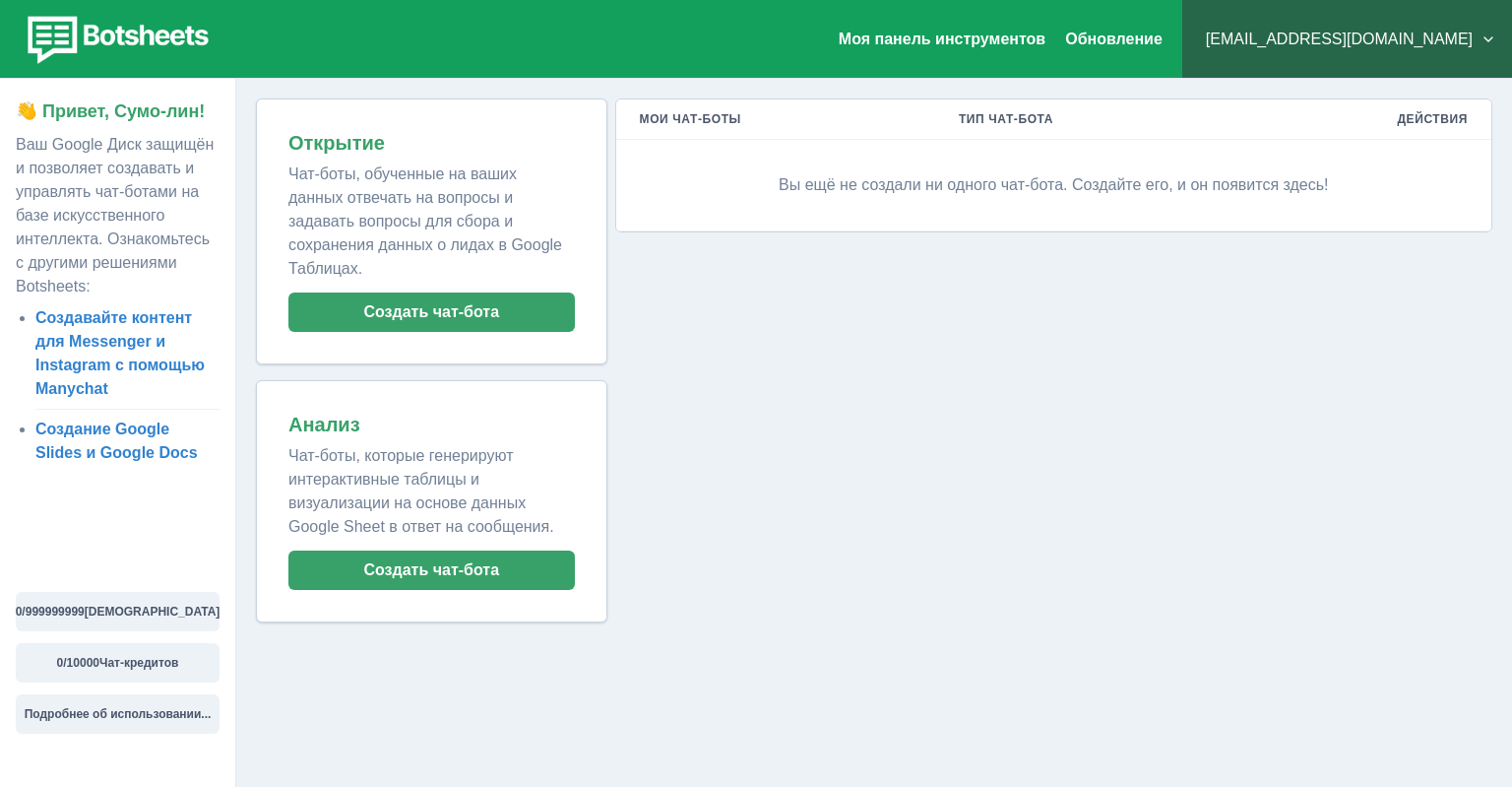 click on "Мои чат-боты  Тип чат-бота  Действия  Вы ещё не создали ни одного чат-бота. Создайте его, и он появится здесь!" at bounding box center [1049, 361] 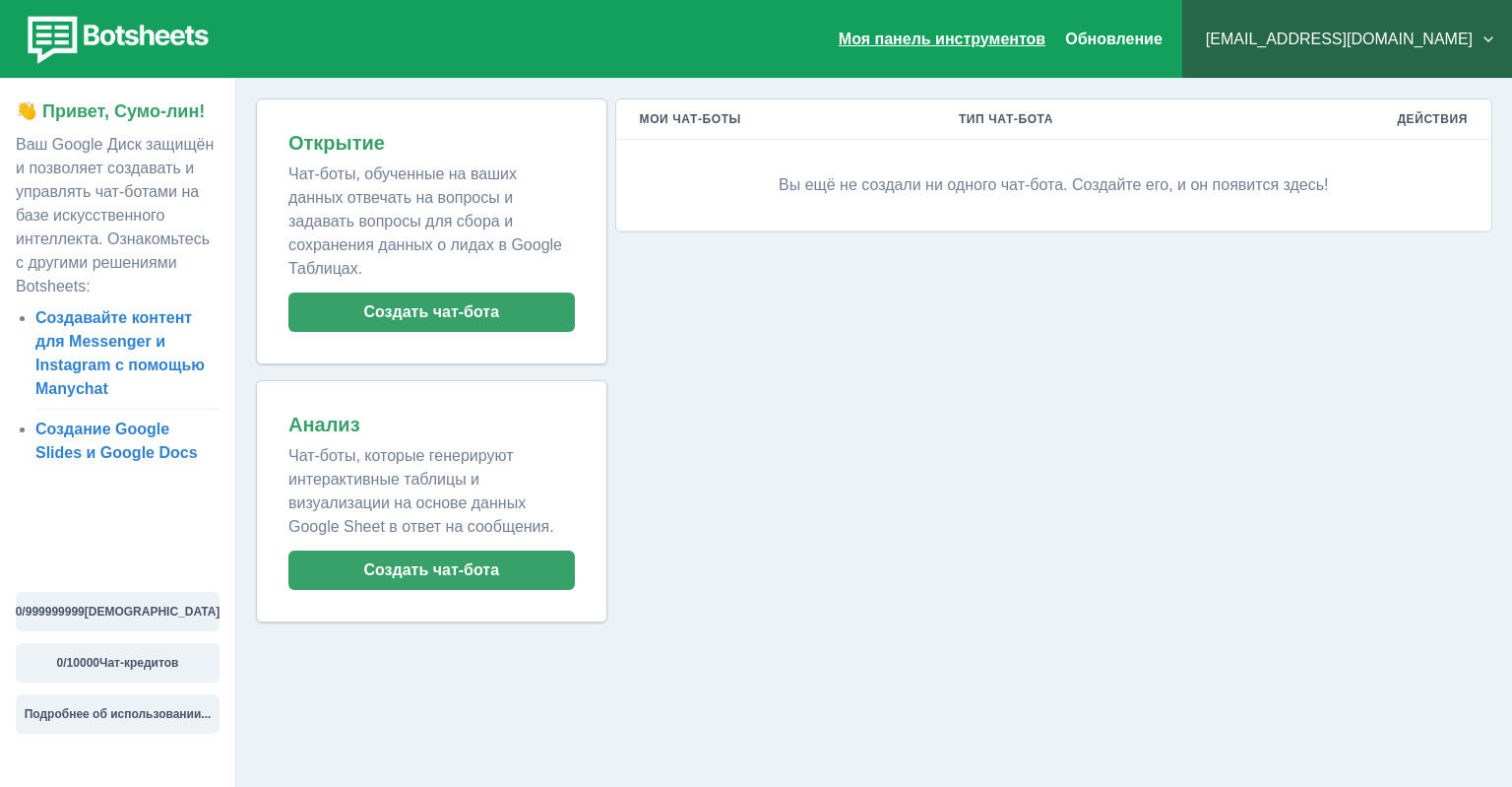 click on "Моя панель инструментов" at bounding box center (942, 38) 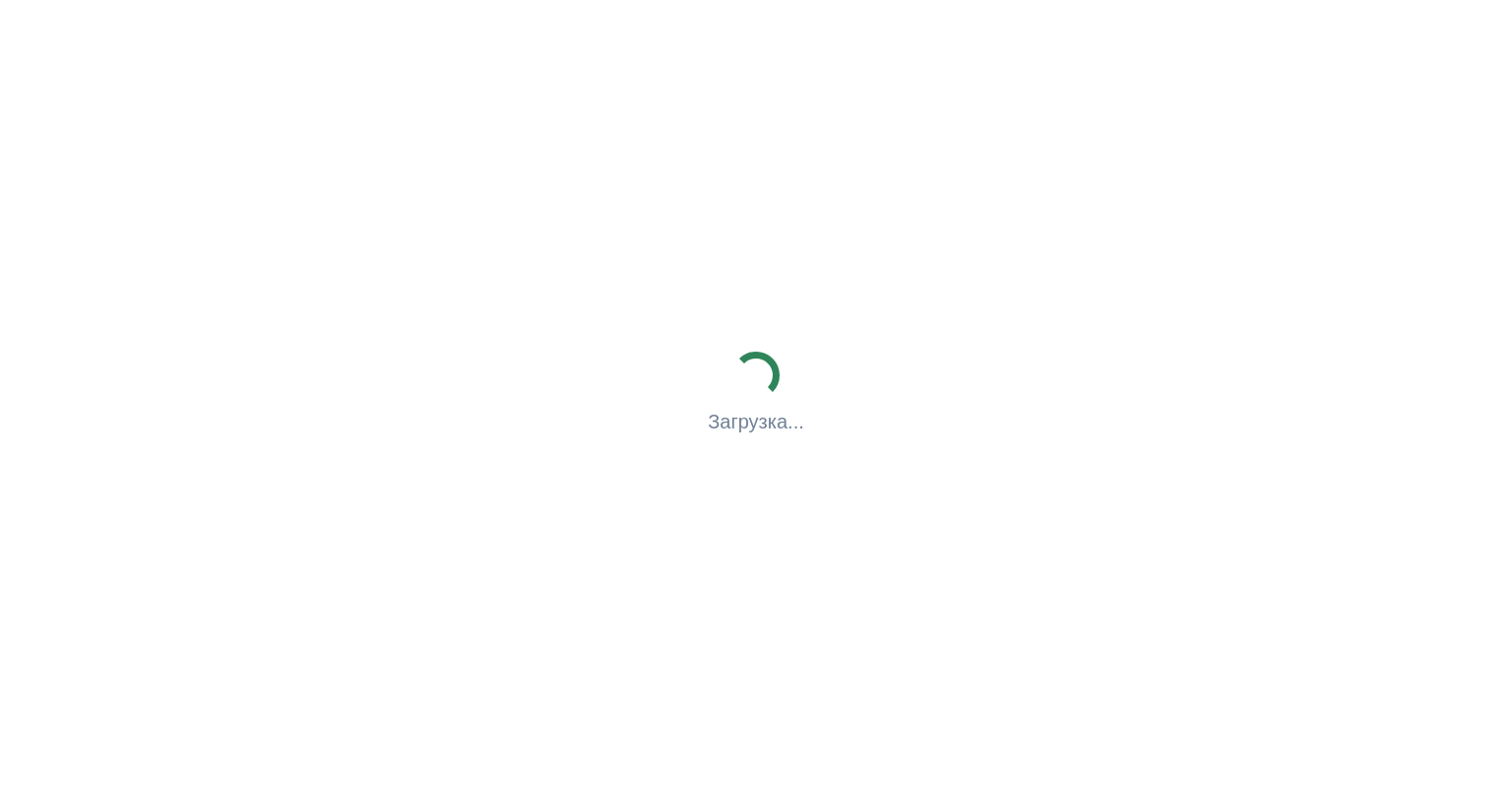 scroll, scrollTop: 0, scrollLeft: 0, axis: both 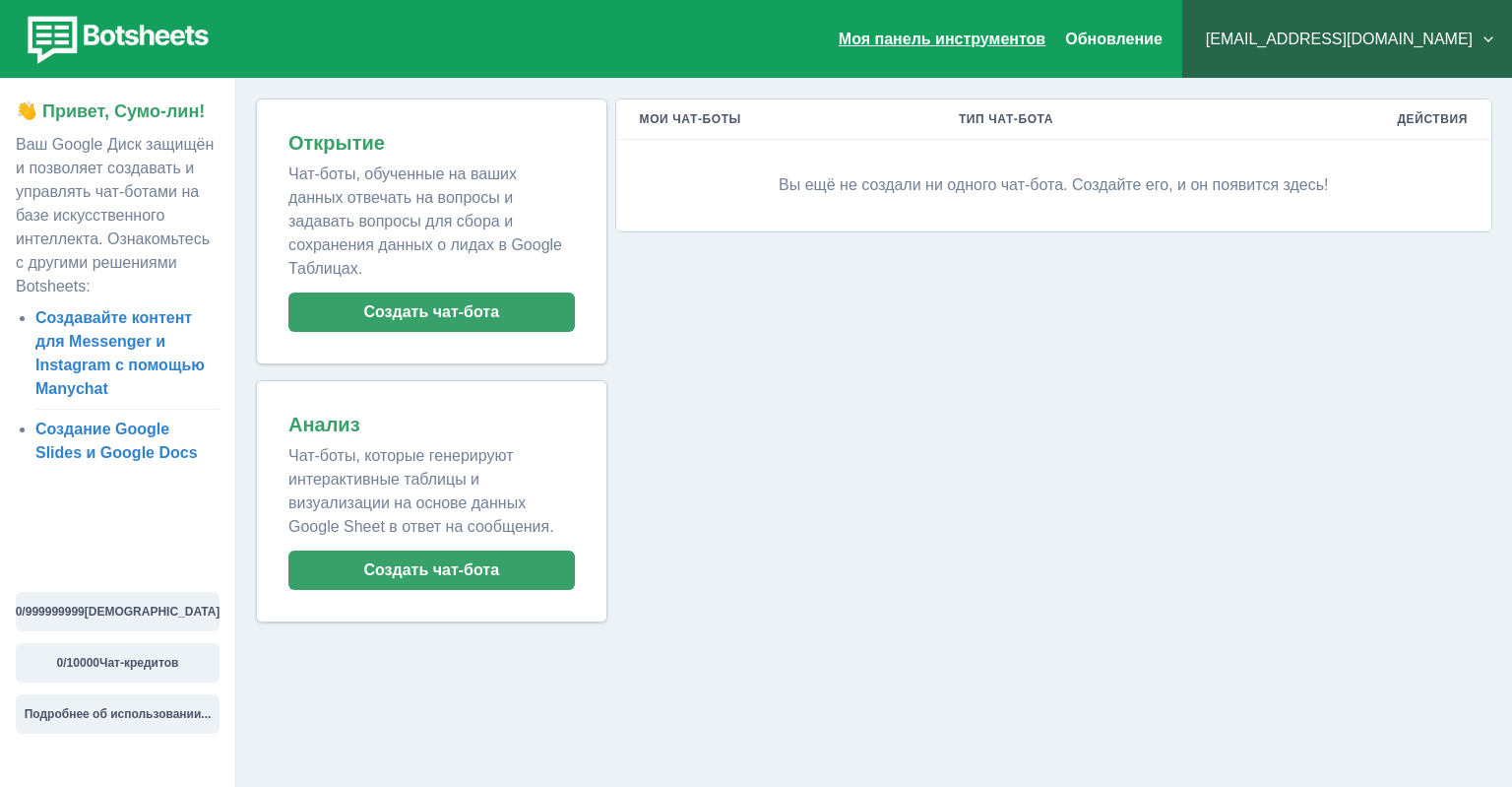 click on "Моя панель инструментов" at bounding box center (942, 38) 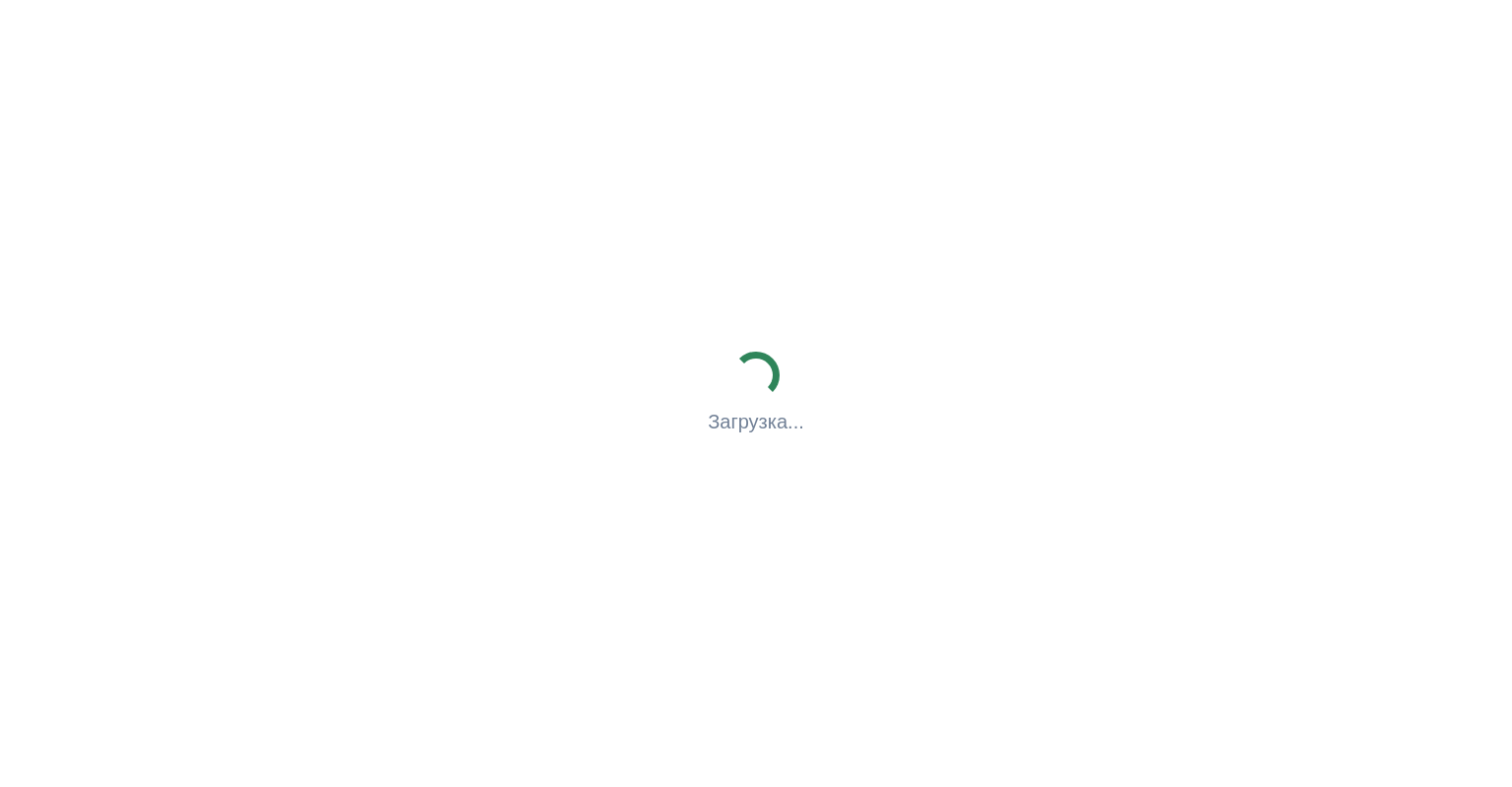 scroll, scrollTop: 0, scrollLeft: 0, axis: both 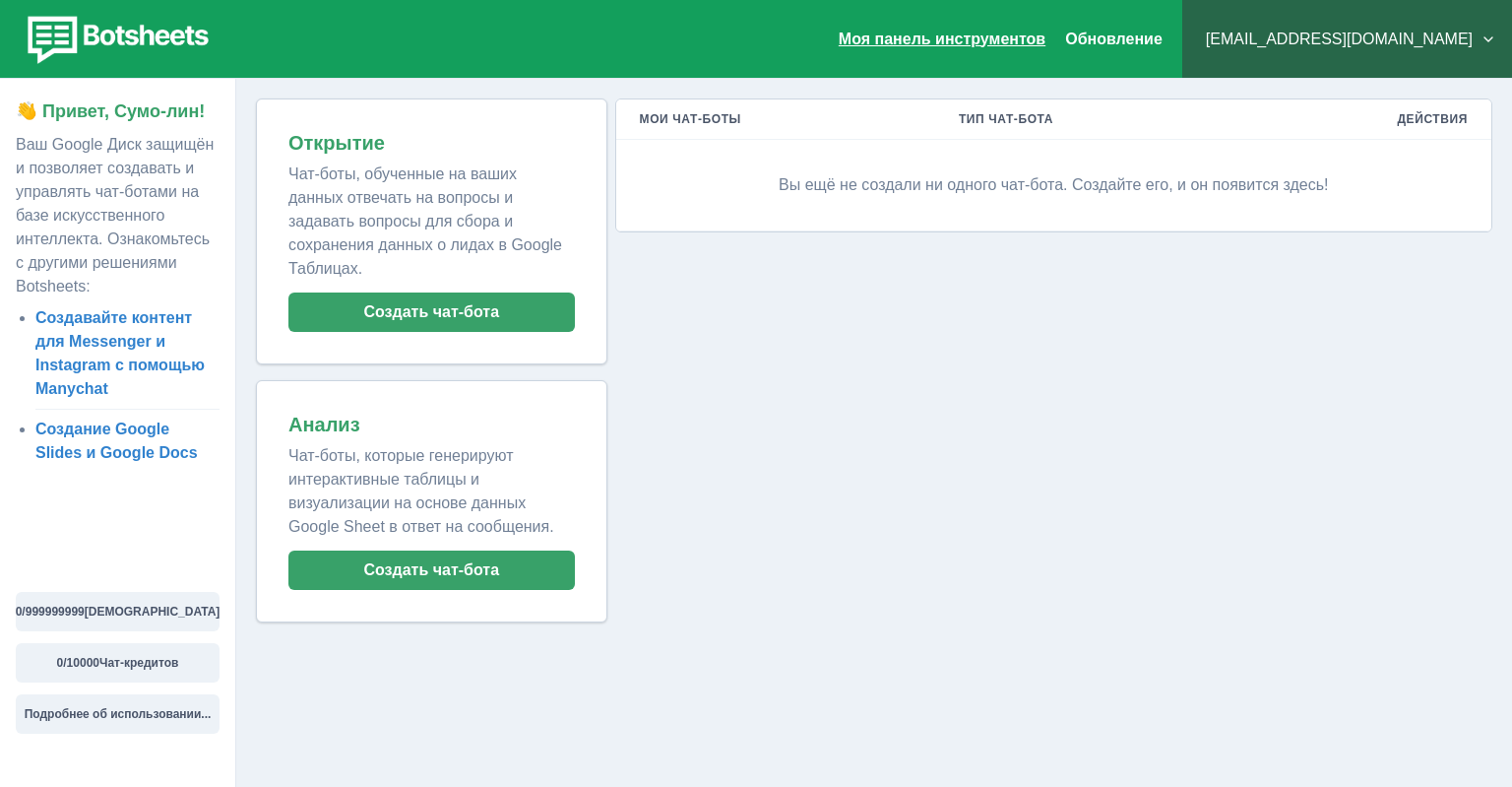 click on "Моя панель инструментов" at bounding box center (942, 38) 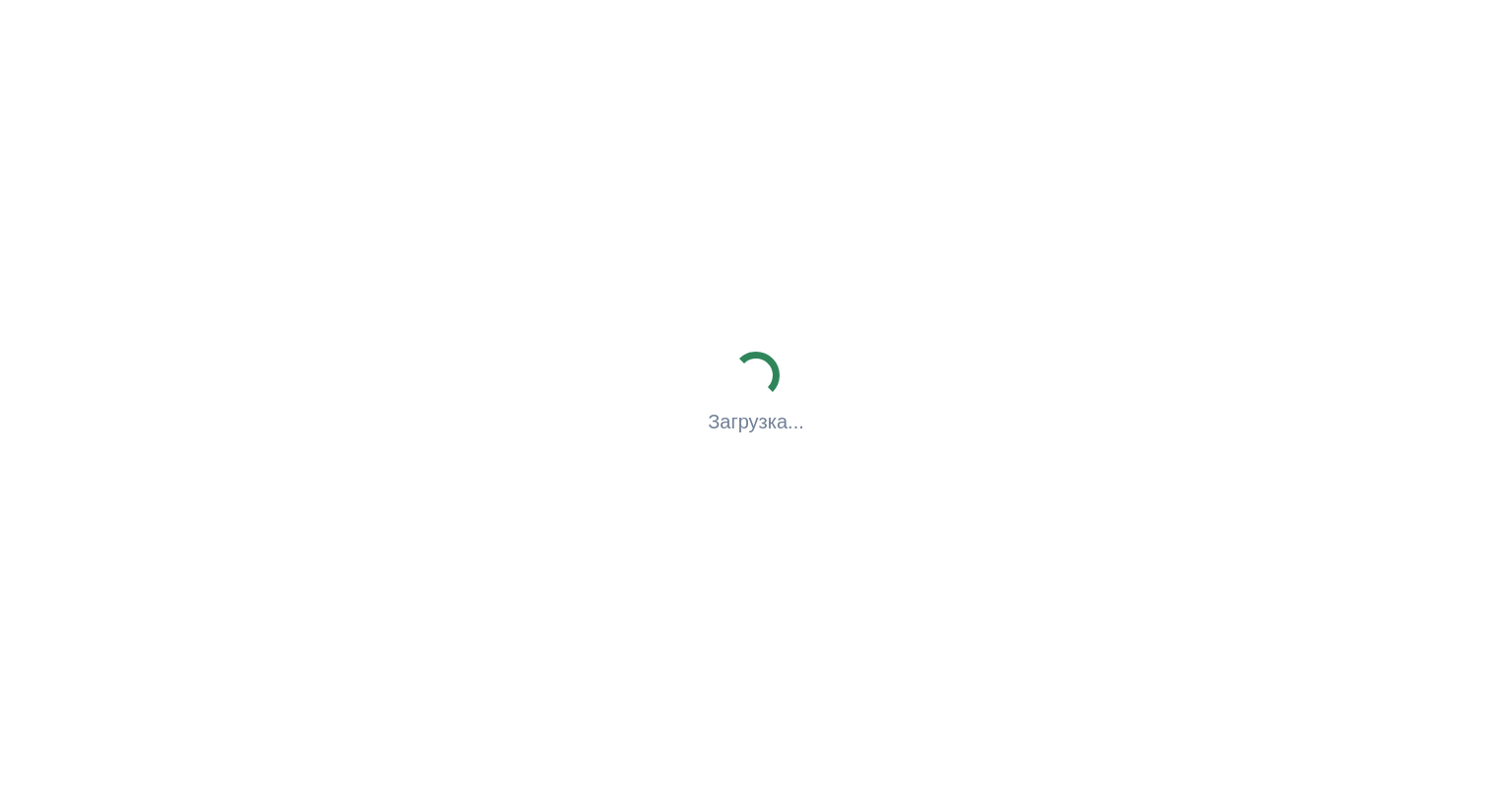 scroll, scrollTop: 0, scrollLeft: 0, axis: both 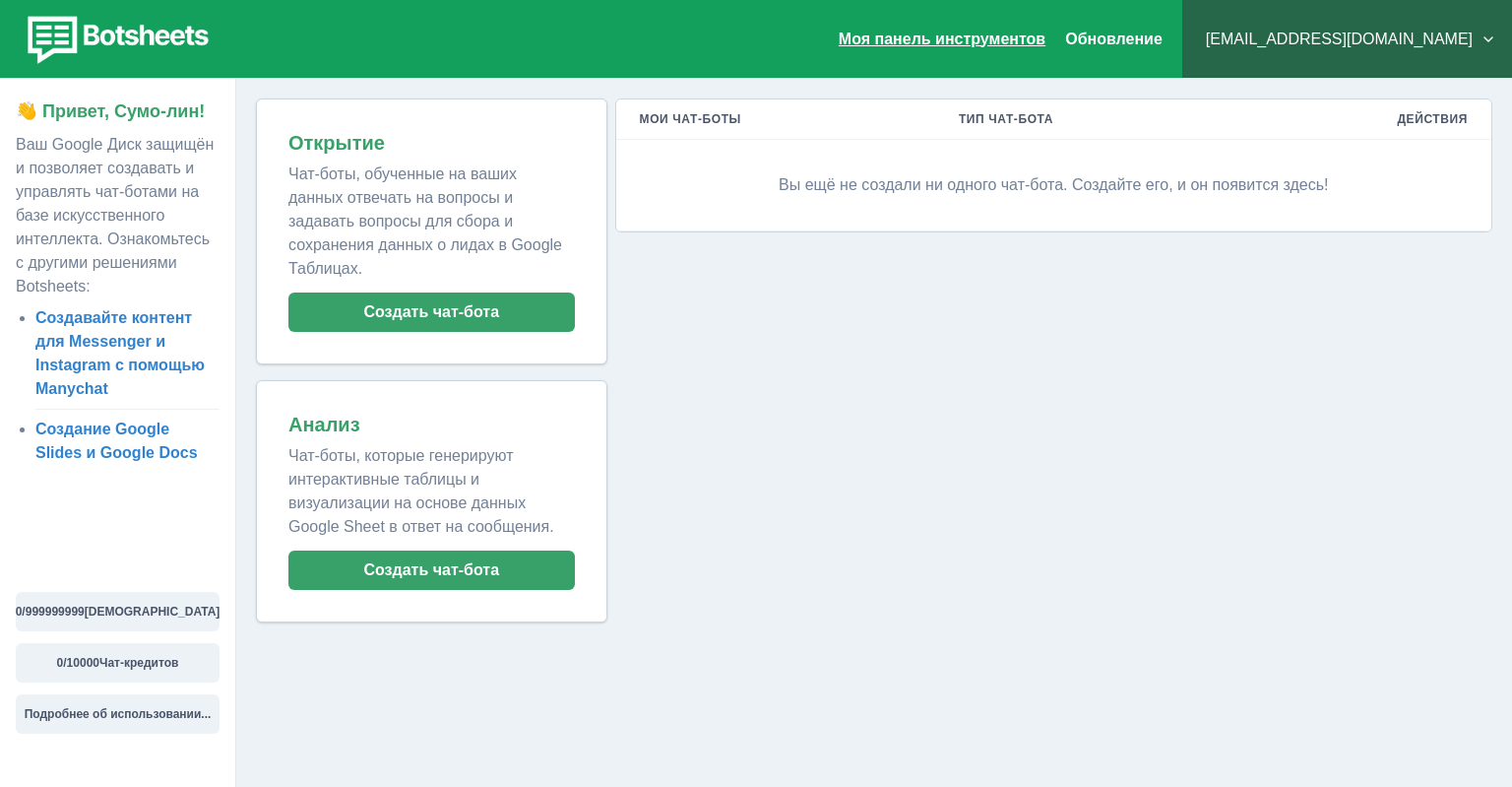 click on "Моя панель инструментов" at bounding box center [942, 38] 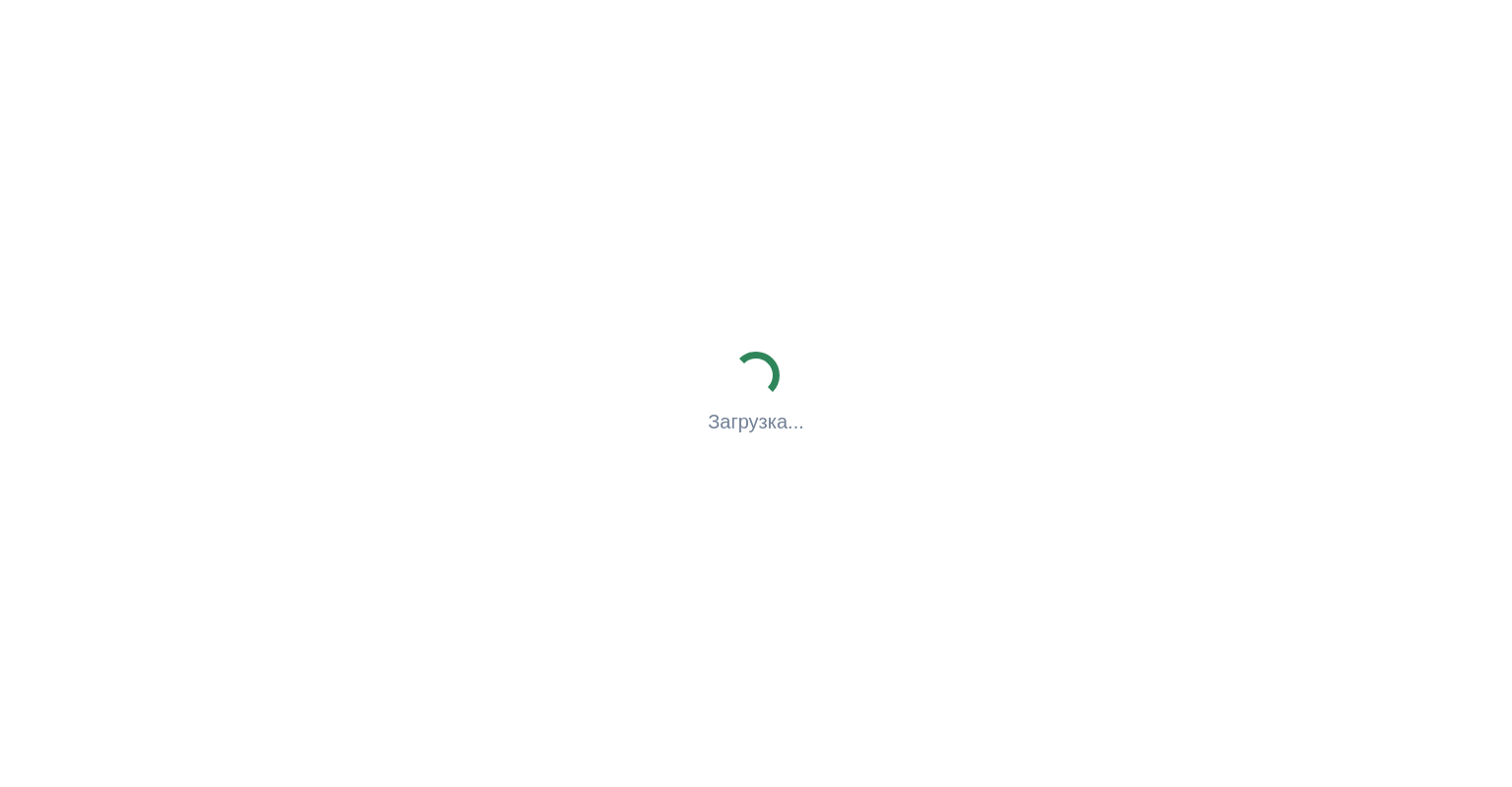 scroll, scrollTop: 0, scrollLeft: 0, axis: both 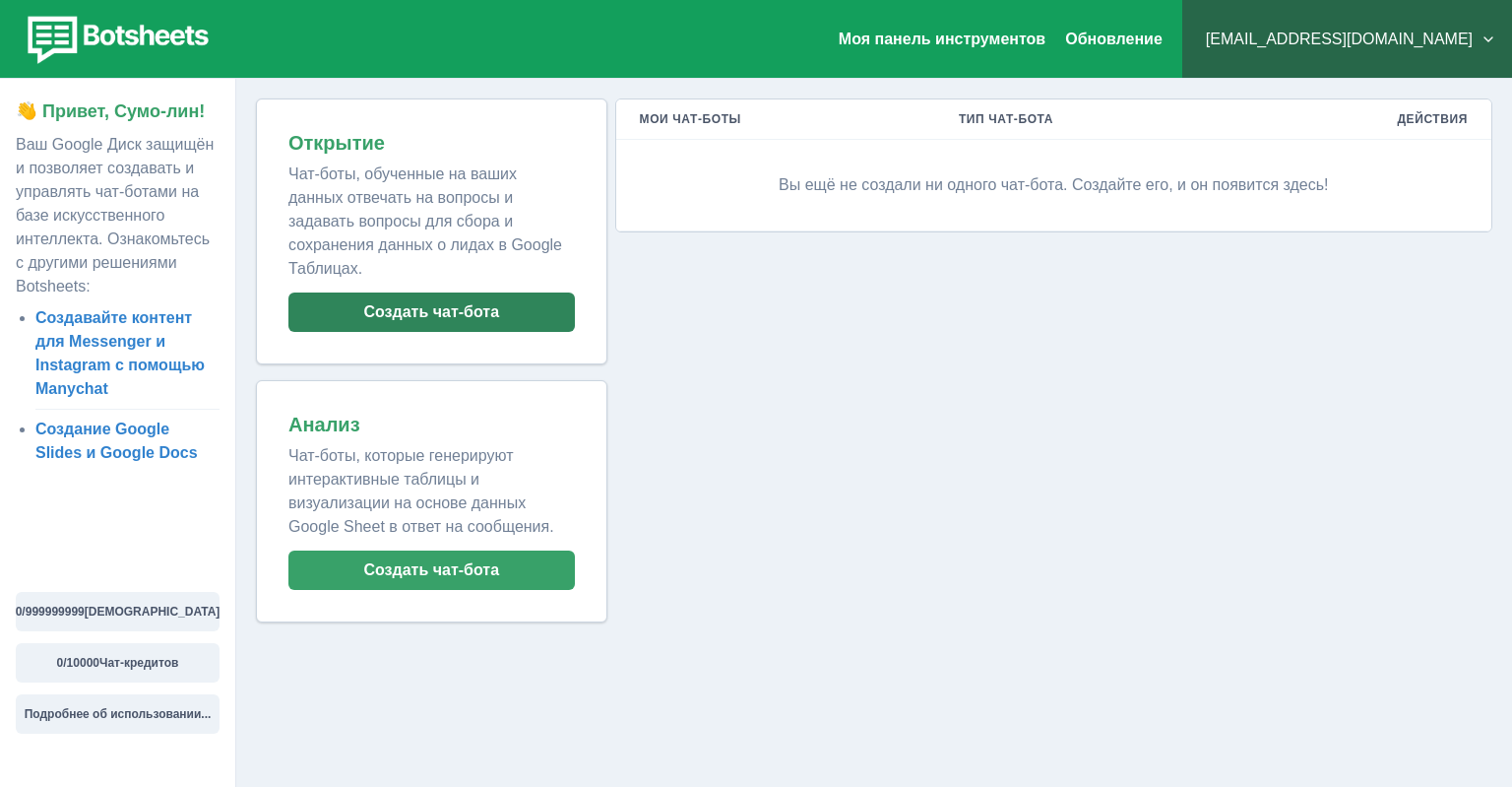 click on "Создать чат-бота" at bounding box center [431, 312] 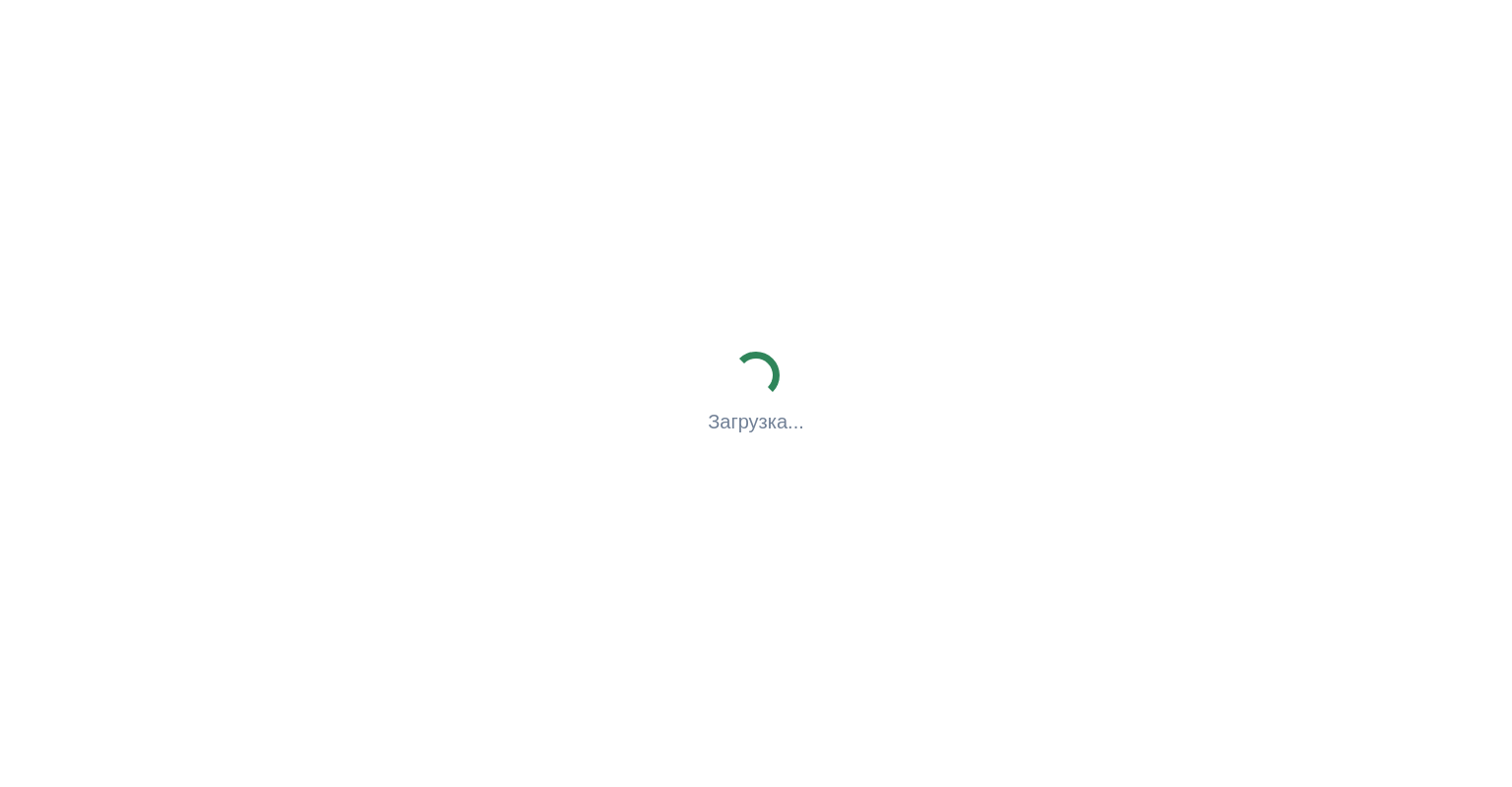 scroll, scrollTop: 0, scrollLeft: 0, axis: both 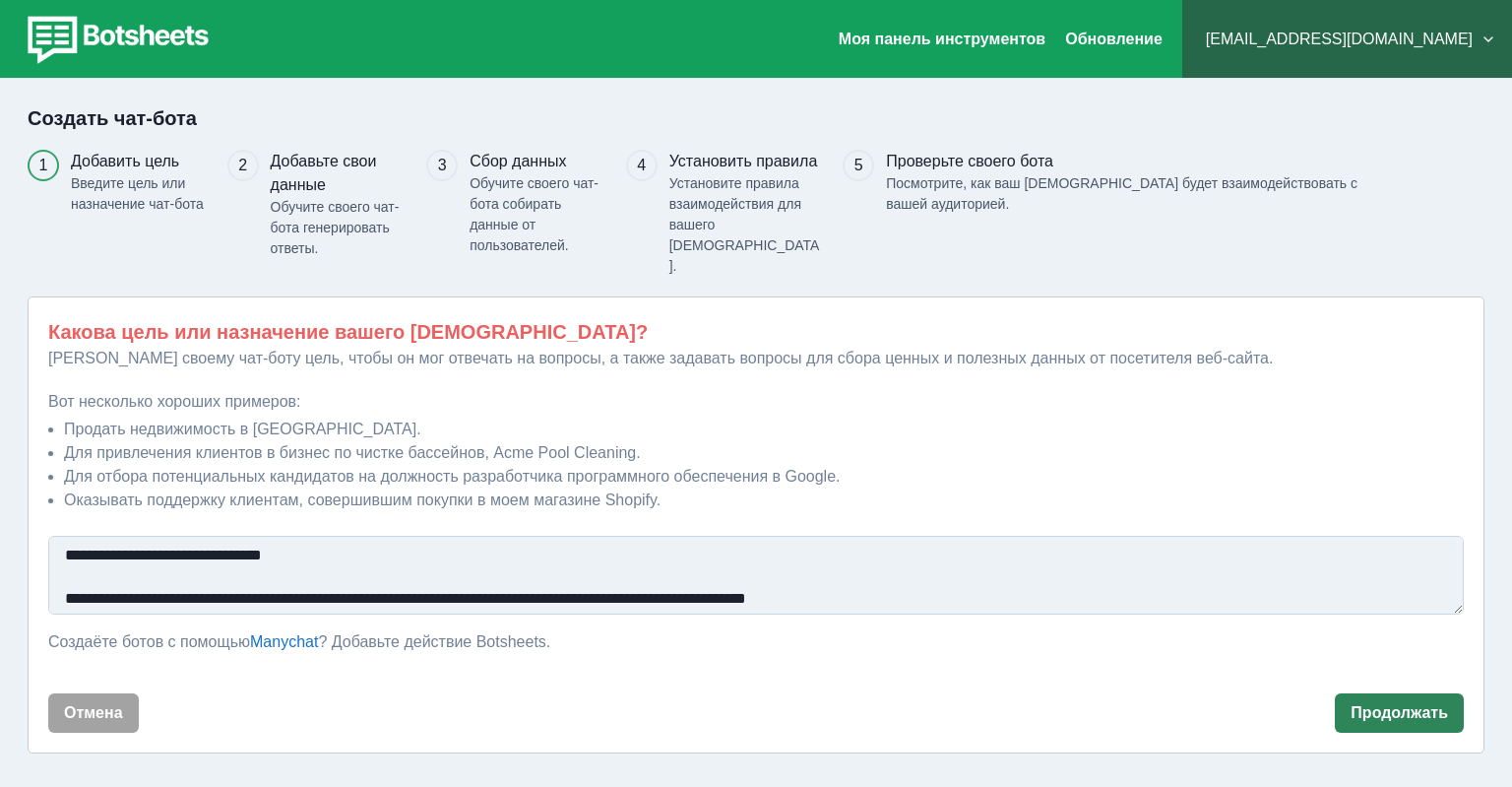 click on "Продолжать" at bounding box center [1399, 713] 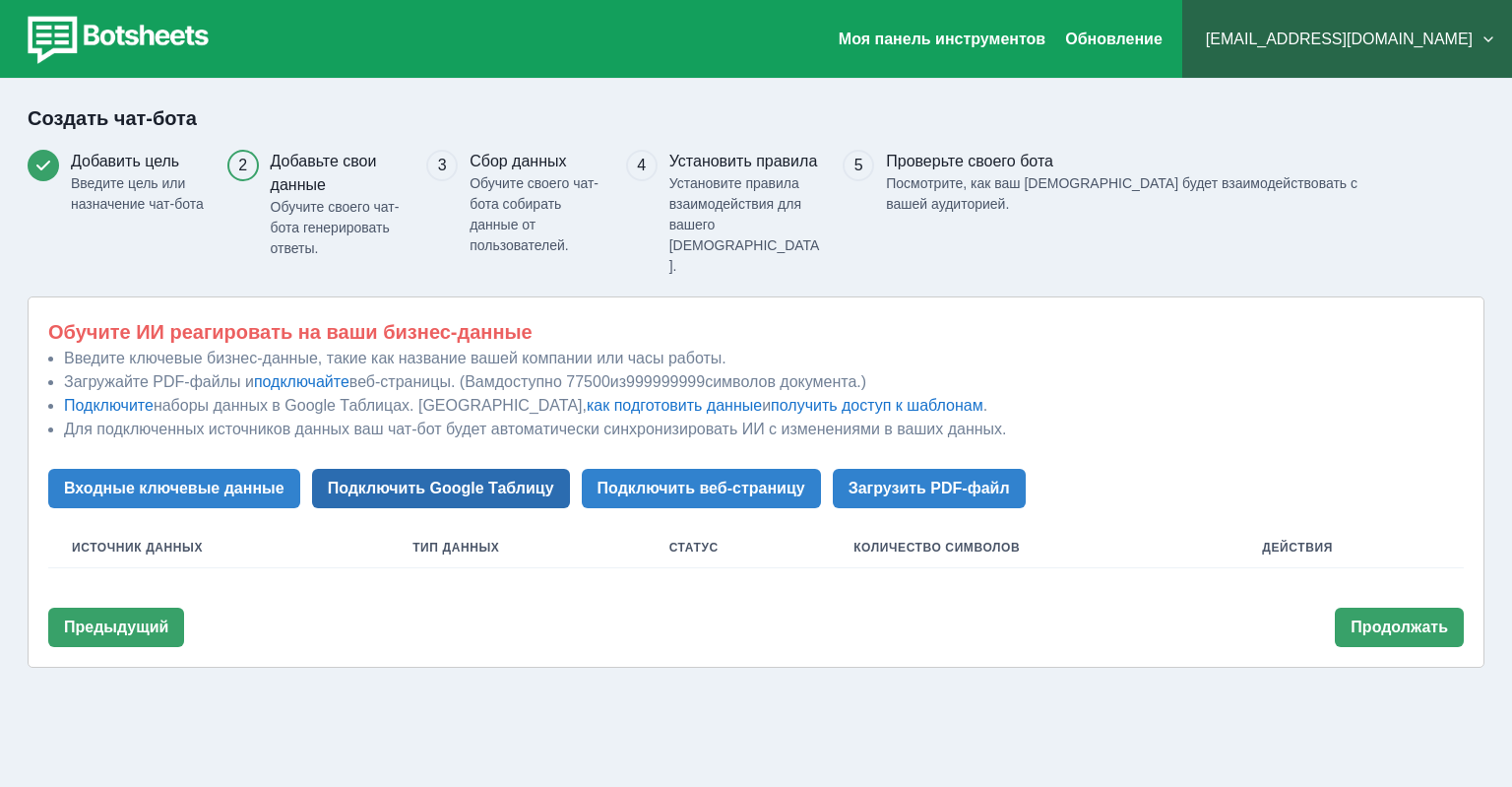 click on "Подключить Google Таблицу" at bounding box center (441, 489) 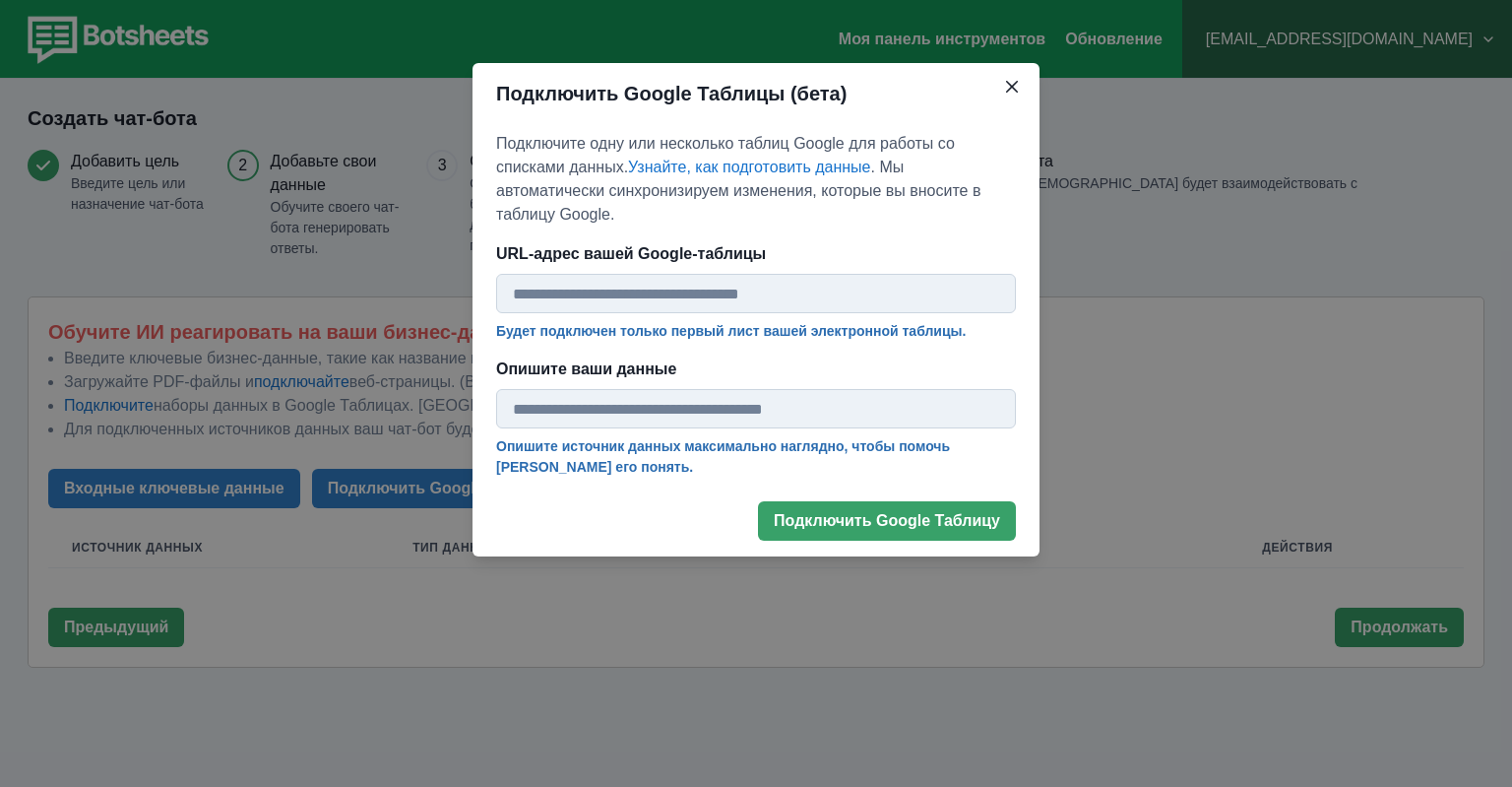 click on "URL-адрес вашей Google-таблицы" at bounding box center (756, 294) 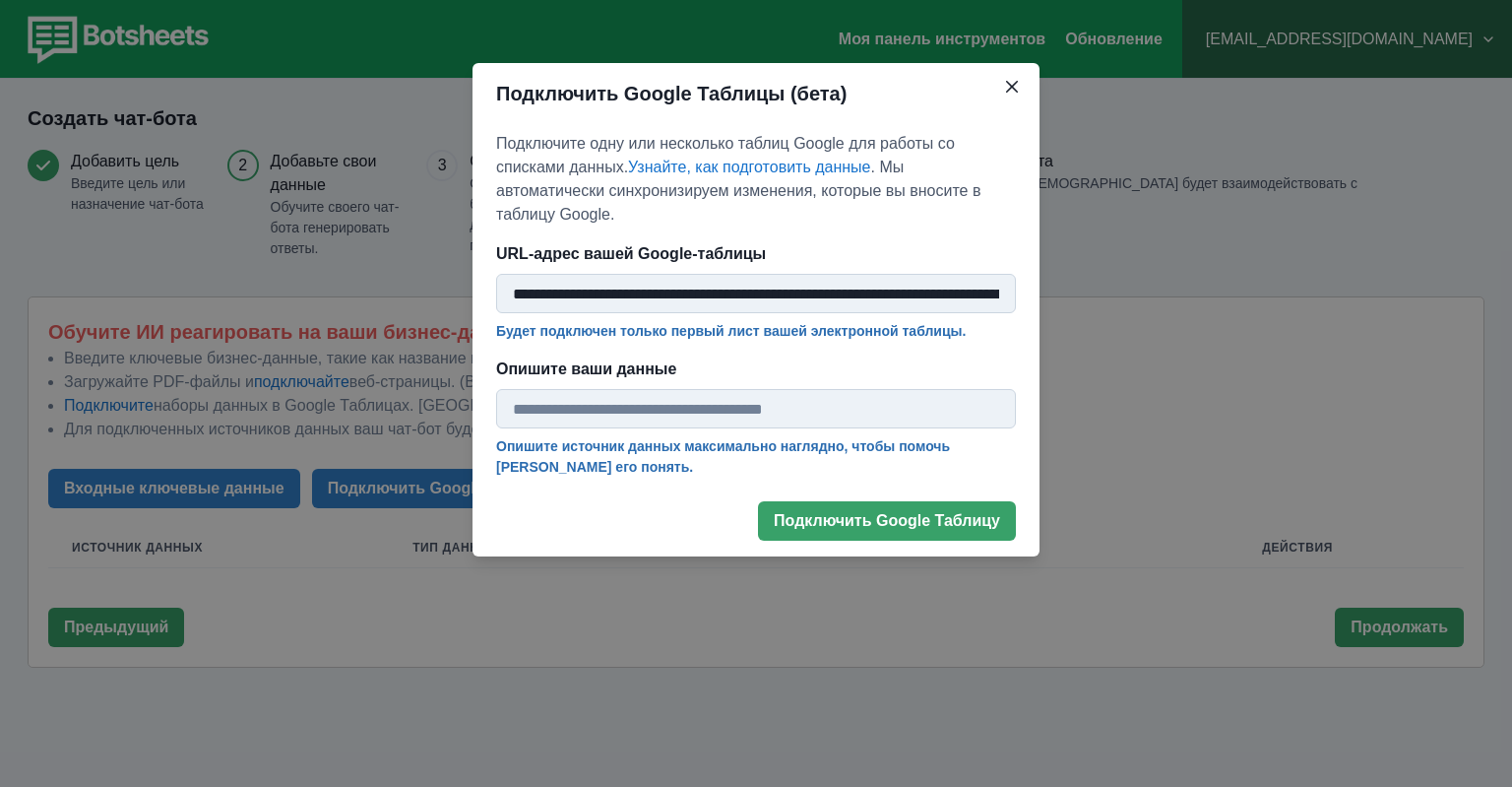 scroll, scrollTop: 0, scrollLeft: 586, axis: horizontal 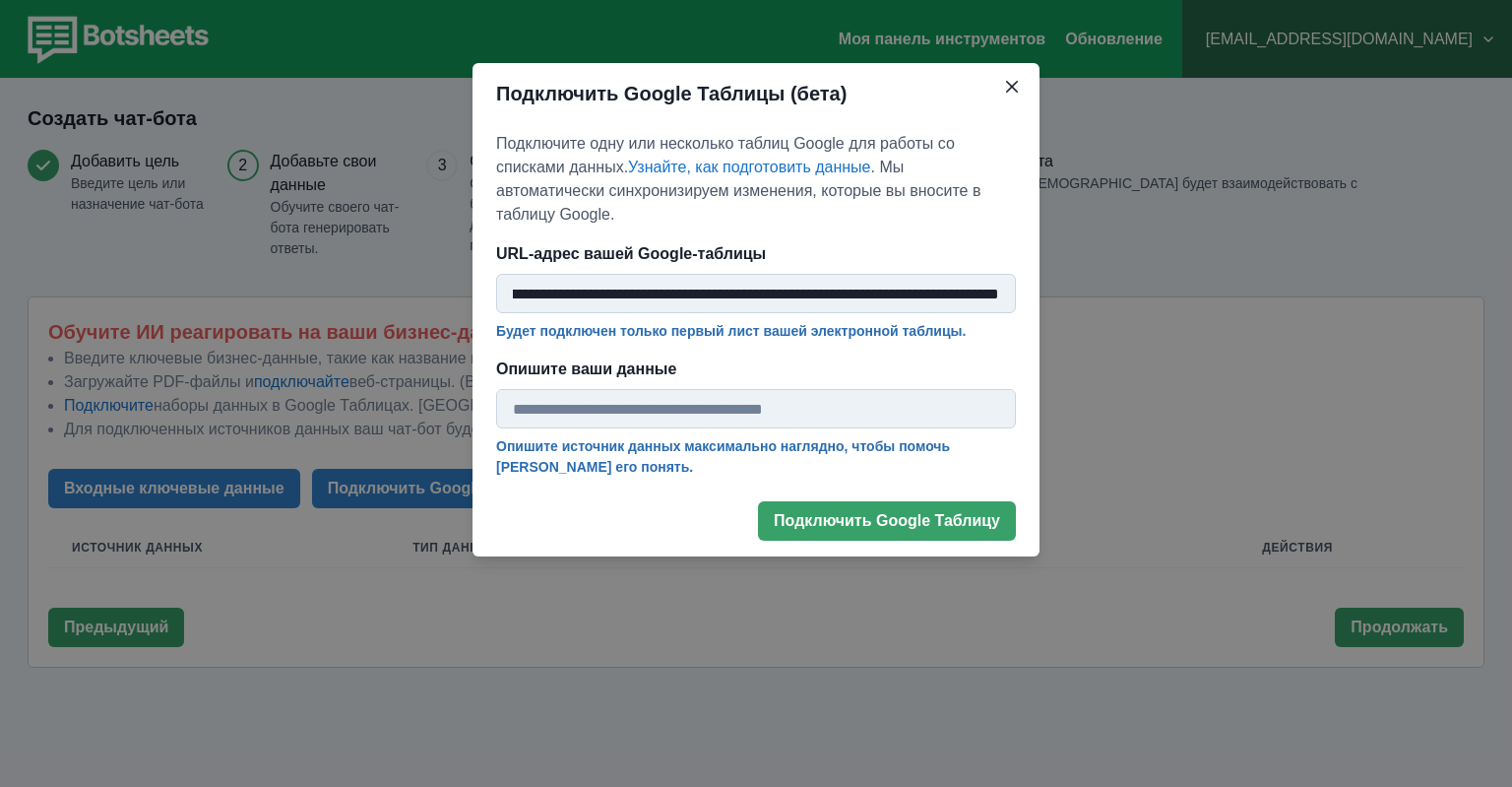 type on "**********" 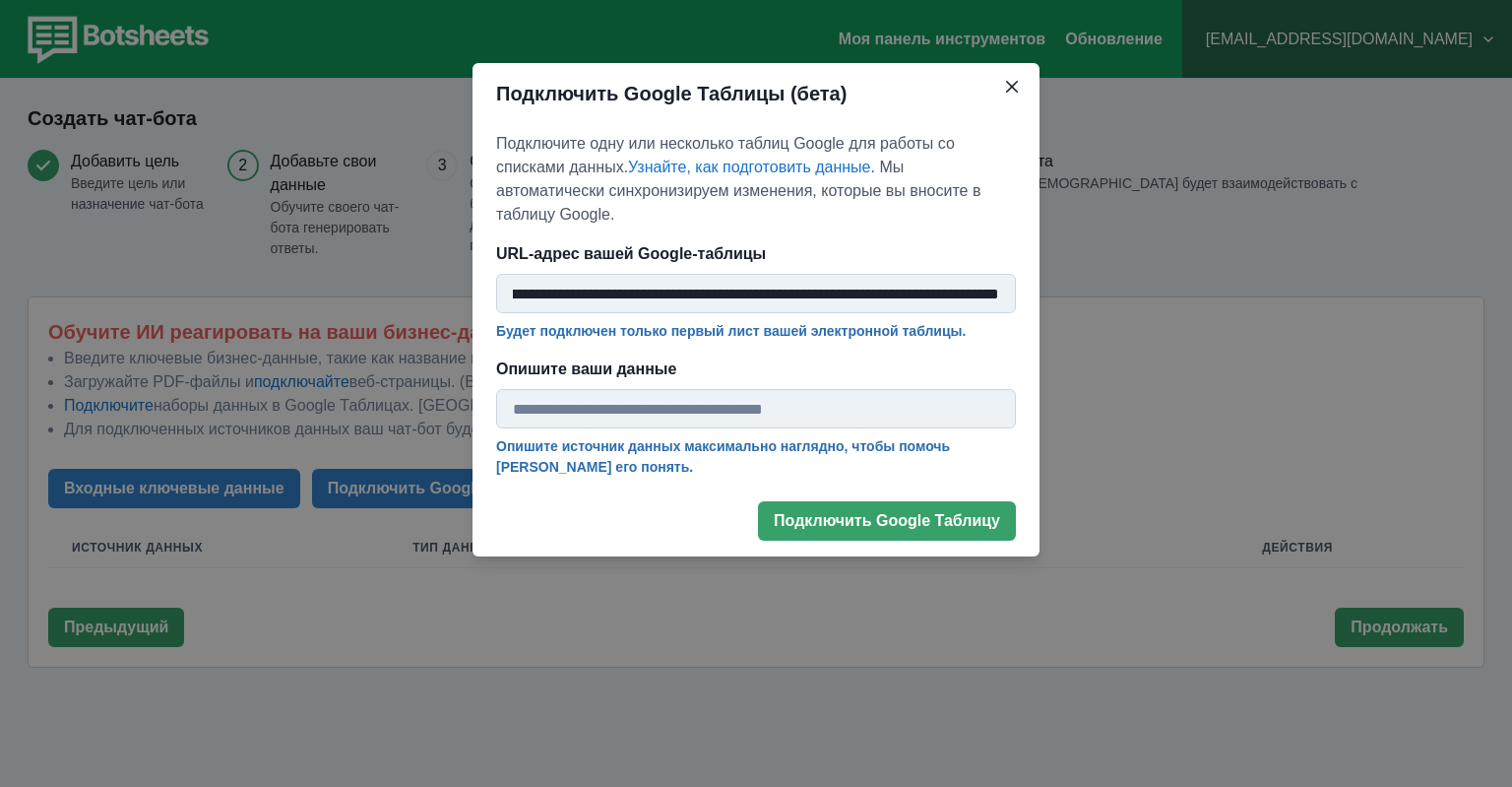 paste on "**********" 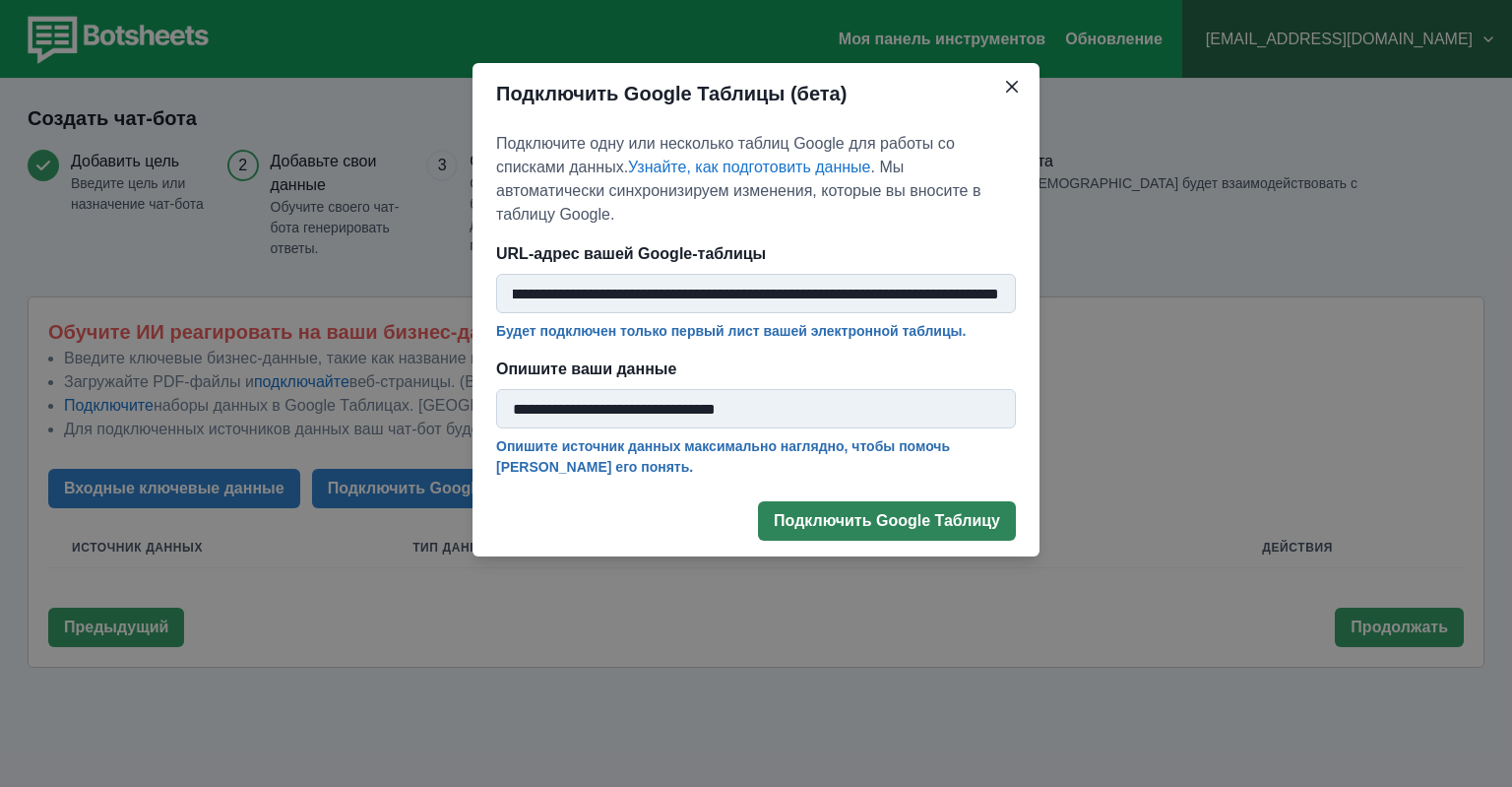 type on "**********" 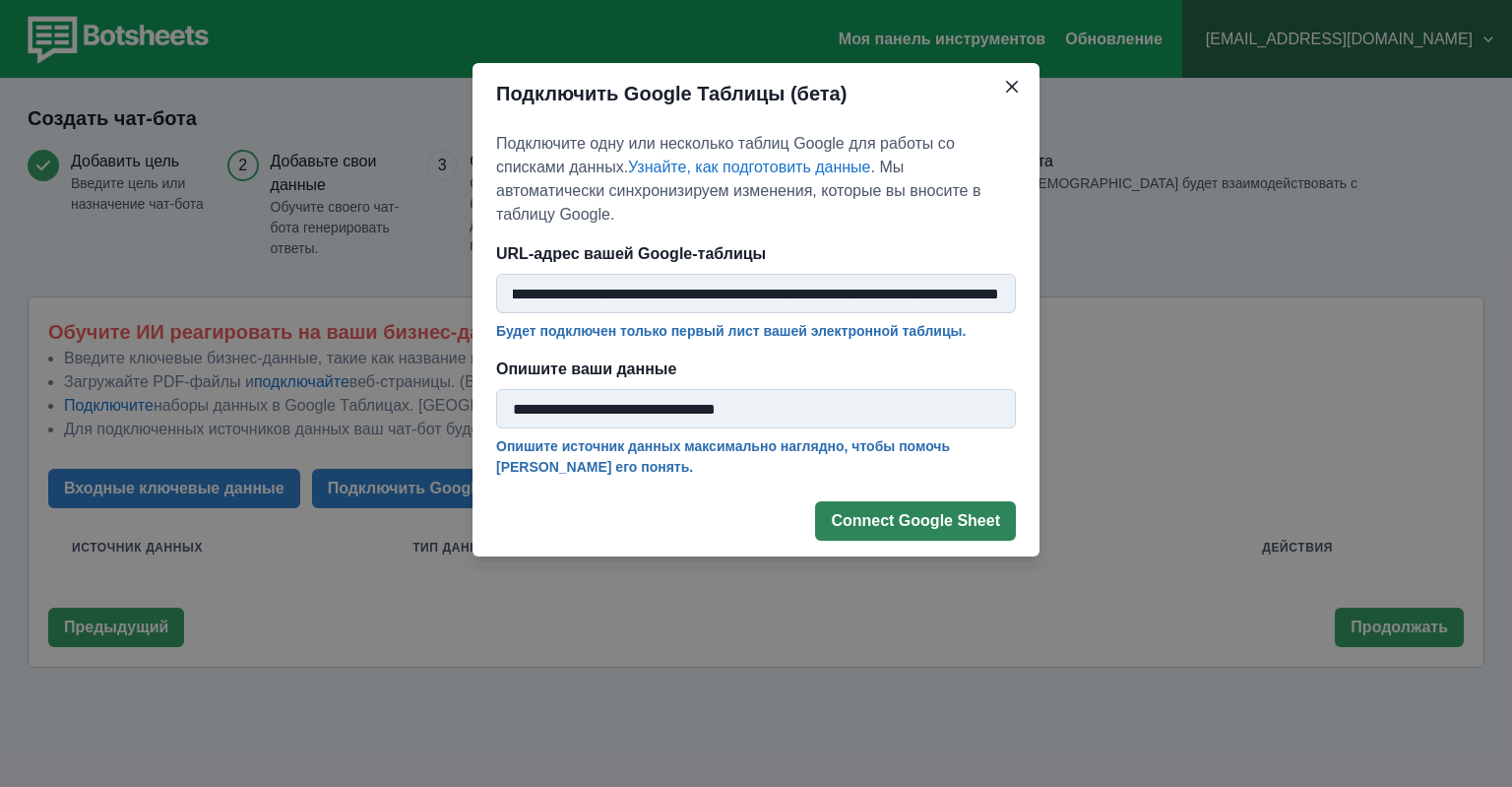 click on "**********" at bounding box center (756, 294) 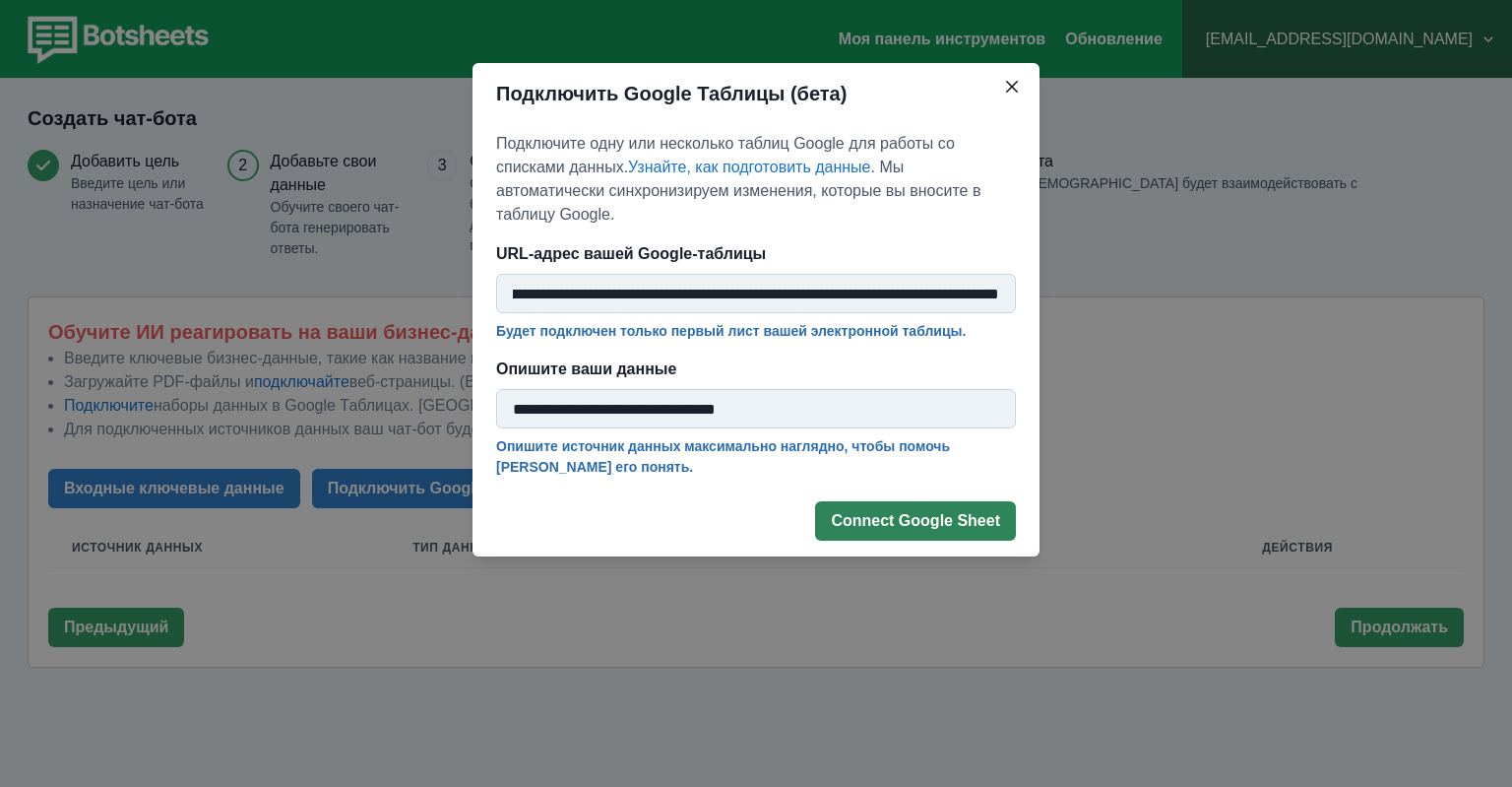 paste 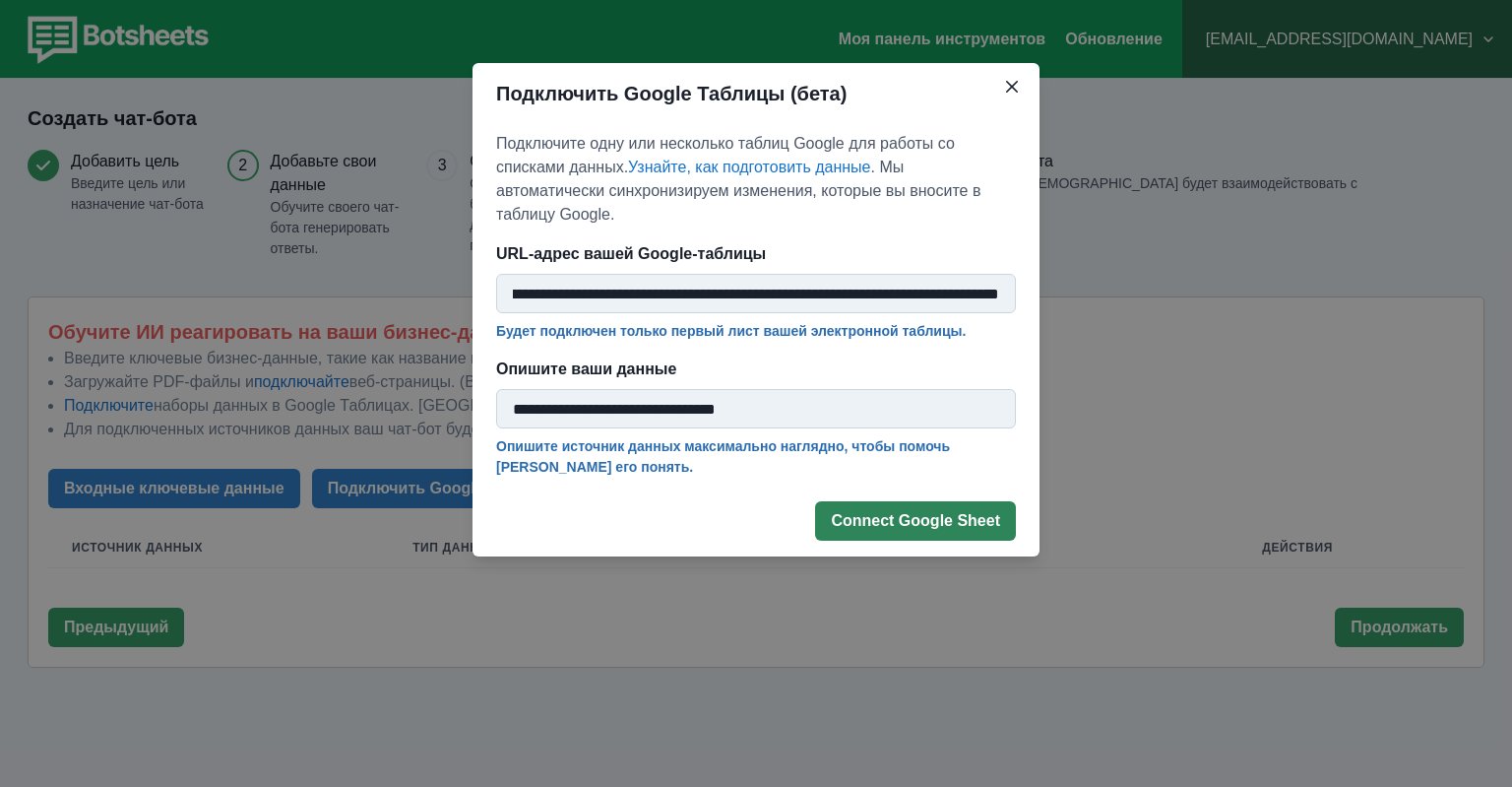 scroll, scrollTop: 0, scrollLeft: 358, axis: horizontal 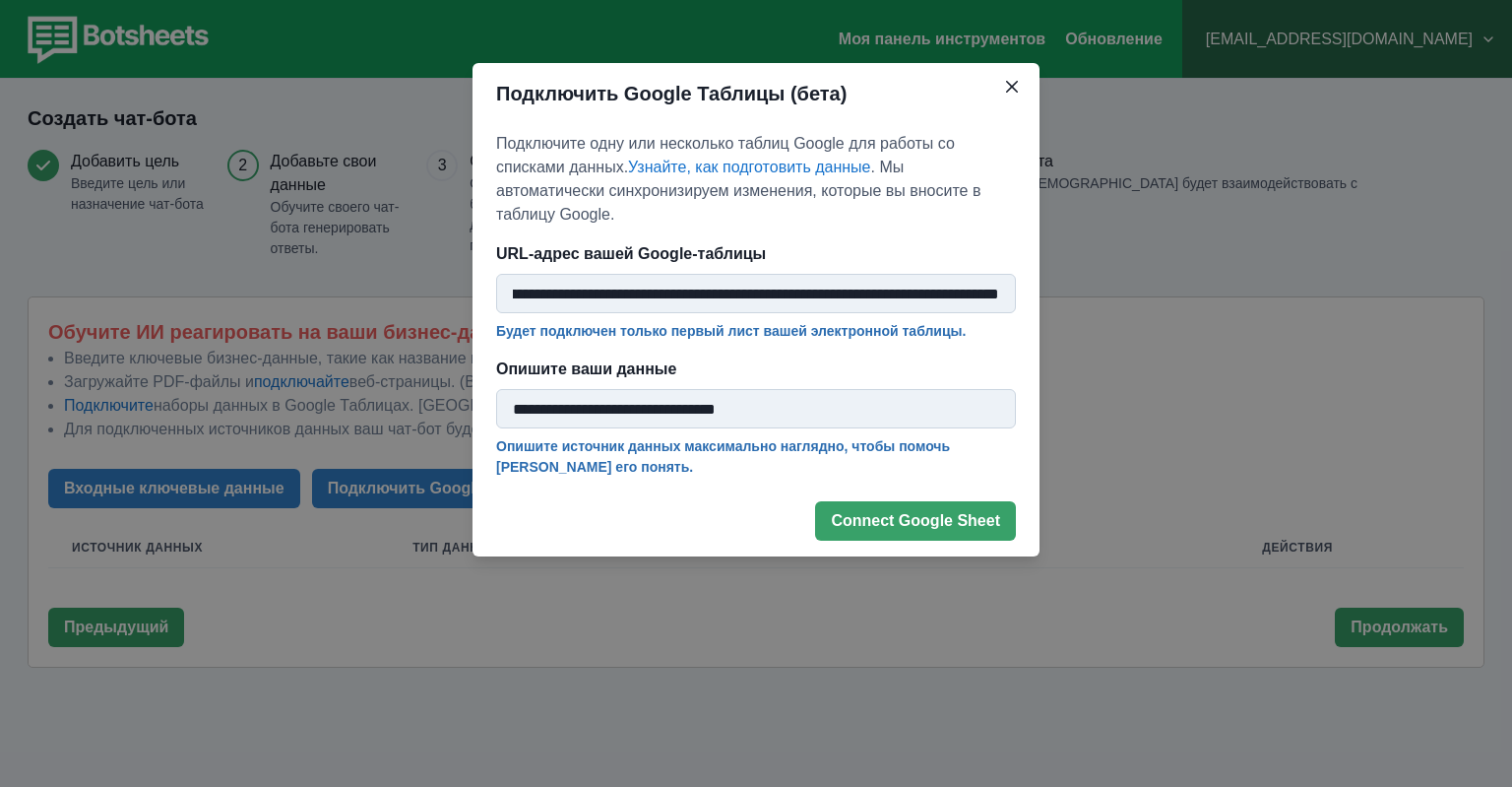 click on "**********" at bounding box center (756, 294) 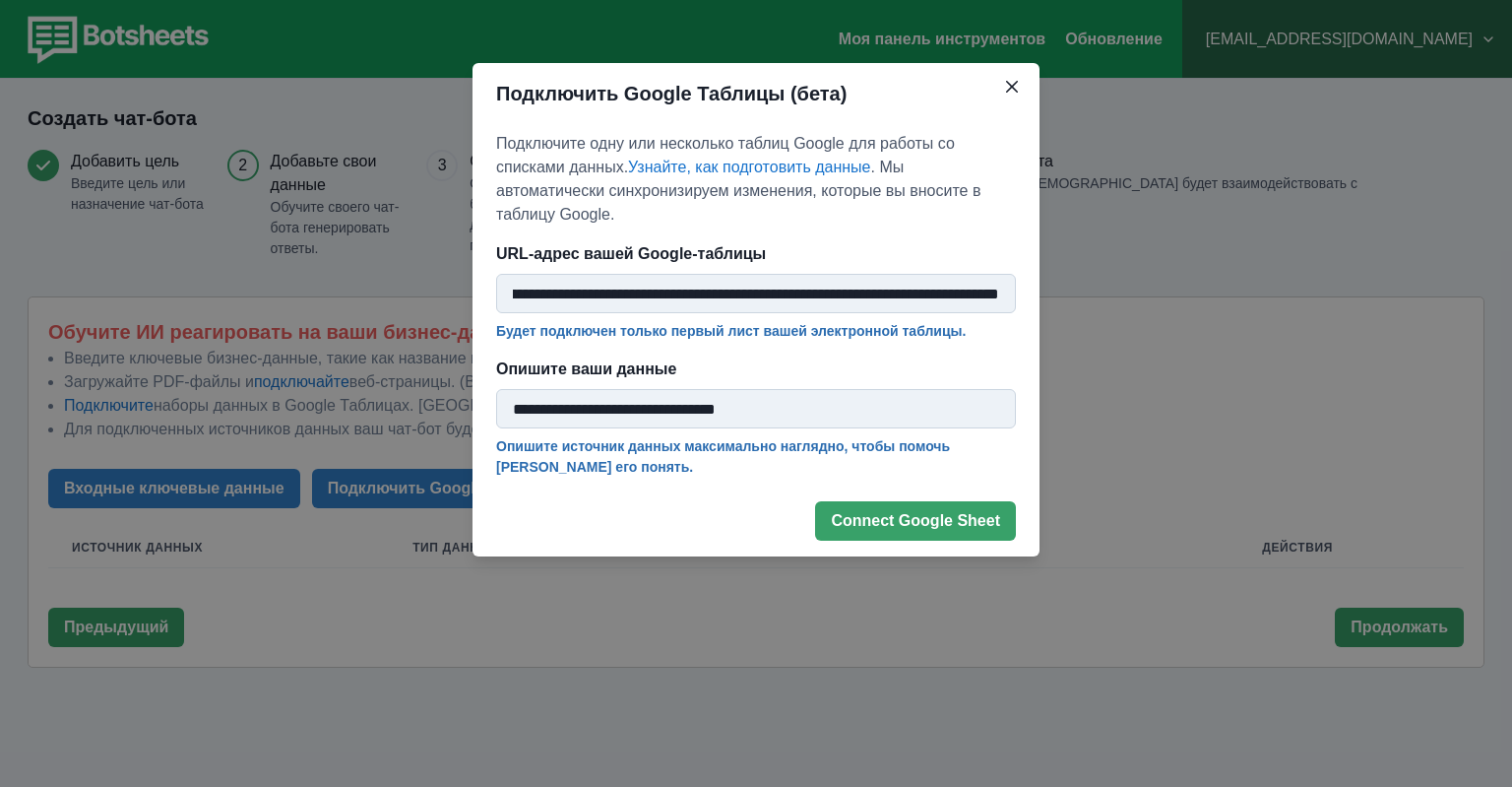 paste on "**********" 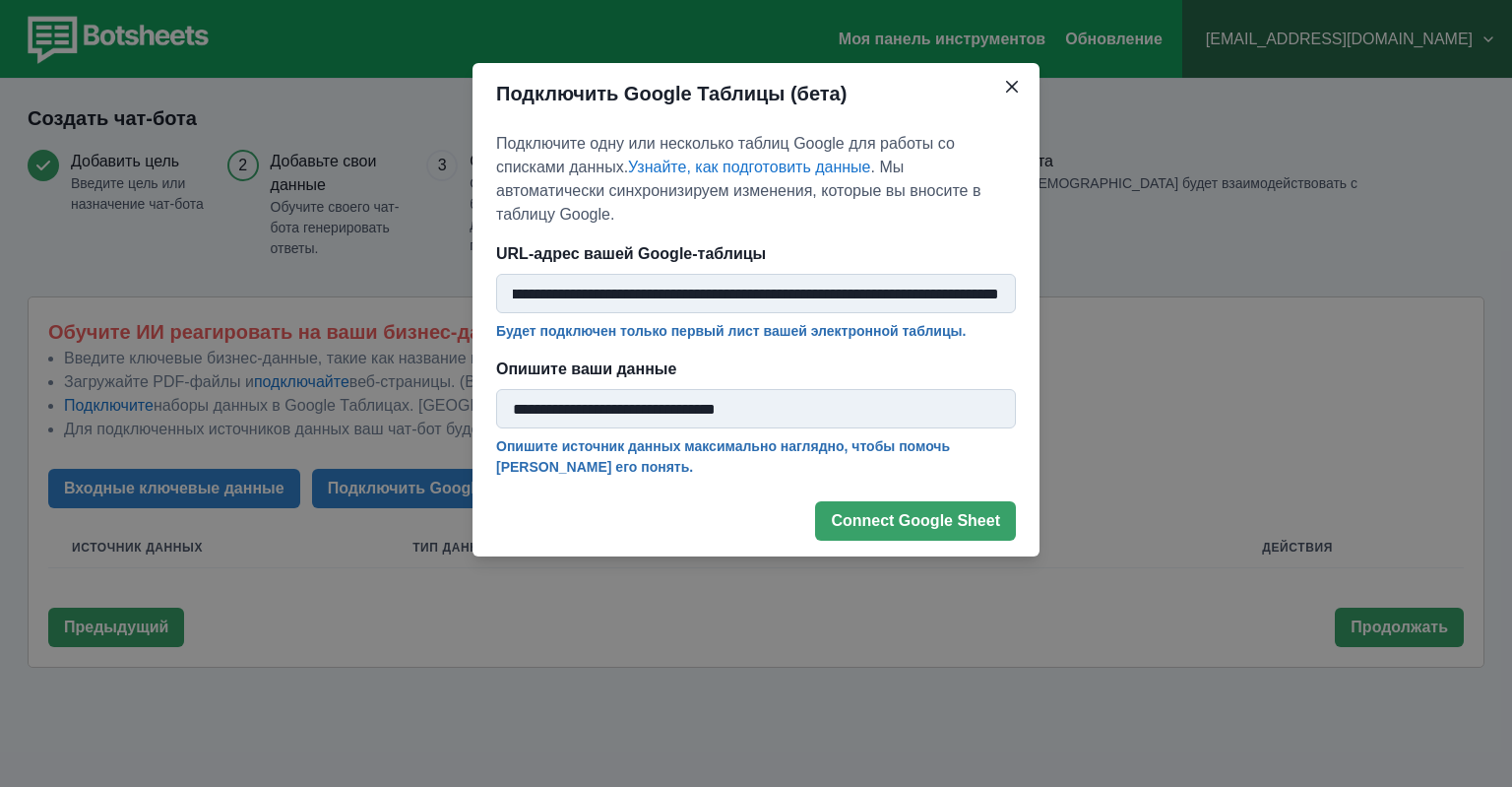 scroll, scrollTop: 0, scrollLeft: 586, axis: horizontal 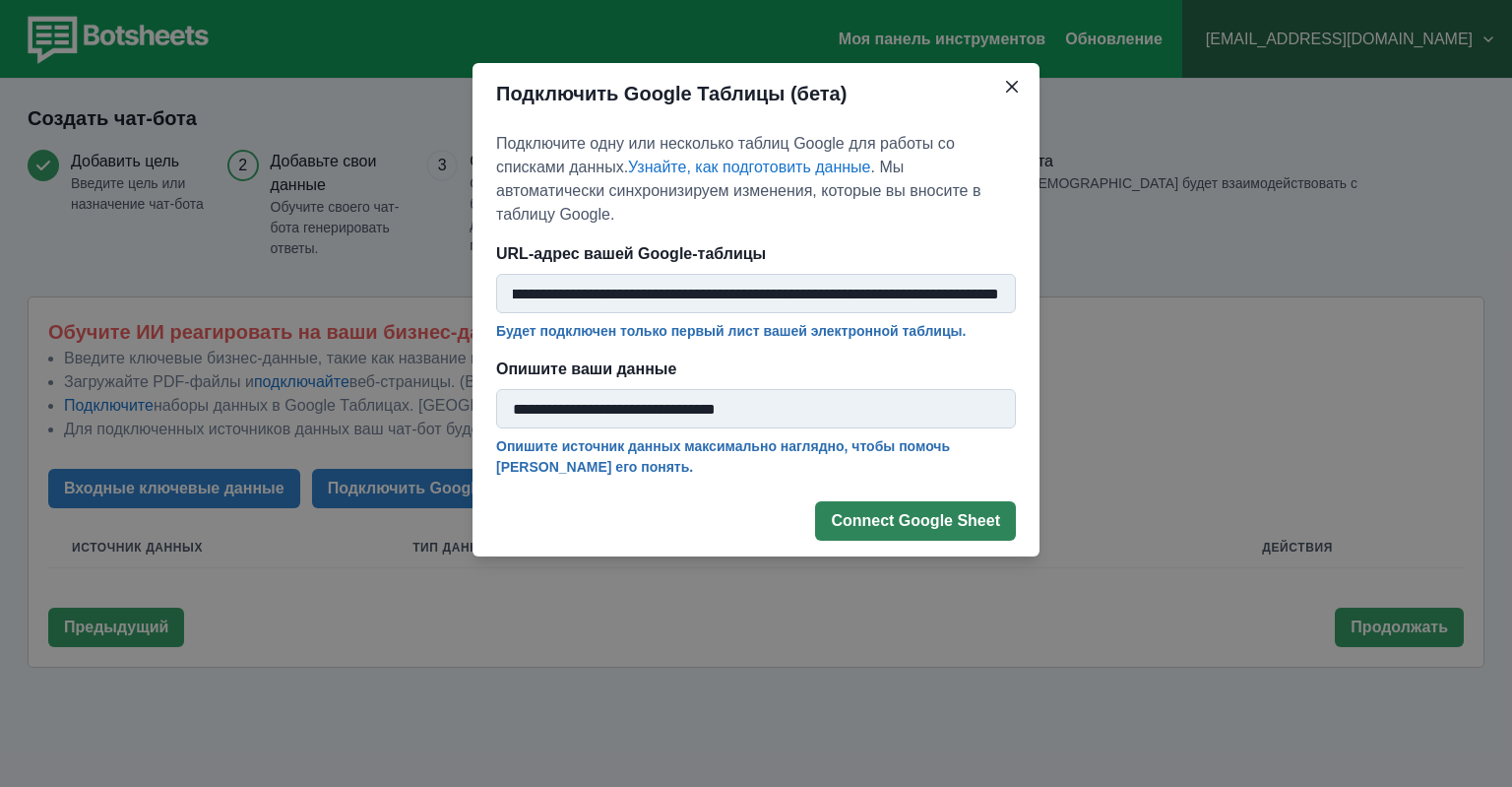 type on "**********" 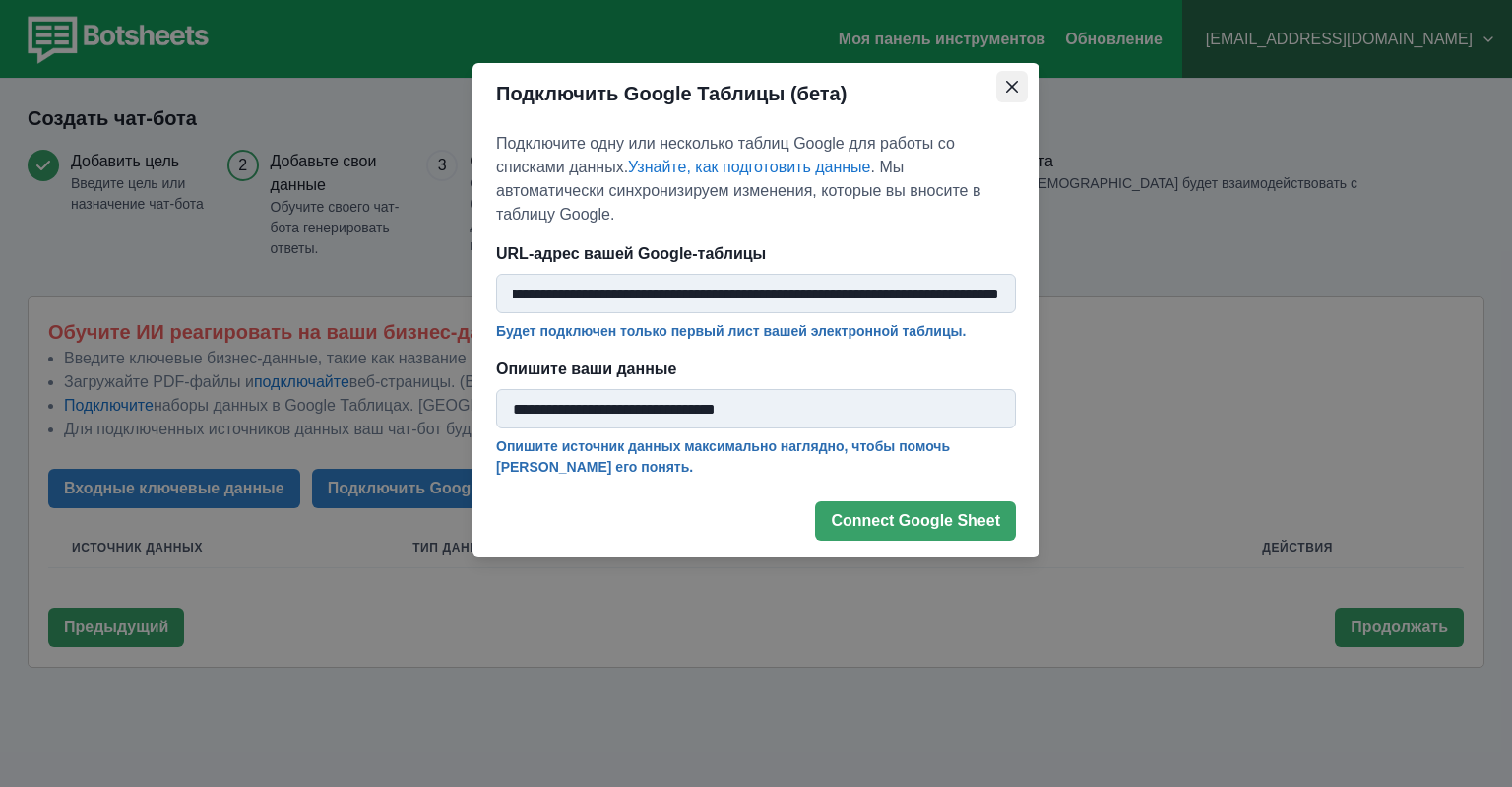 drag, startPoint x: 994, startPoint y: 99, endPoint x: 1007, endPoint y: 98, distance: 13.038405 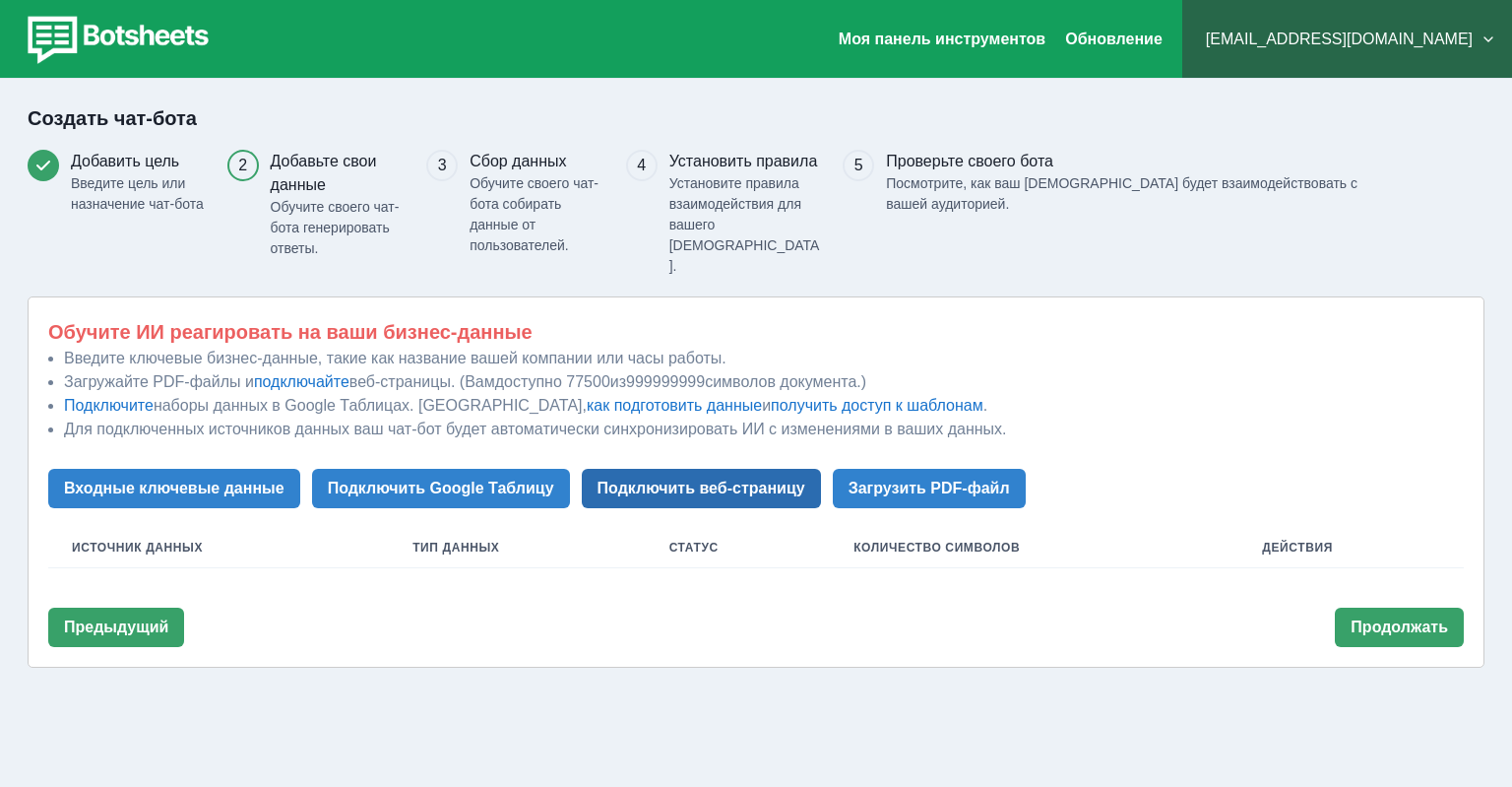 click on "Подключить веб-страницу" at bounding box center (701, 489) 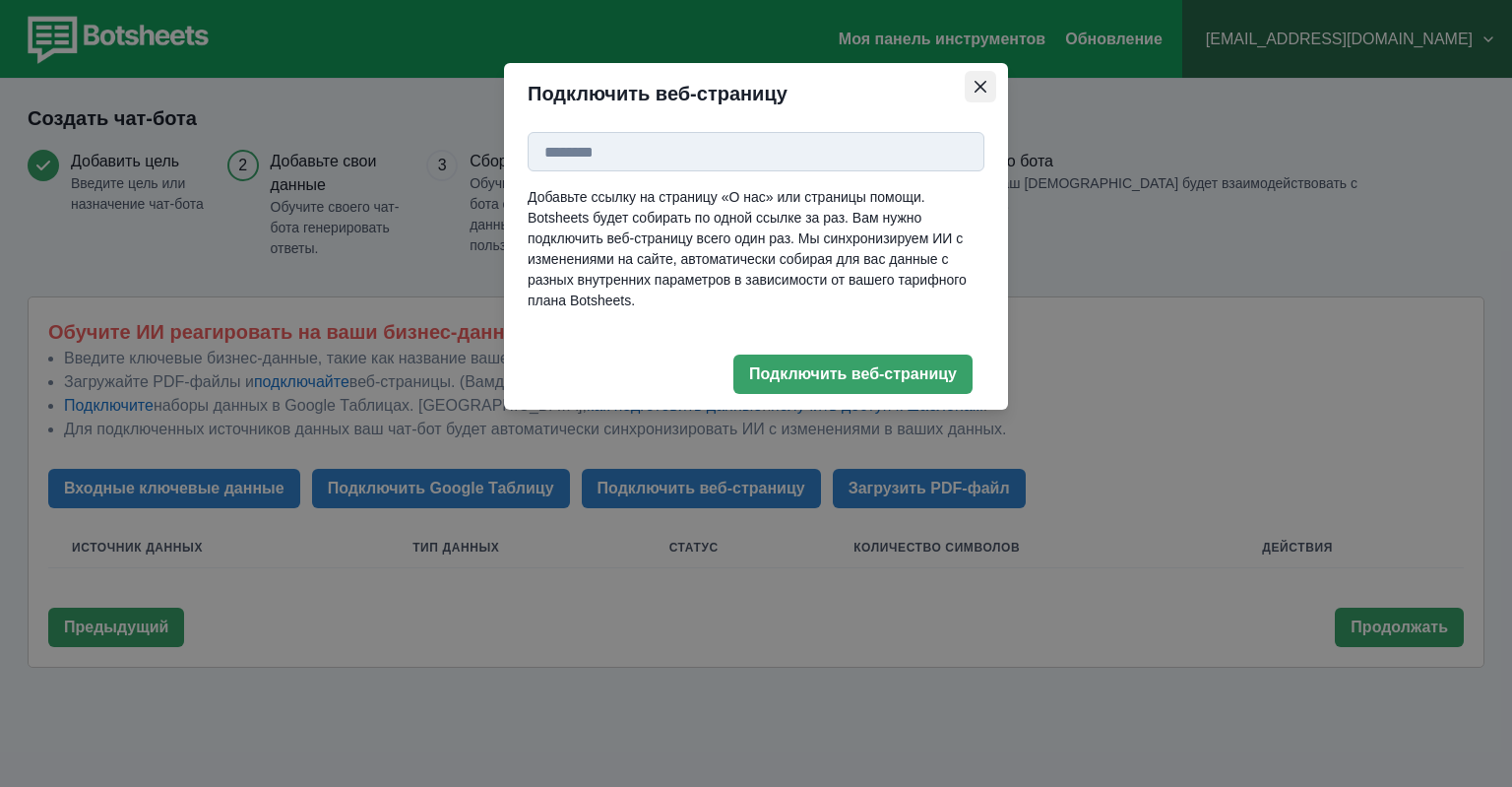 click 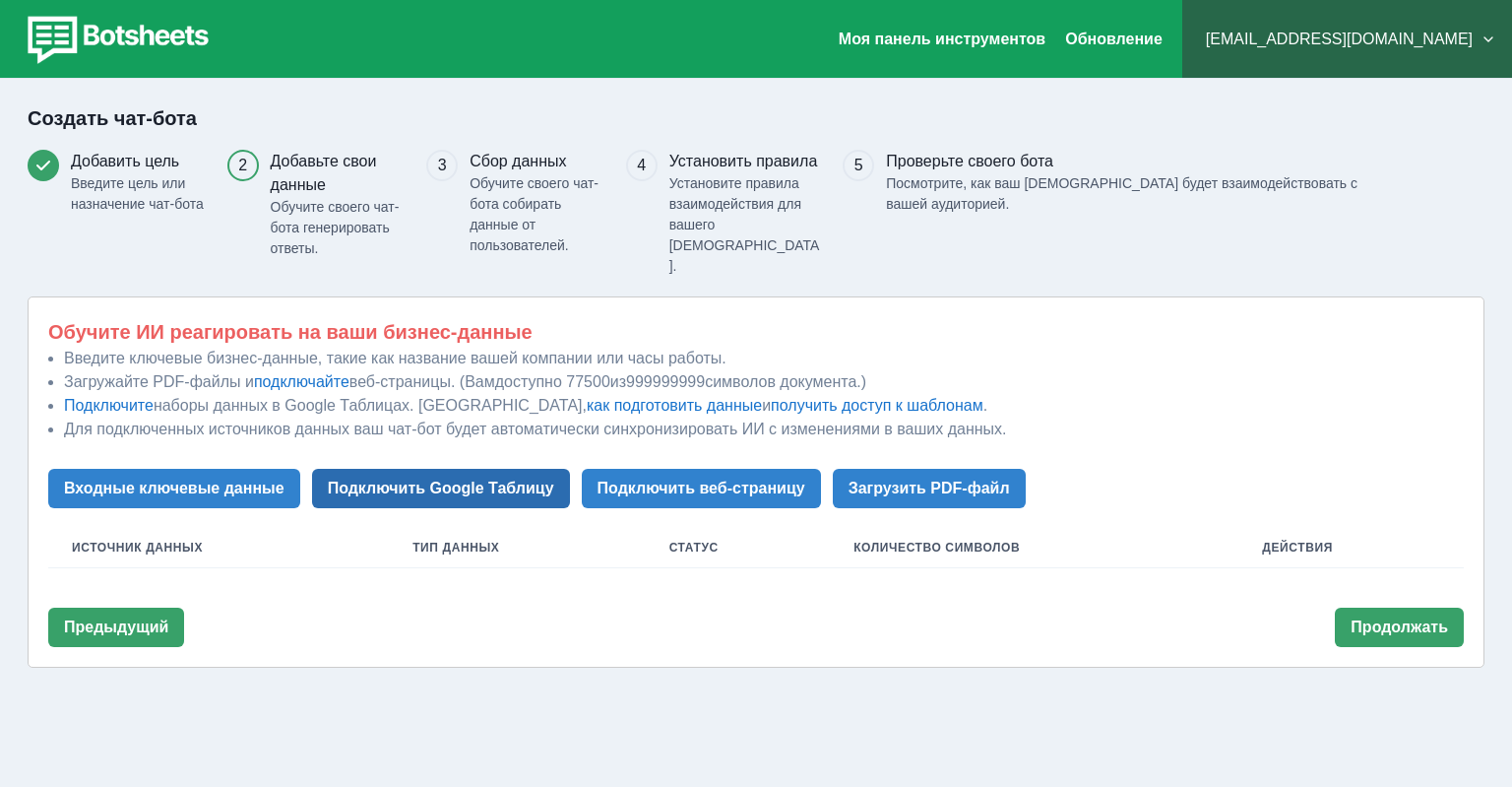 click on "Подключить Google Таблицу" at bounding box center [441, 489] 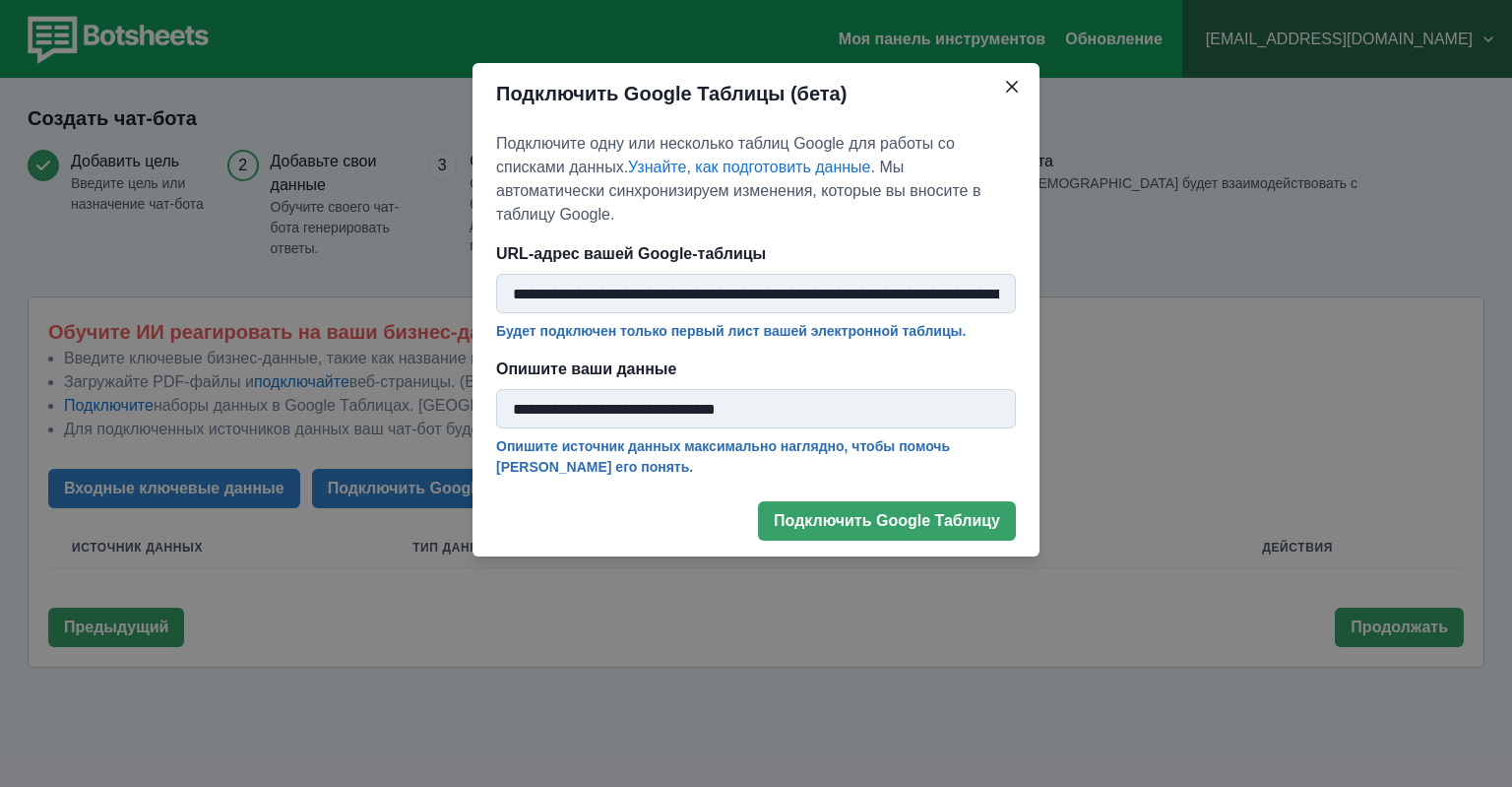 click on "**********" at bounding box center [756, 294] 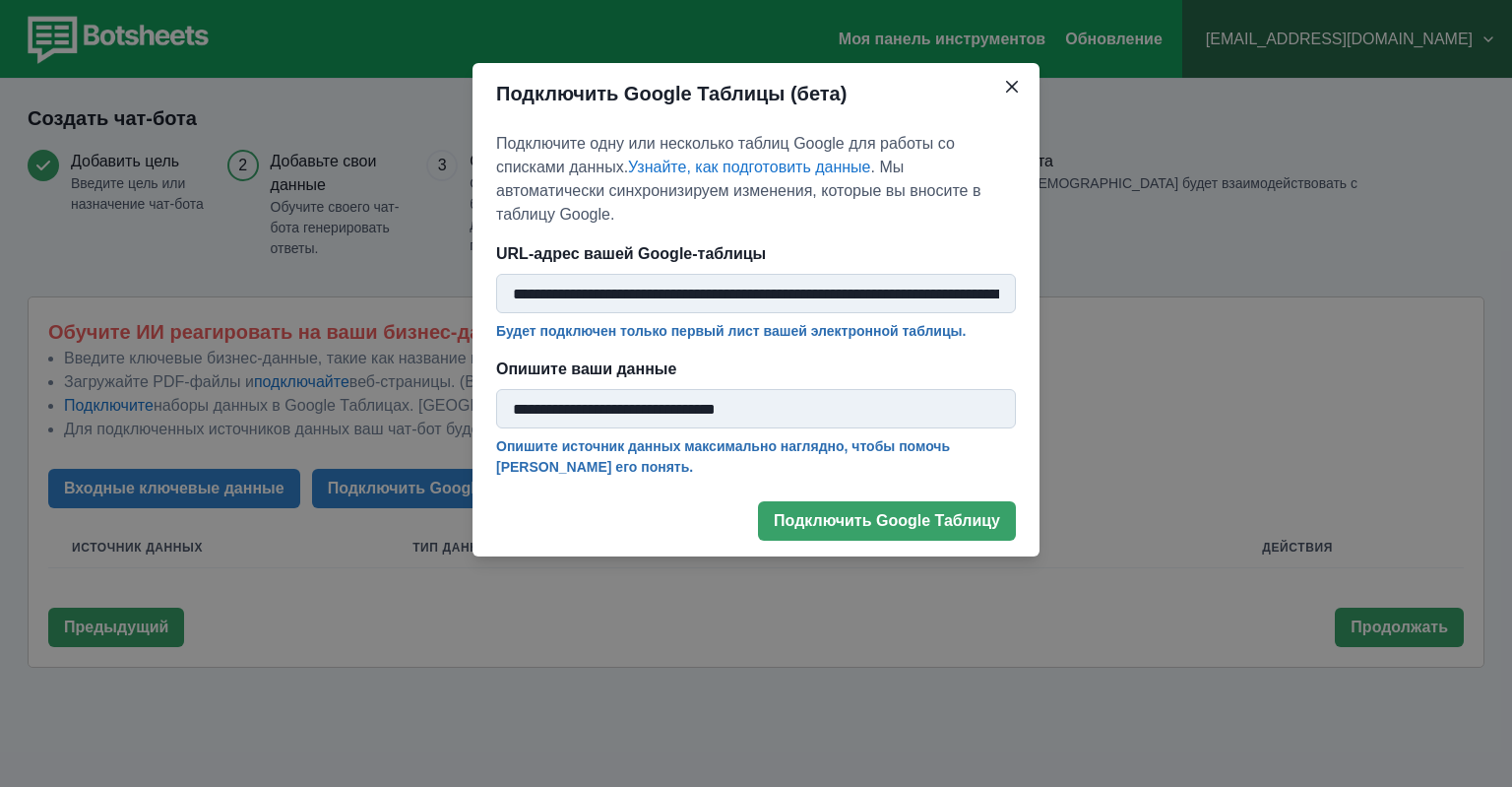 scroll, scrollTop: 0, scrollLeft: 586, axis: horizontal 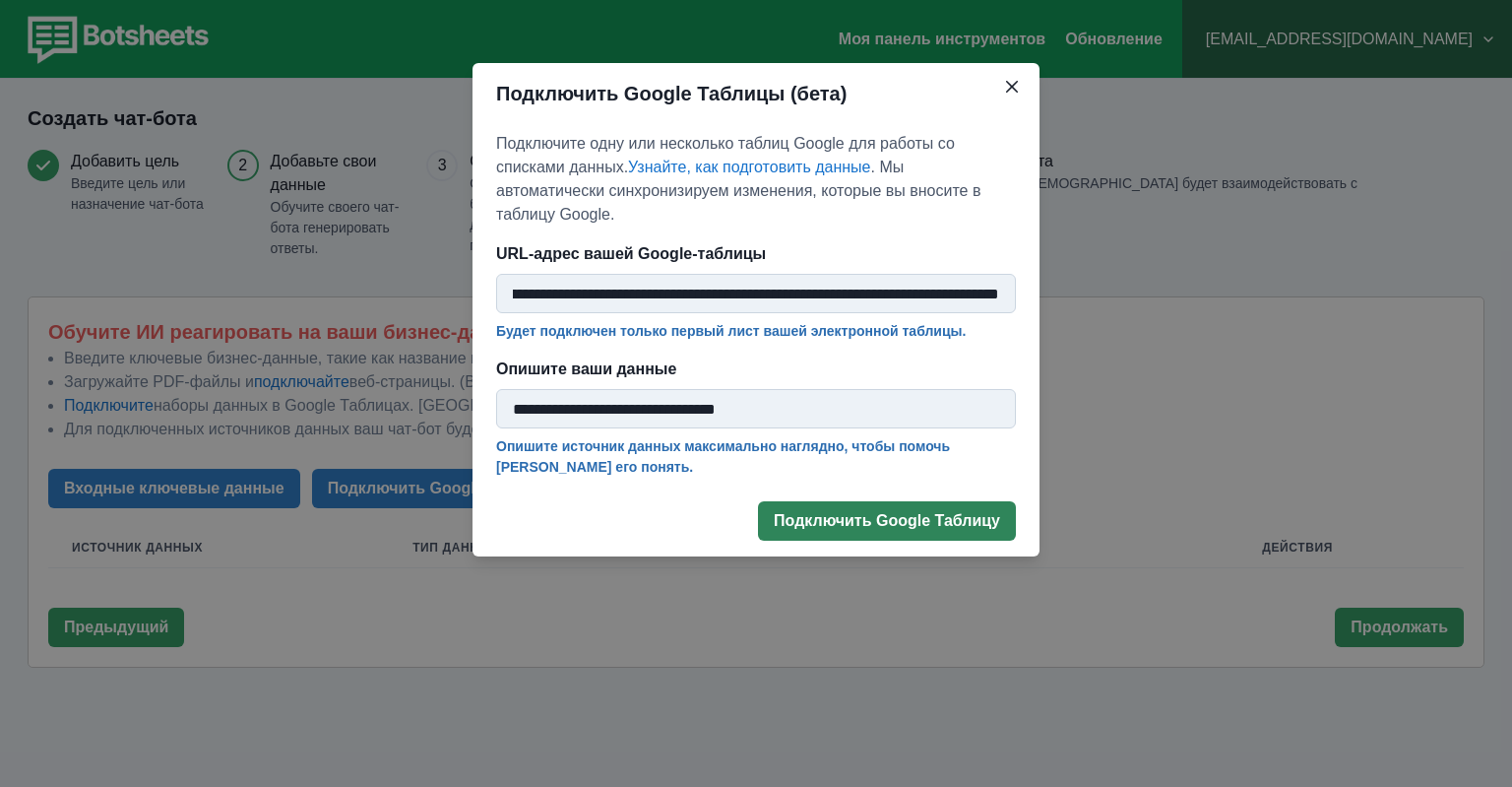 click on "Подключить Google Таблицу" at bounding box center (887, 521) 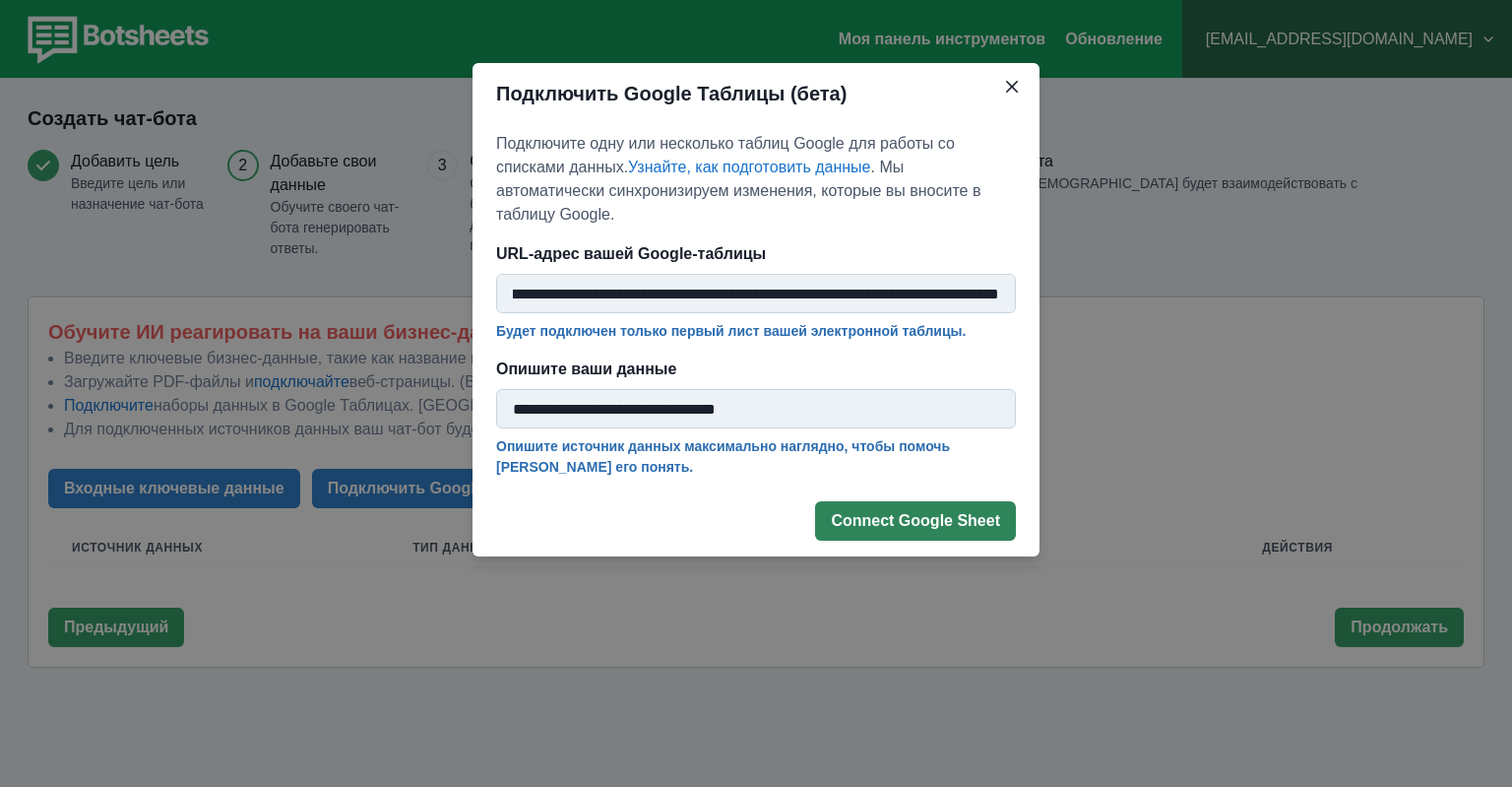 click on "Connect Google Sheet" at bounding box center [915, 521] 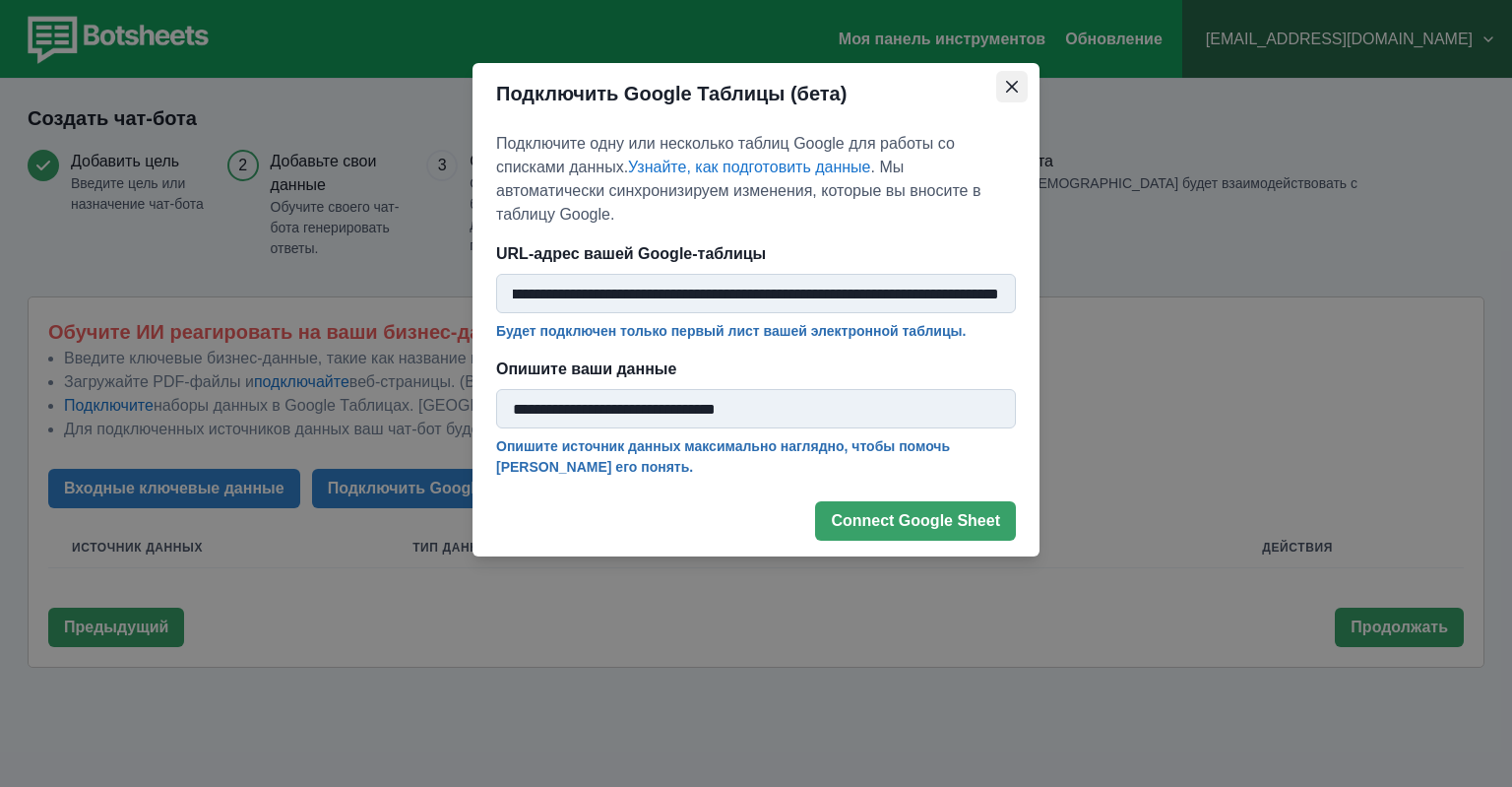 click at bounding box center (1012, 87) 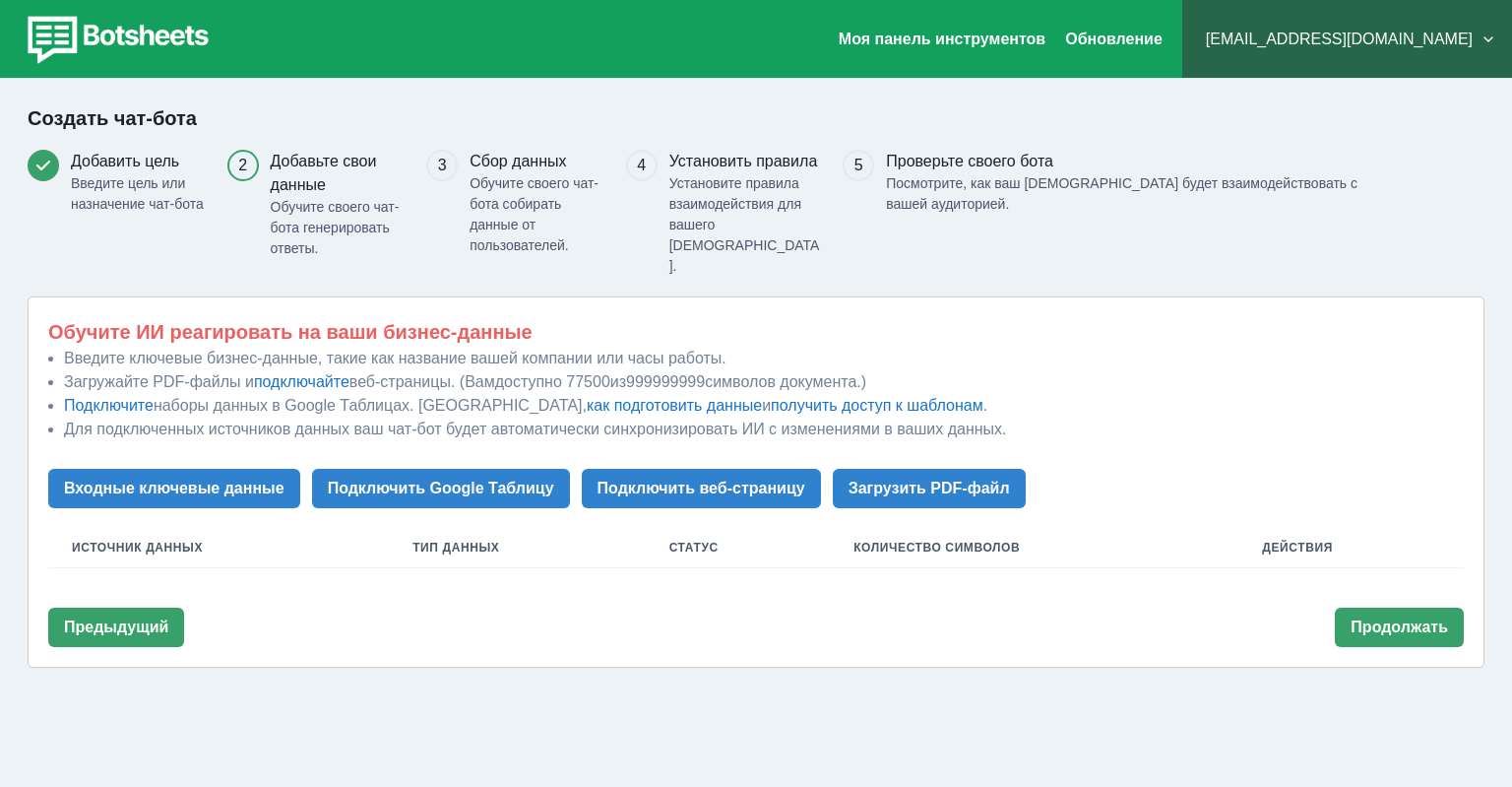 click on "Добавьте свои данные" at bounding box center (340, 173) 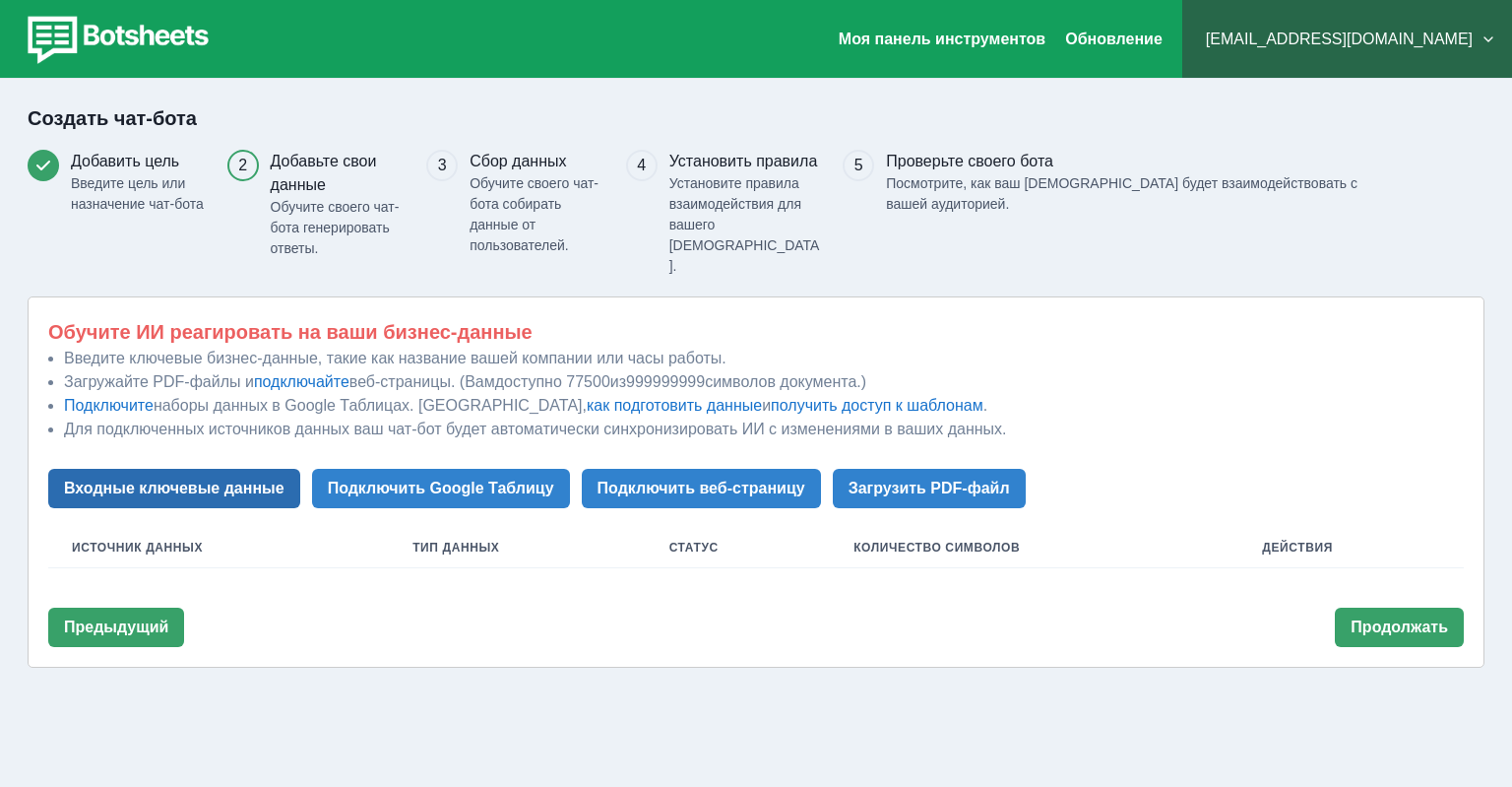 click on "Входные ключевые данные" at bounding box center [174, 489] 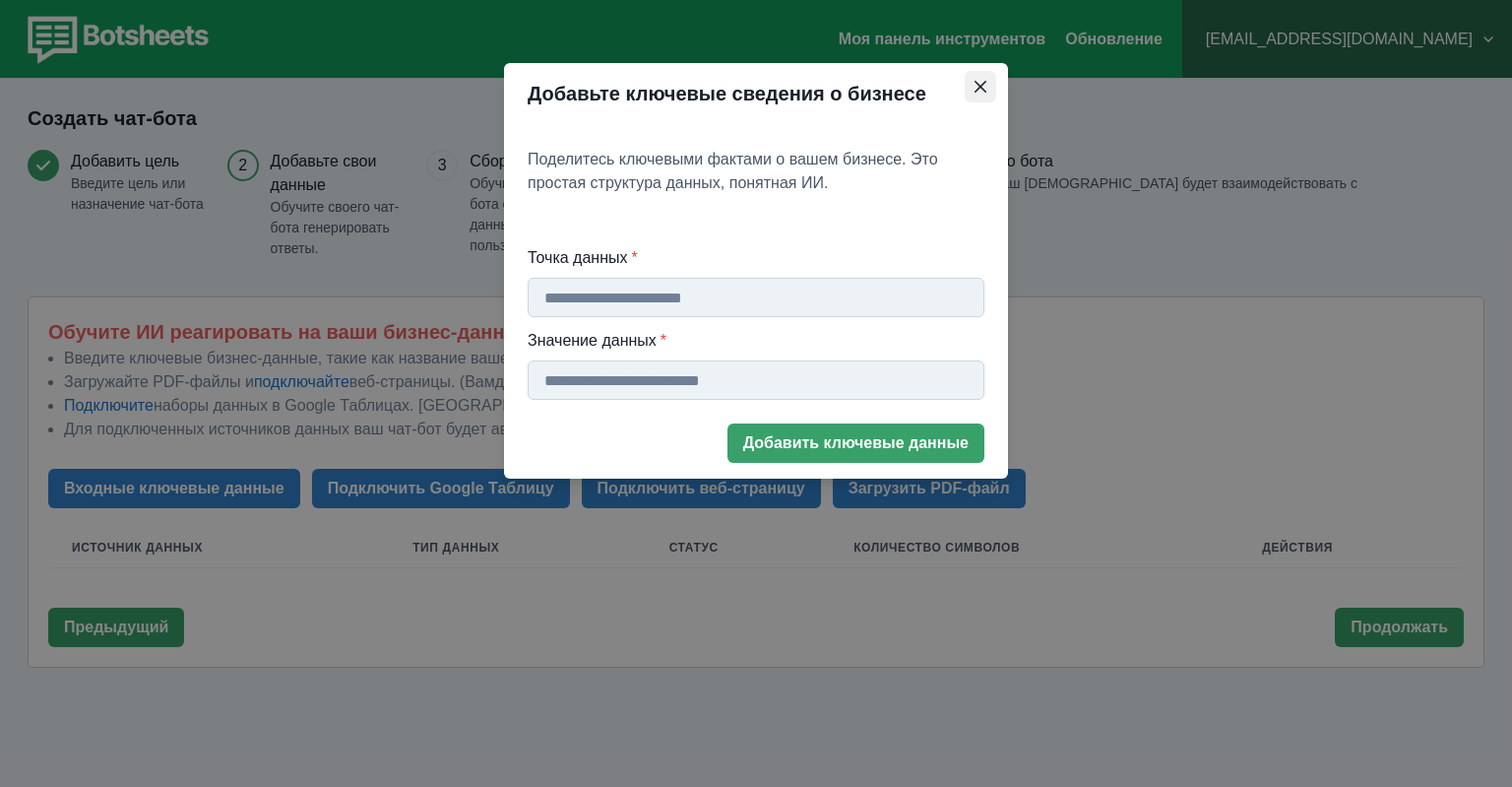 click 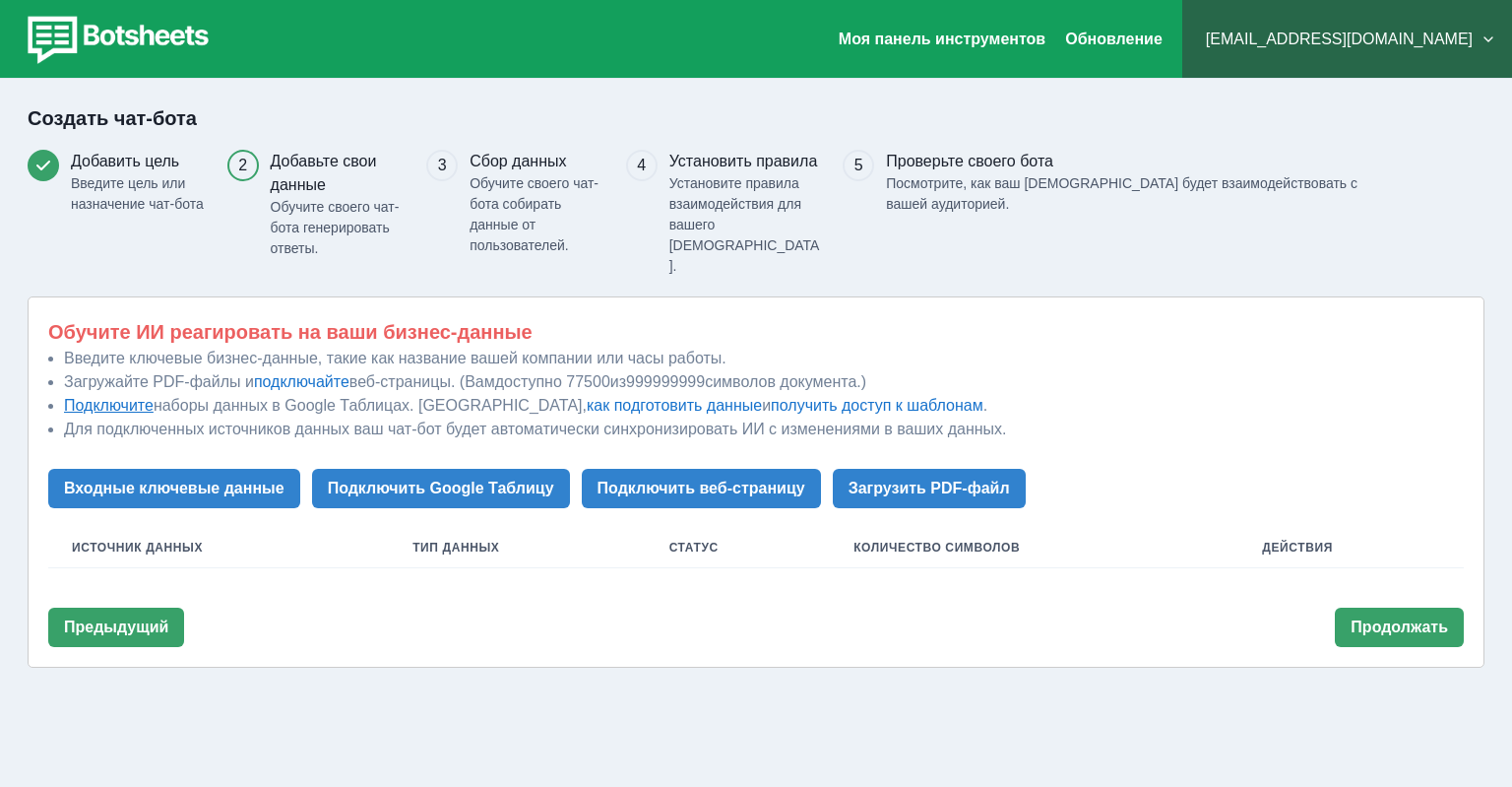 click on "Подключите" at bounding box center [108, 405] 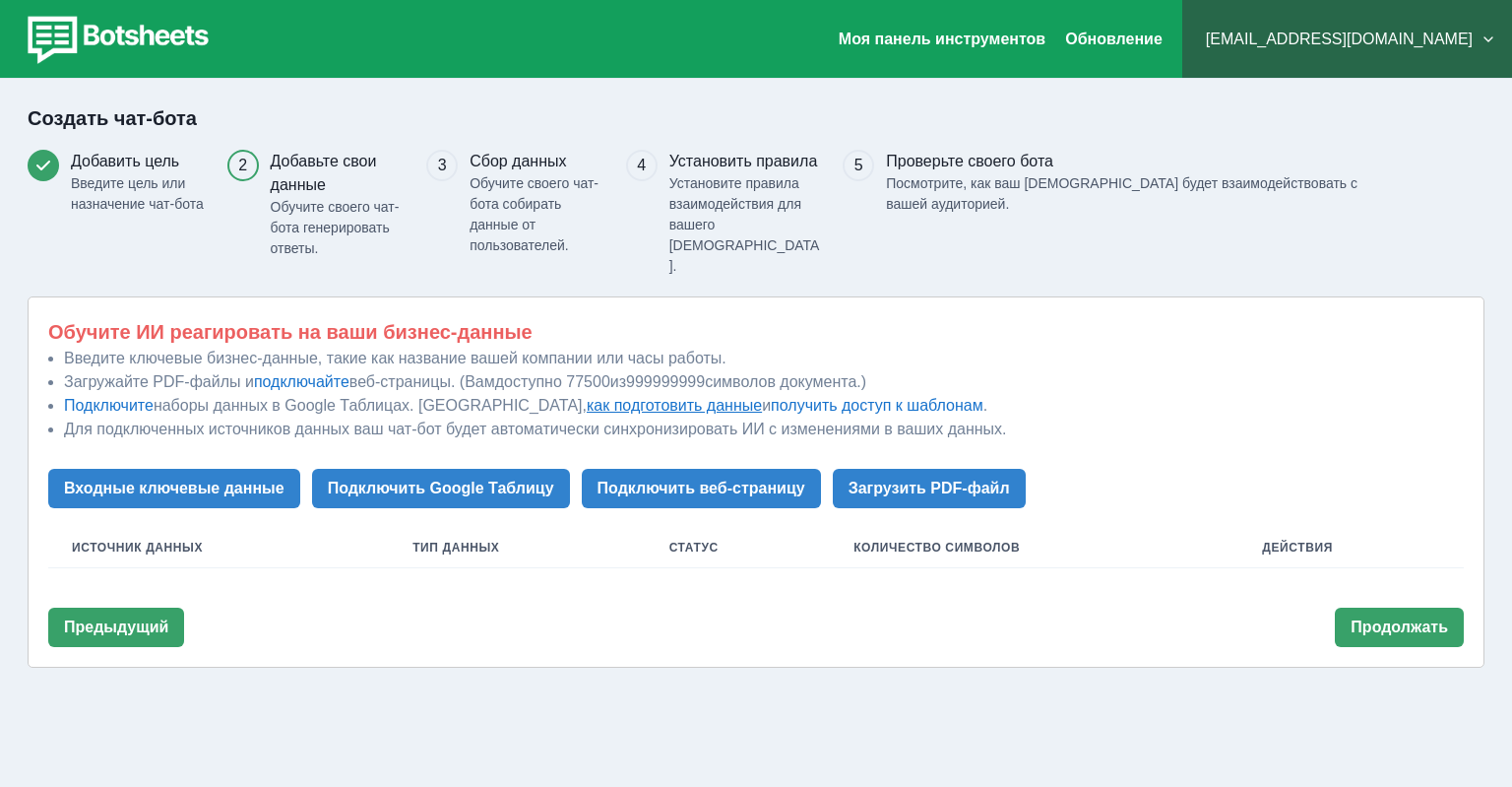 click on "как подготовить данные" at bounding box center (674, 405) 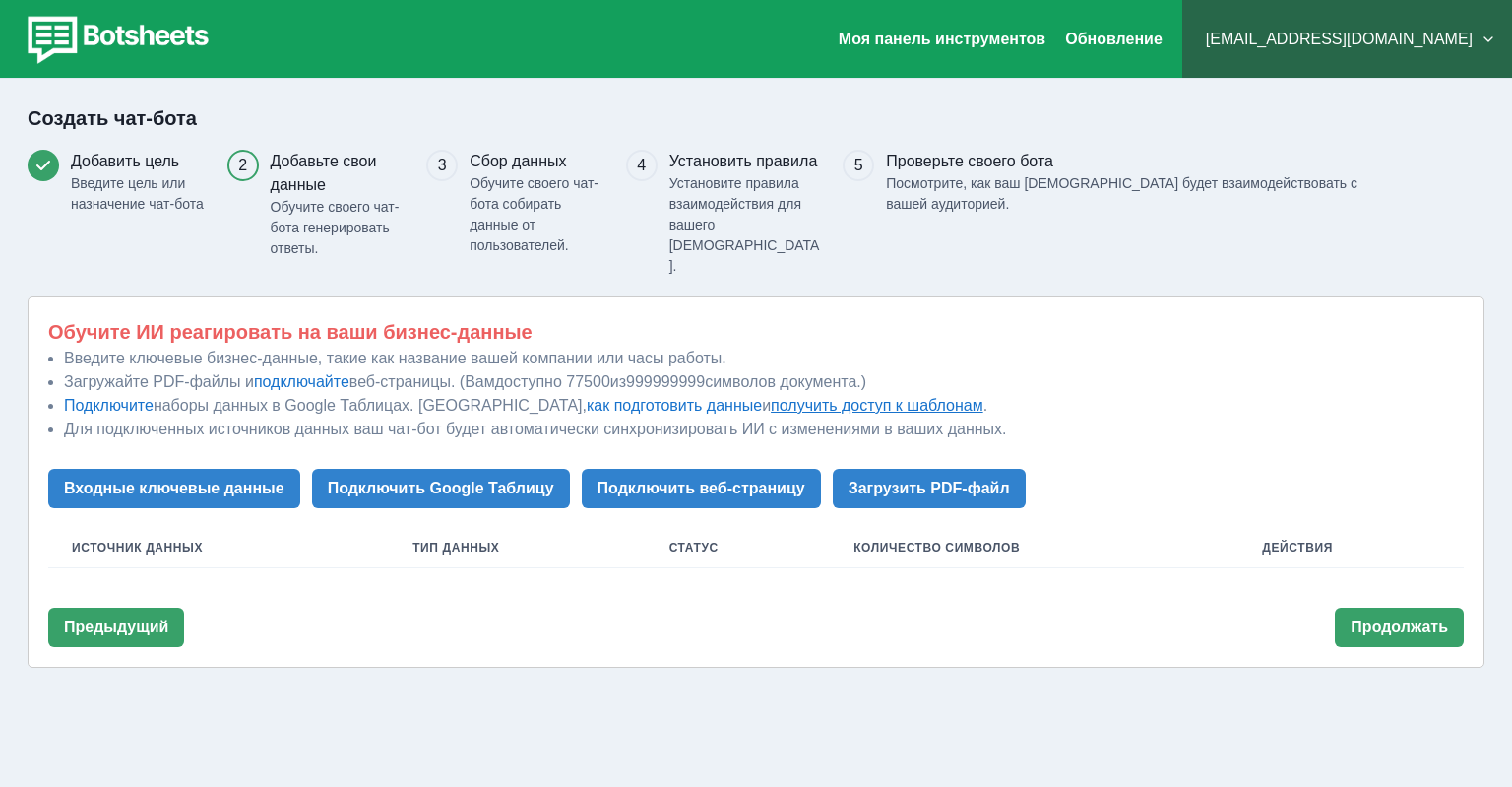 click on "получить доступ к шаблонам" at bounding box center [877, 405] 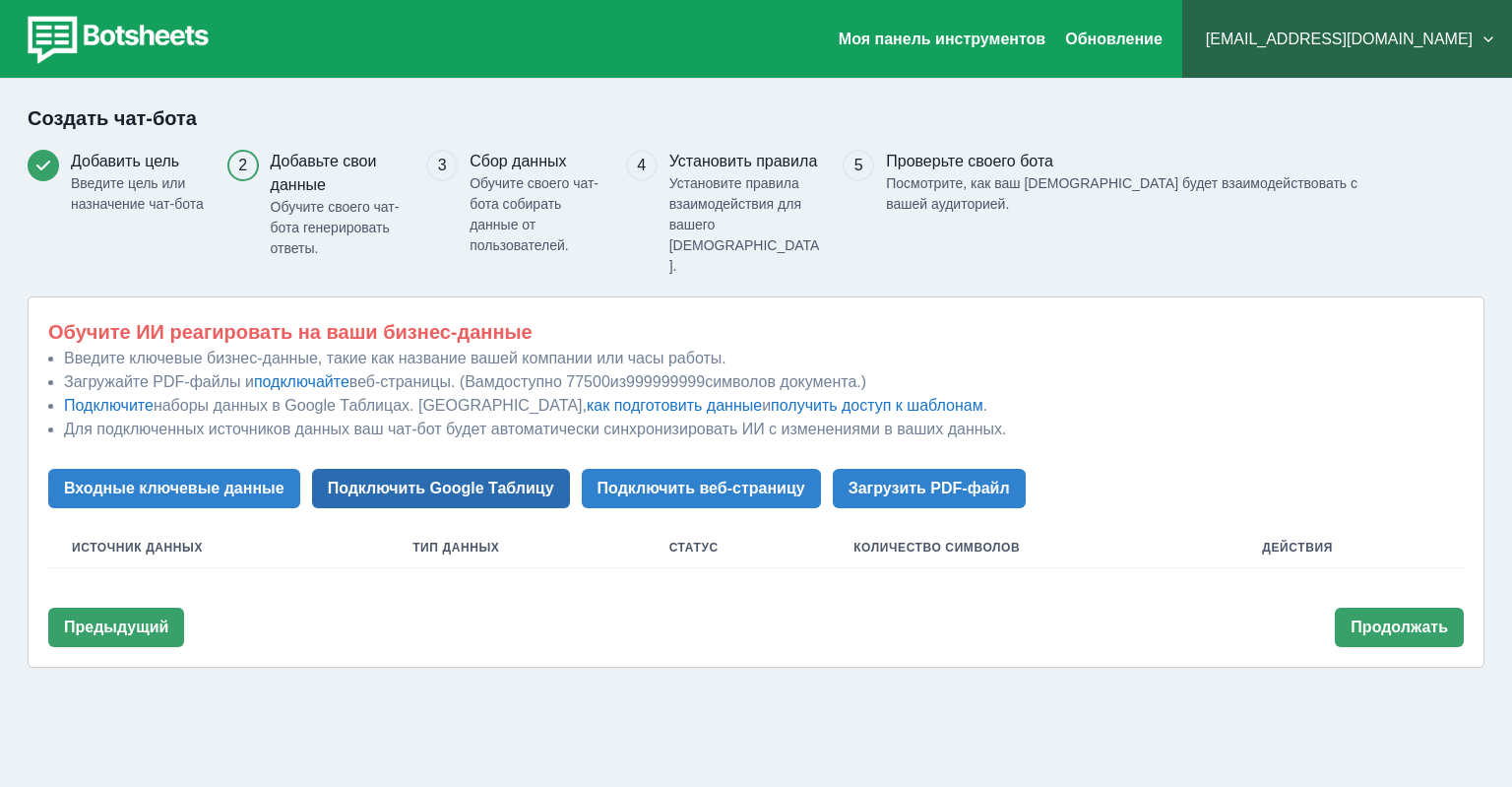 click on "Подключить Google Таблицу" at bounding box center [441, 489] 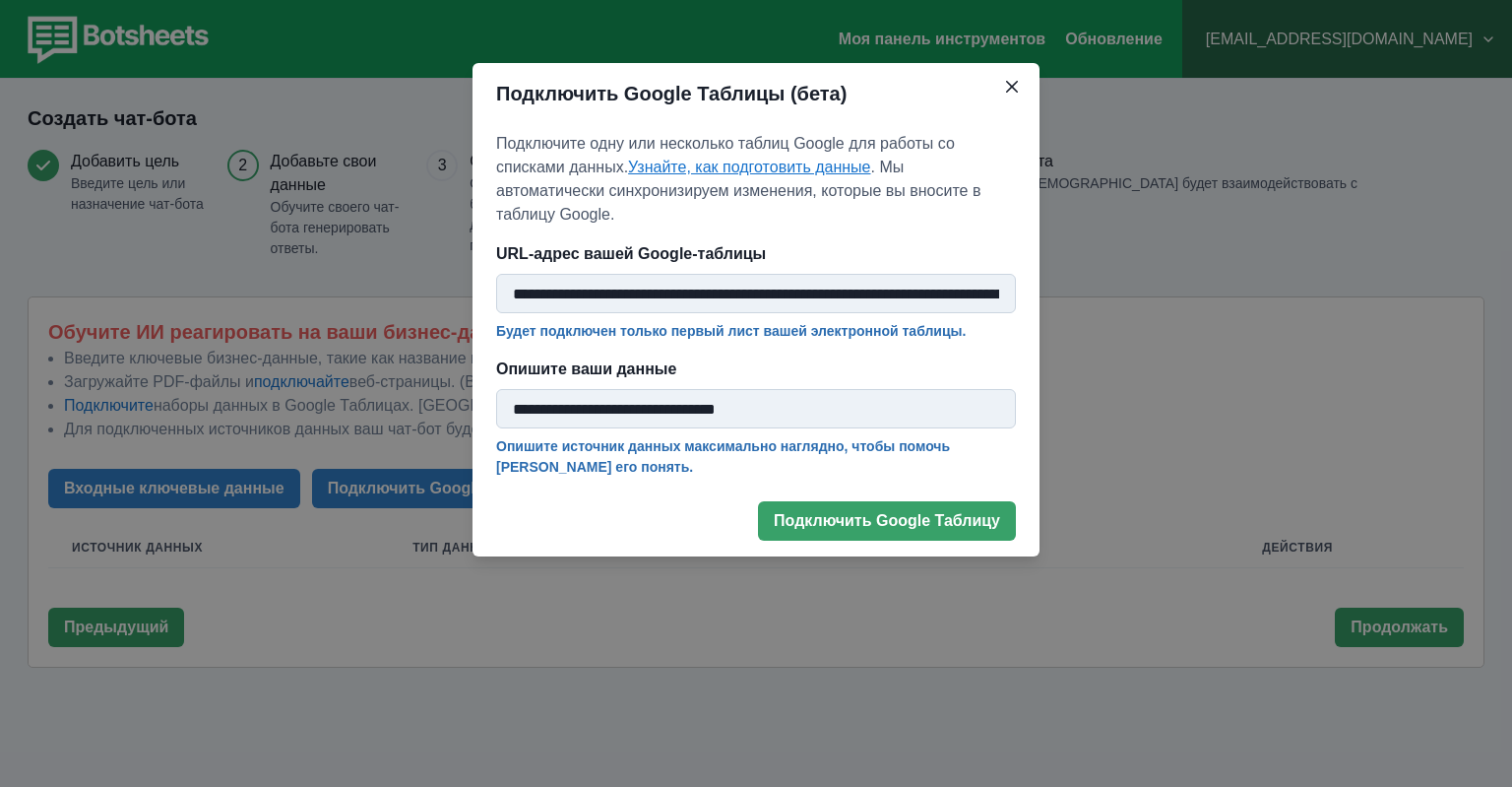 click on "Узнайте, как подготовить данные" at bounding box center (749, 166) 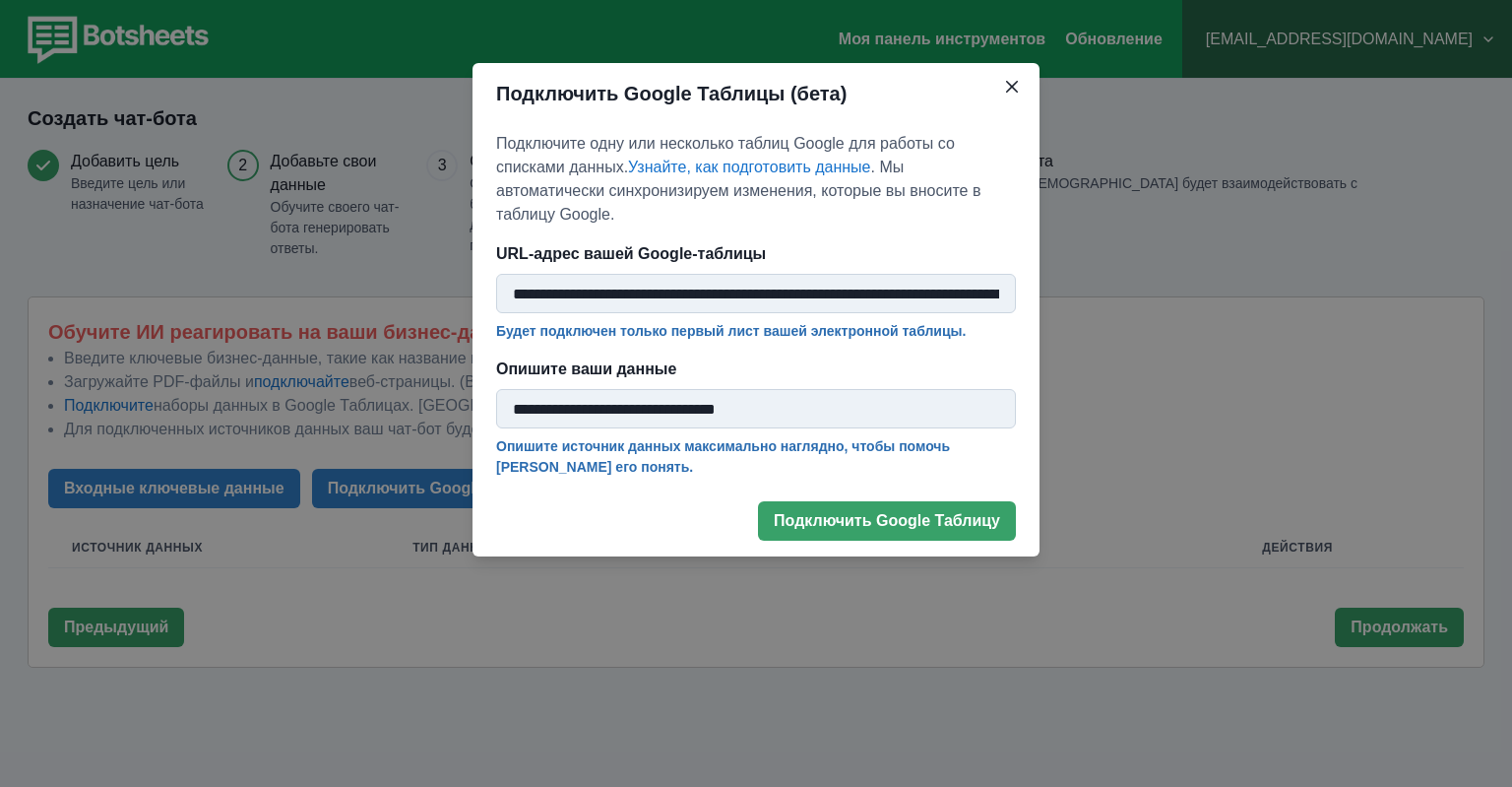 click on "**********" at bounding box center (756, 294) 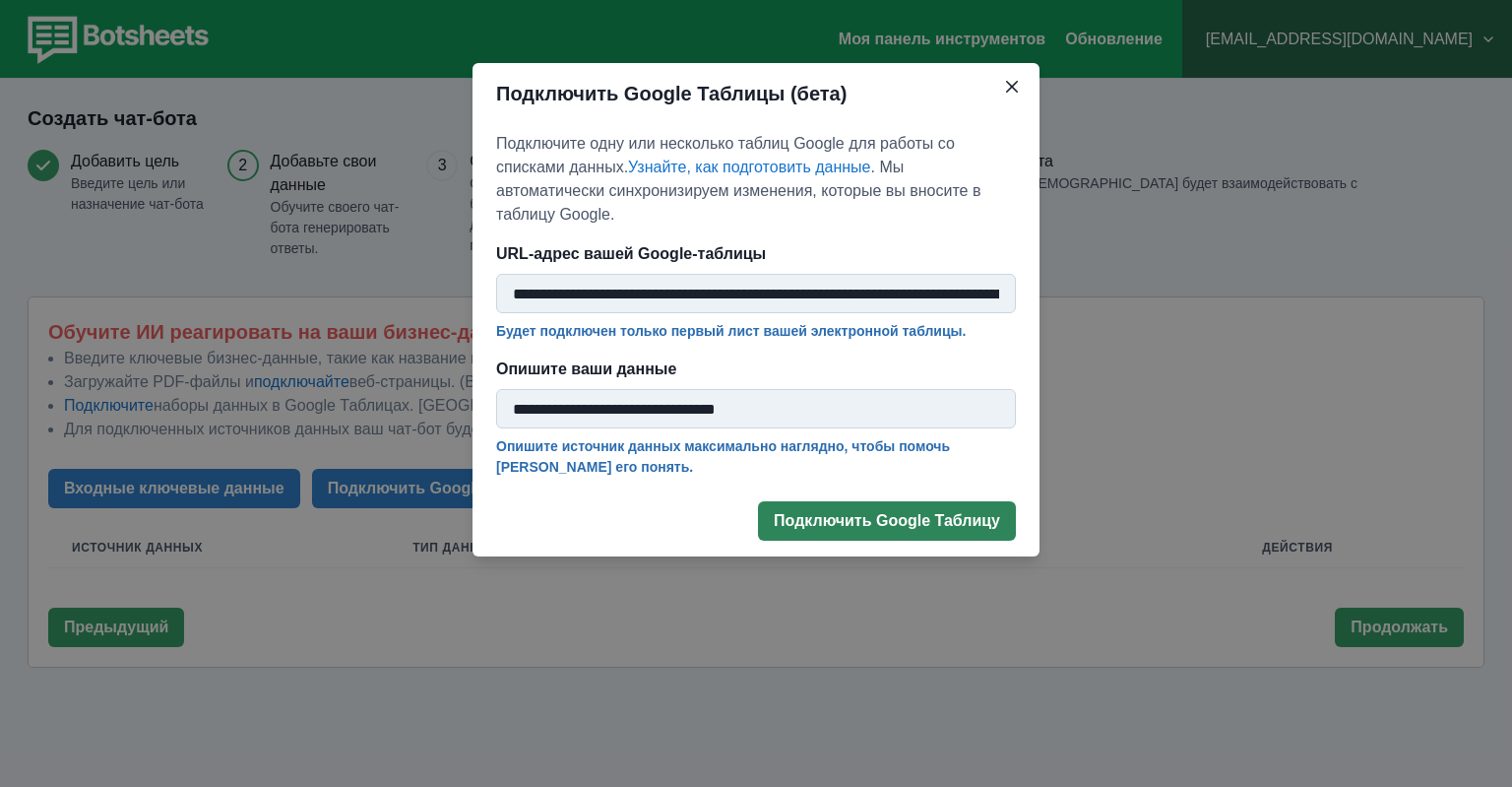 scroll, scrollTop: 0, scrollLeft: 586, axis: horizontal 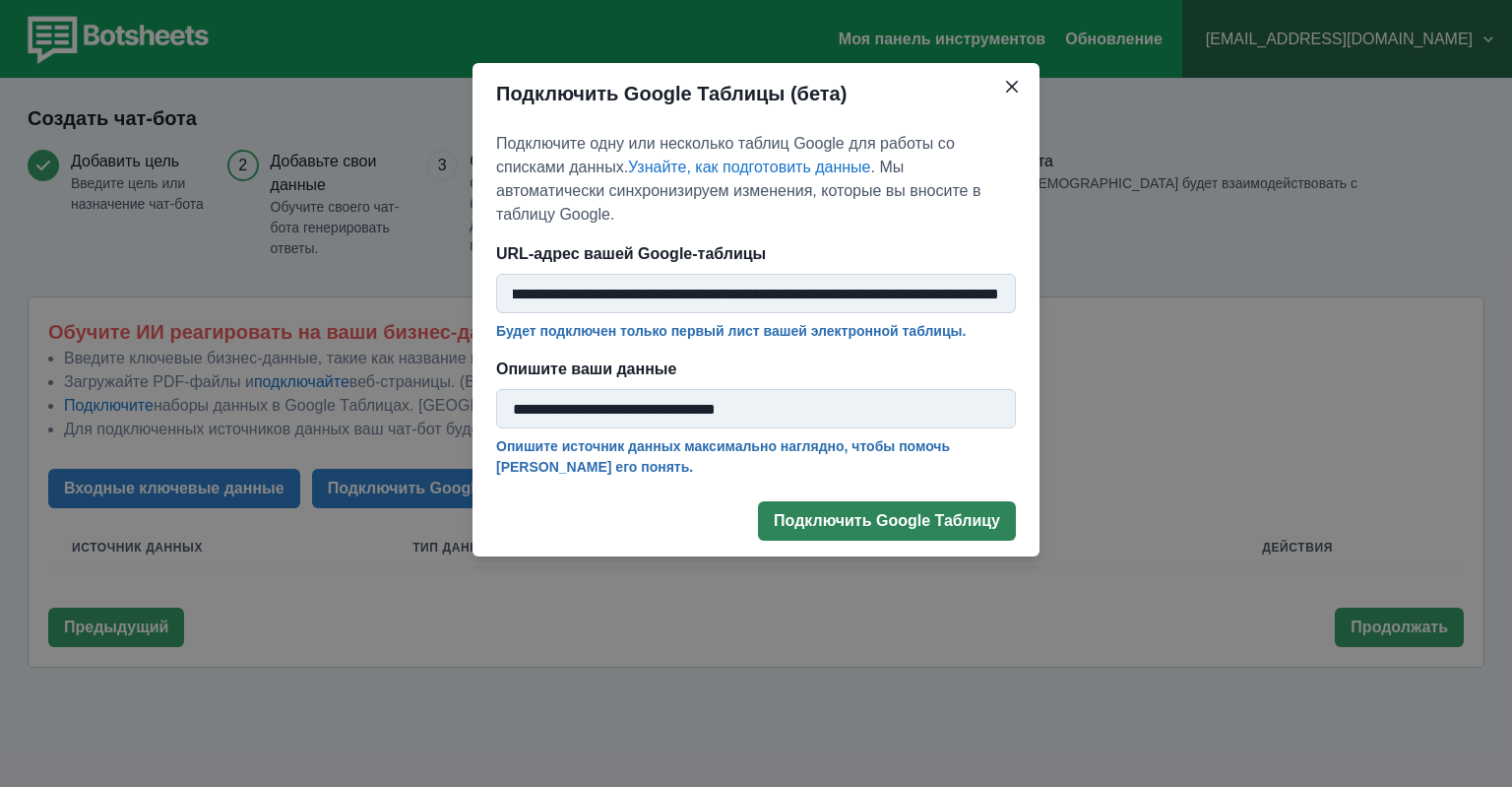 click on "Подключить Google Таблицу" at bounding box center (887, 521) 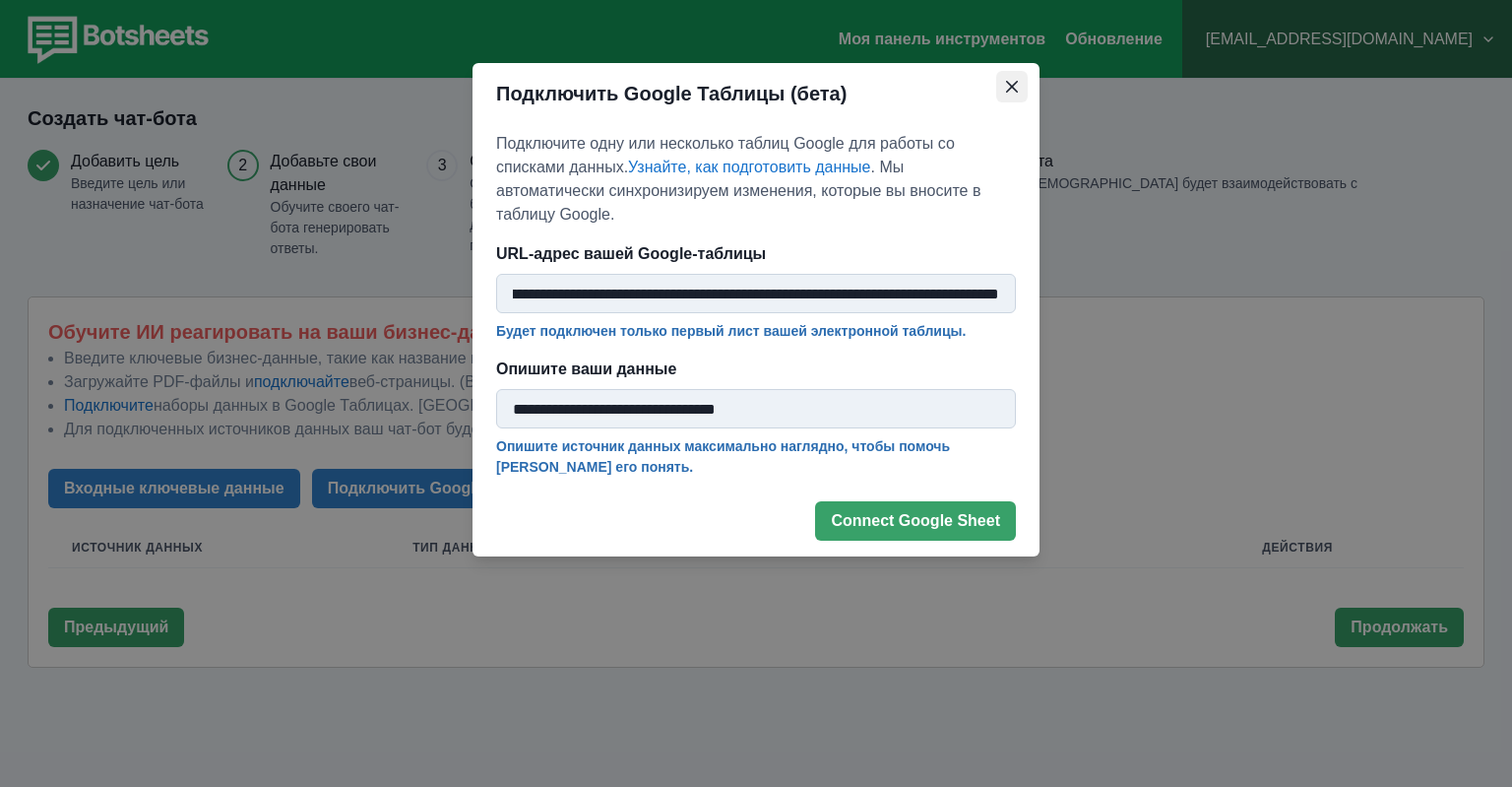 click at bounding box center (1012, 87) 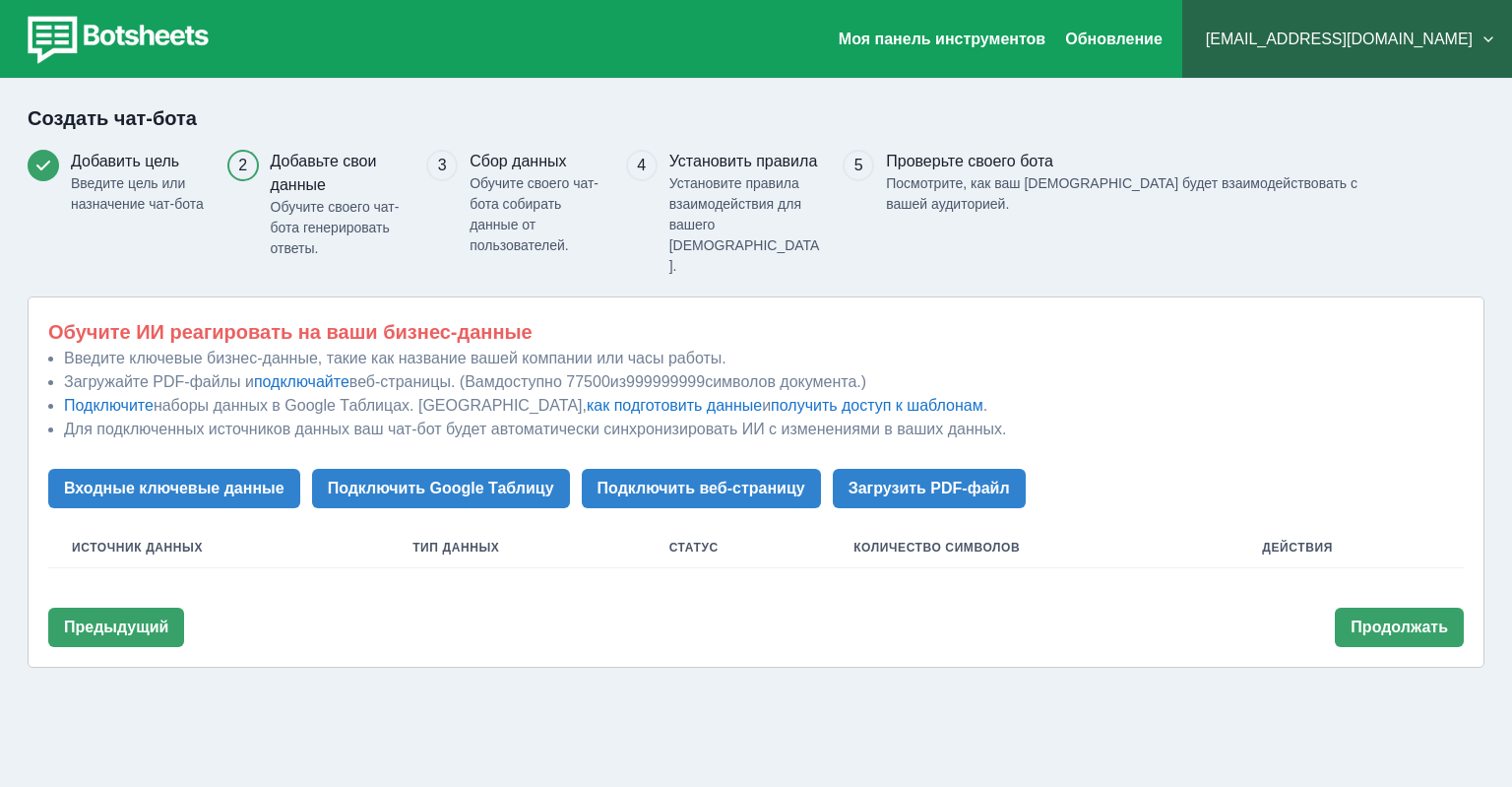 click at bounding box center [115, 39] 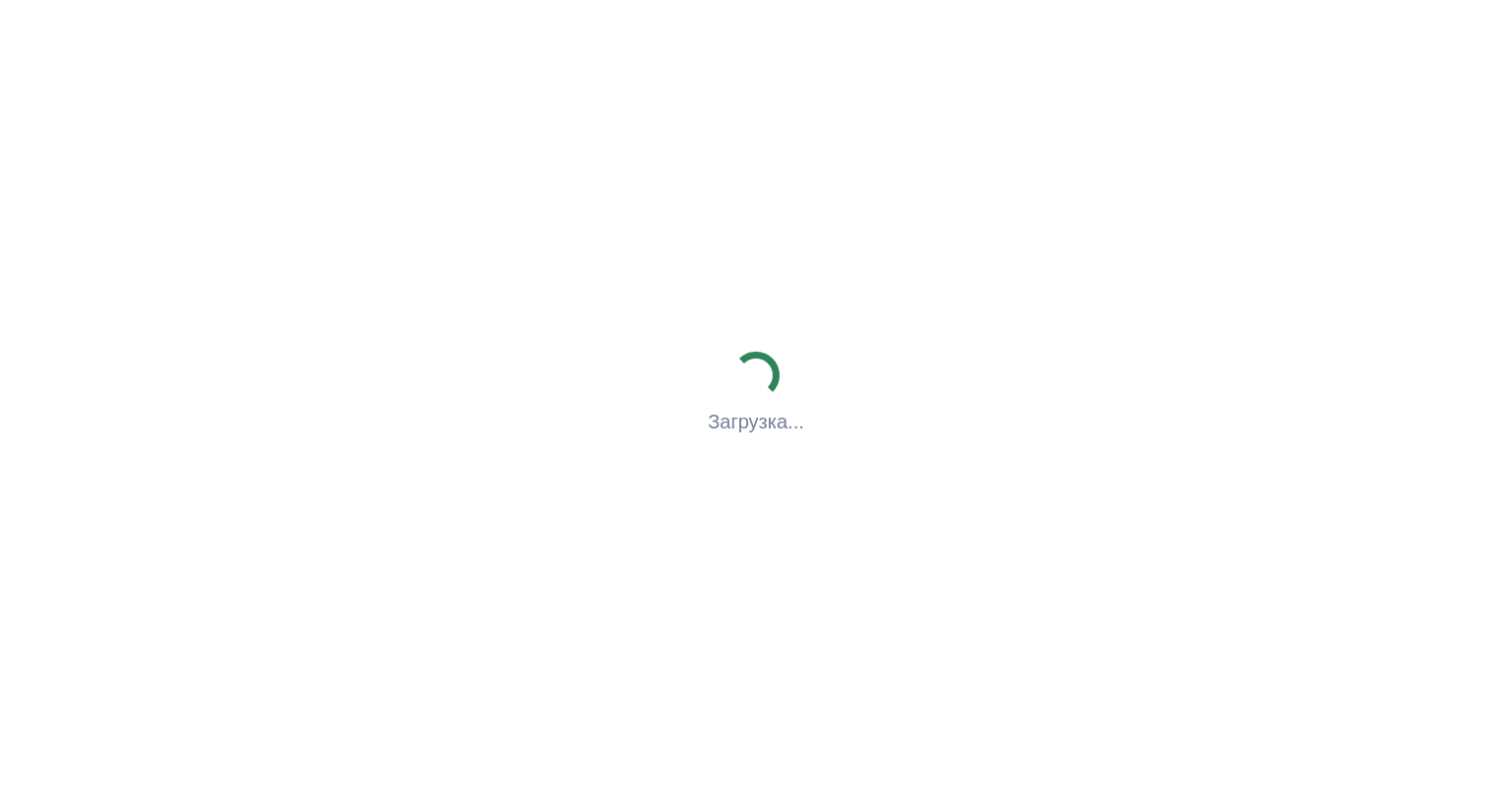 scroll, scrollTop: 0, scrollLeft: 0, axis: both 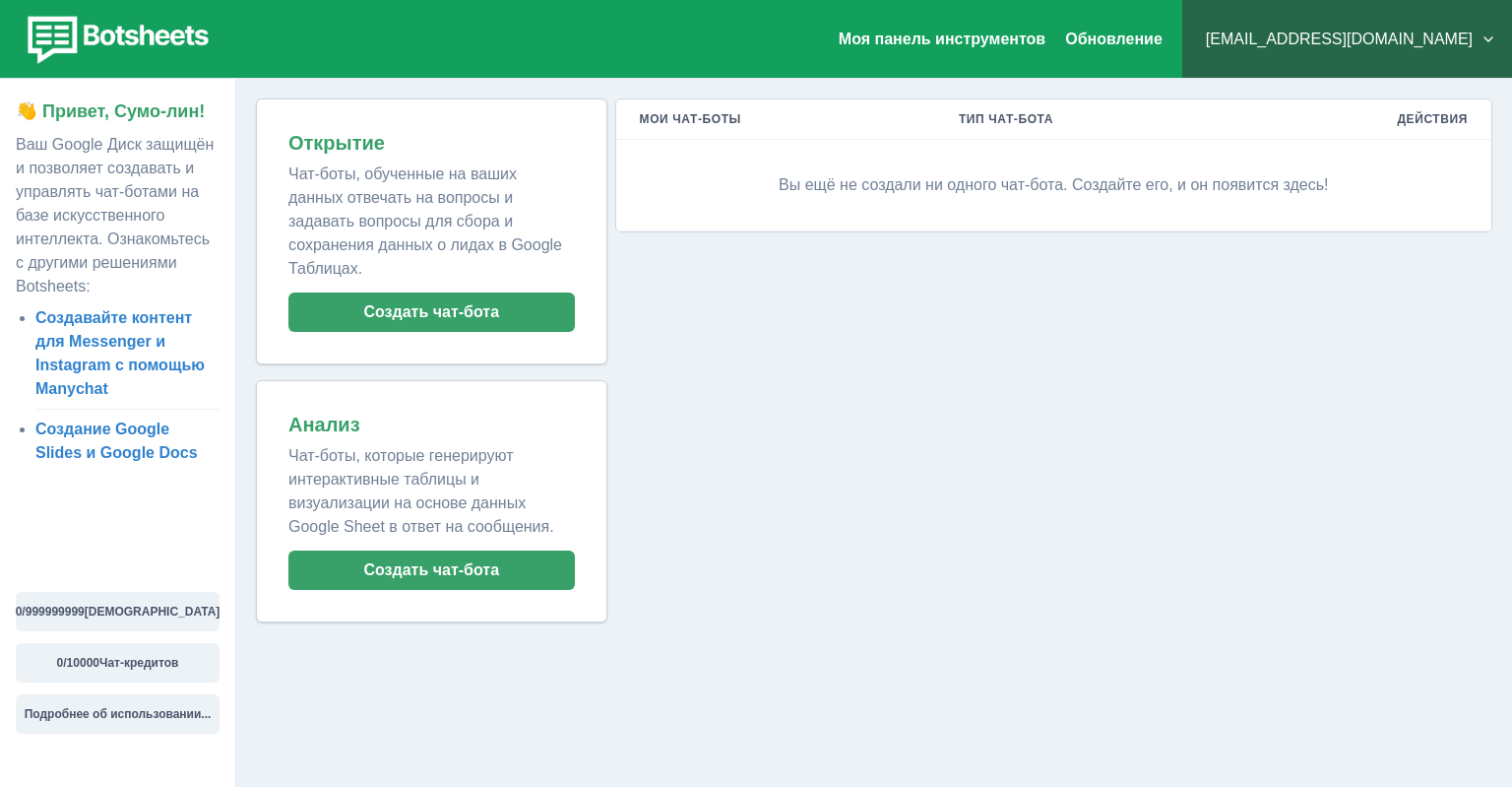 click on "Вы ещё не создали ни одного чат-бота. Создайте его, и он появится здесь!" at bounding box center (1053, 185) 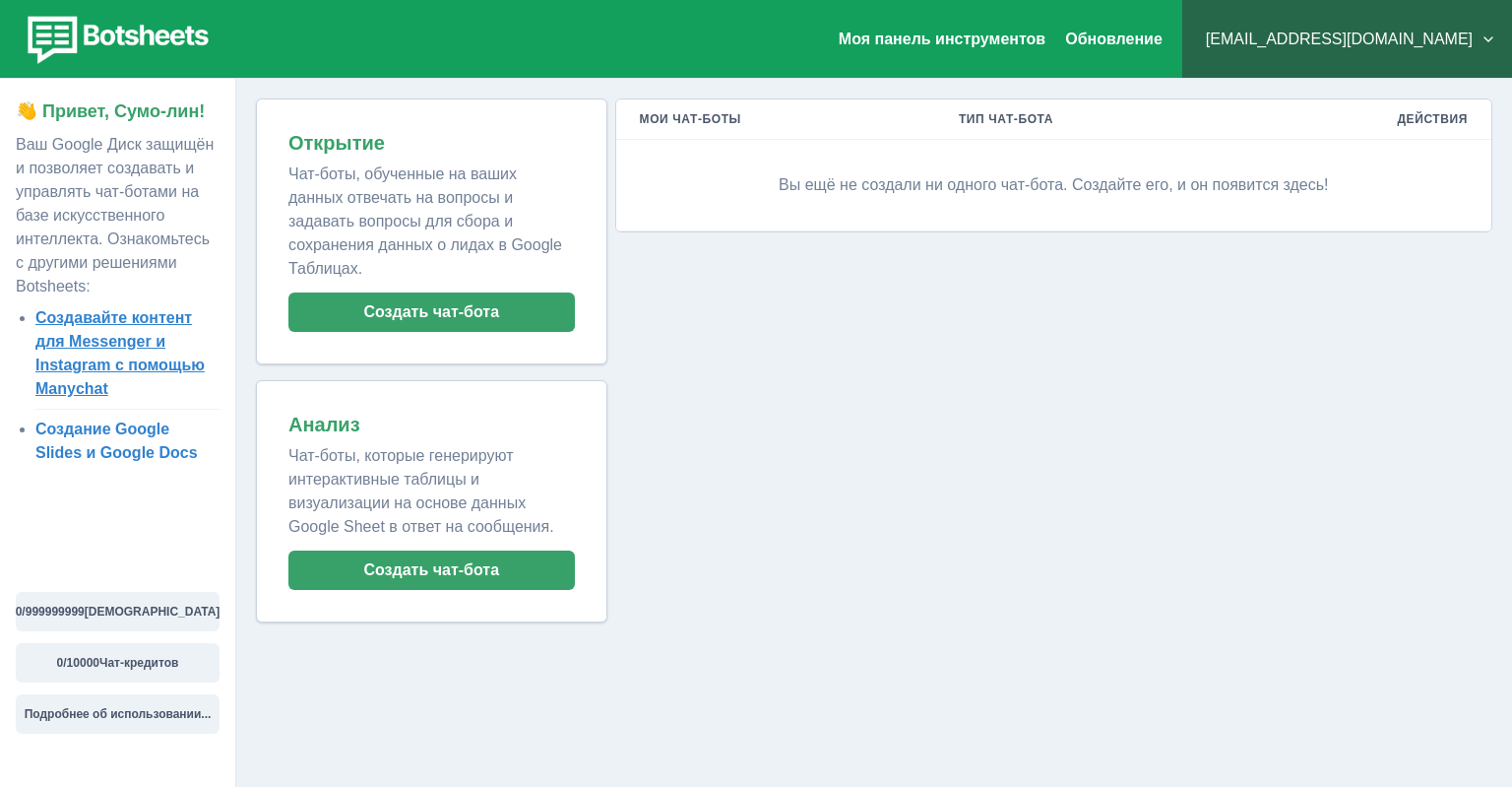 click on "Создавайте контент для Messenger и Instagram с помощью Manychat" at bounding box center [120, 353] 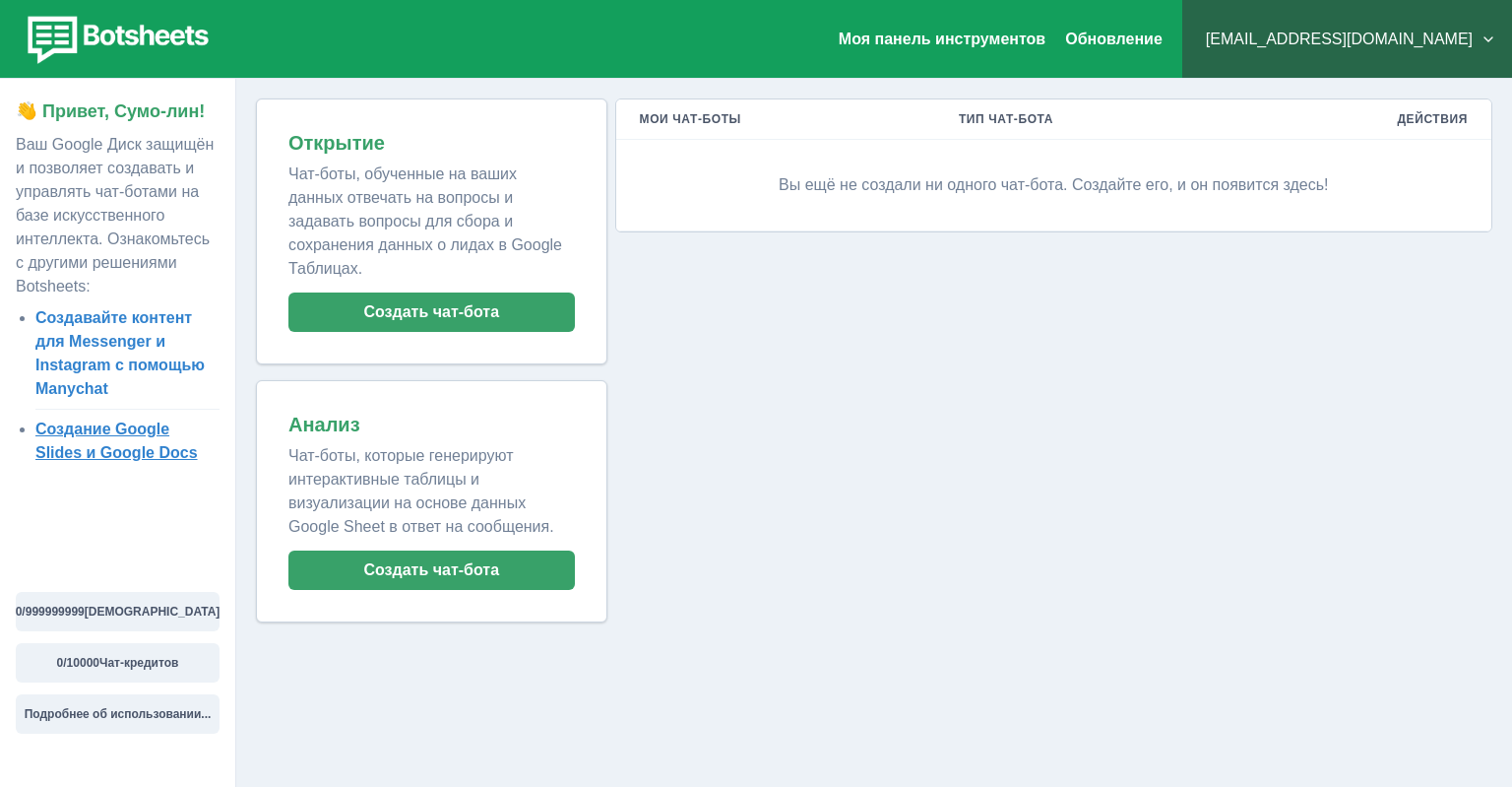 click on "Создание Google Slides и Google Docs" at bounding box center [116, 440] 